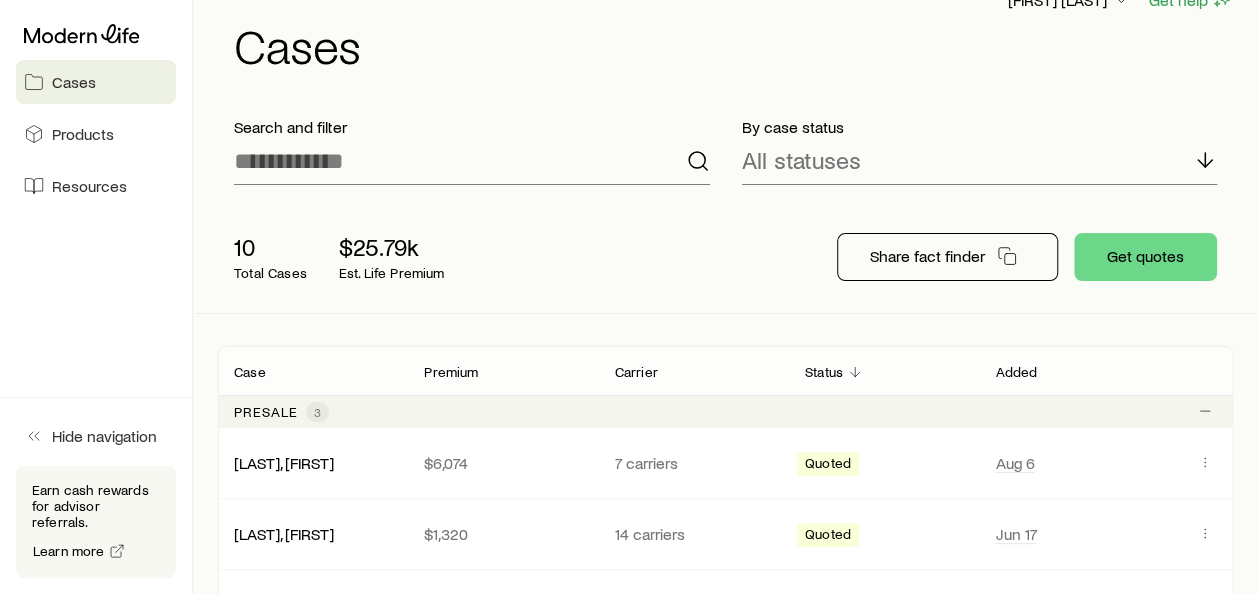 scroll, scrollTop: 100, scrollLeft: 0, axis: vertical 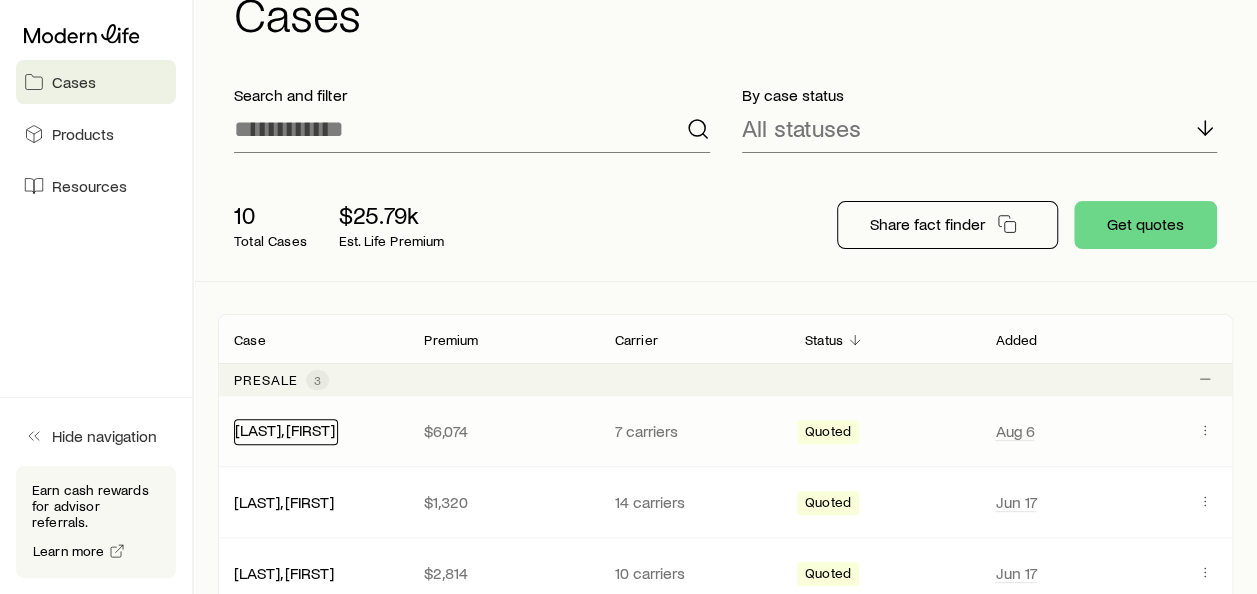 click on "[LAST], [FIRST]" at bounding box center (285, 429) 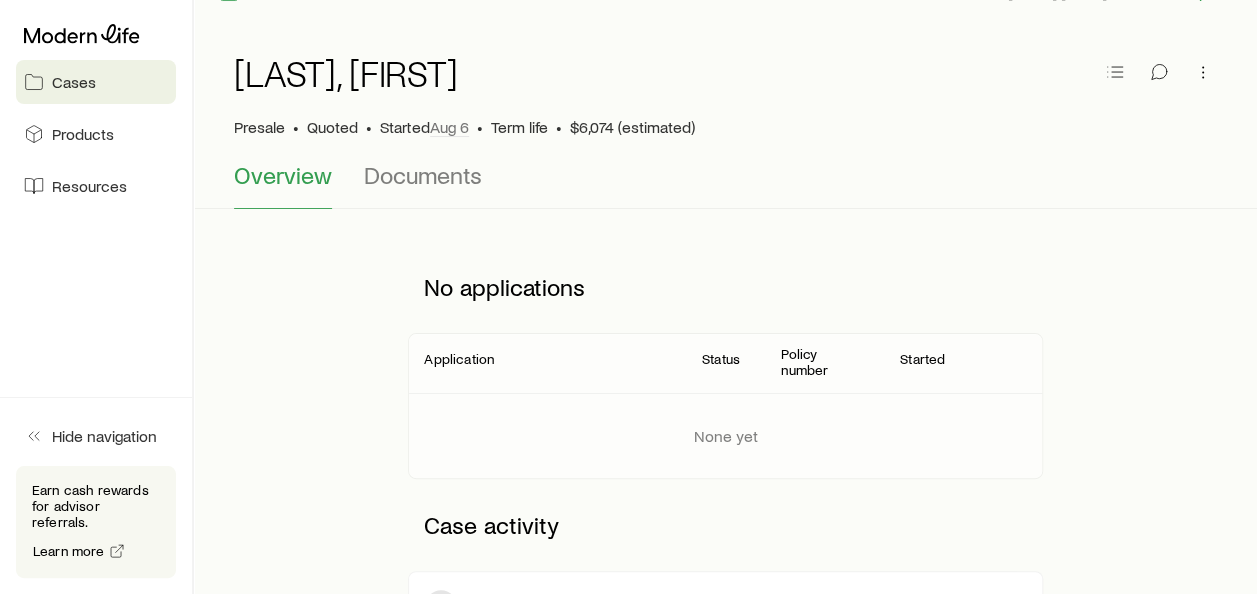 scroll, scrollTop: 0, scrollLeft: 0, axis: both 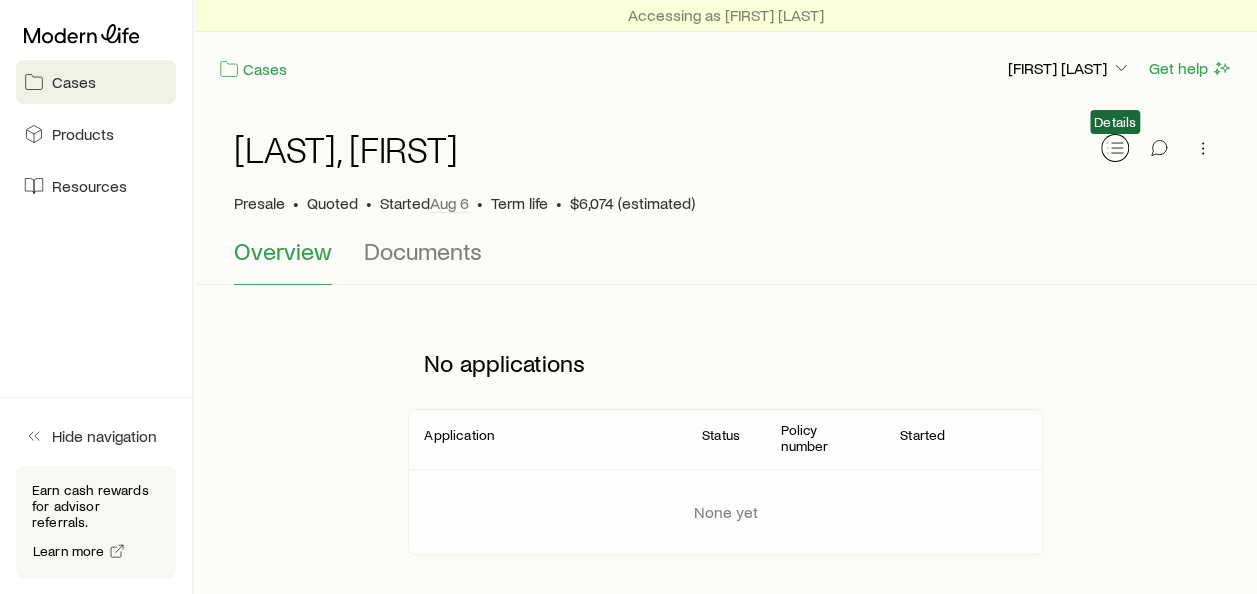 click 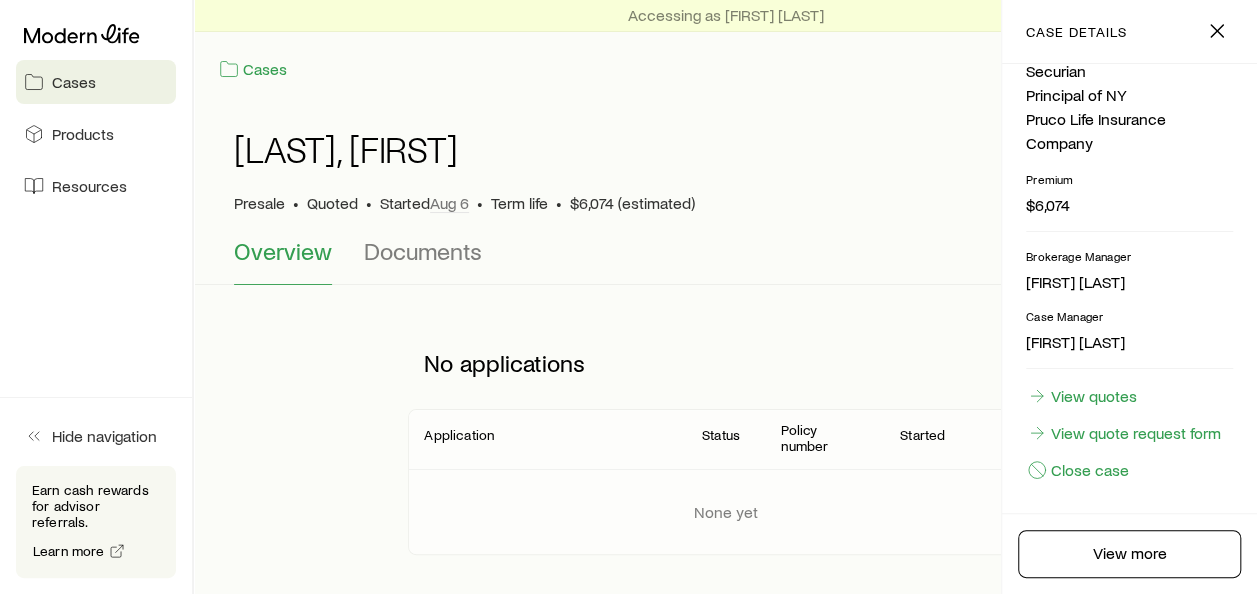 scroll, scrollTop: 540, scrollLeft: 0, axis: vertical 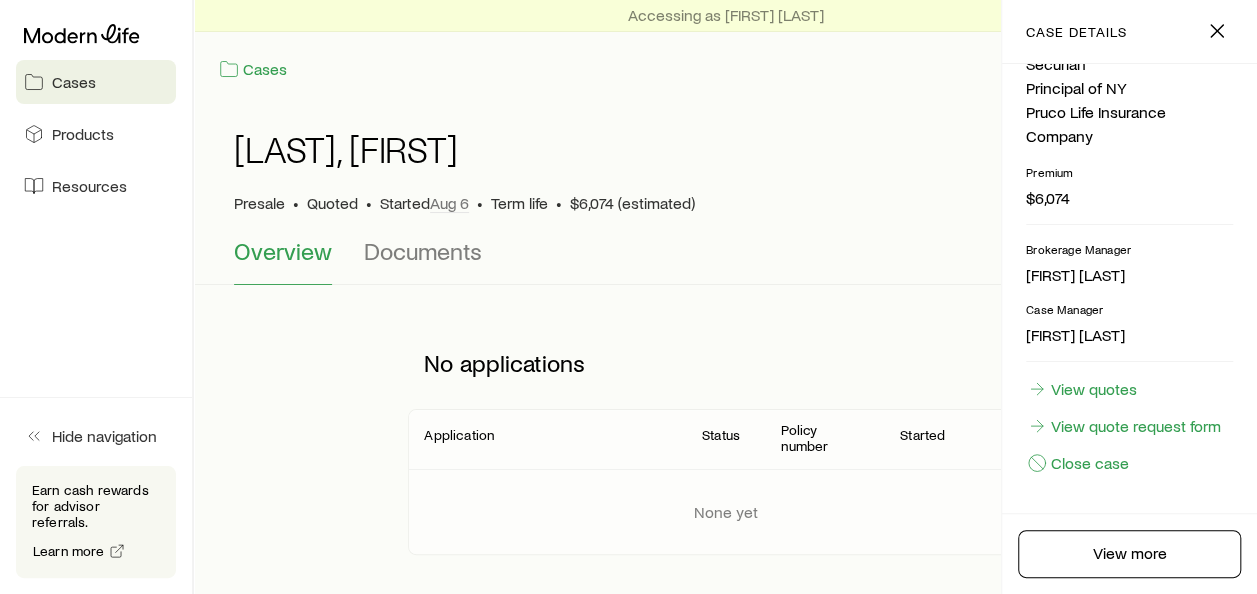click on "[LAST], [FIRST]" at bounding box center (725, 161) 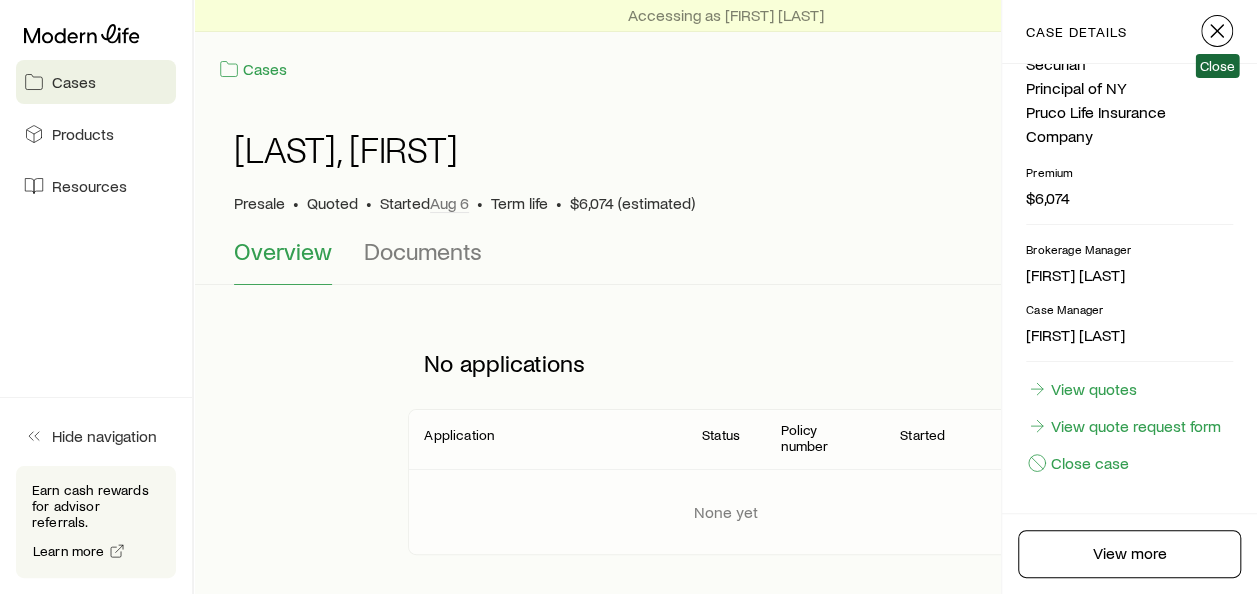 click 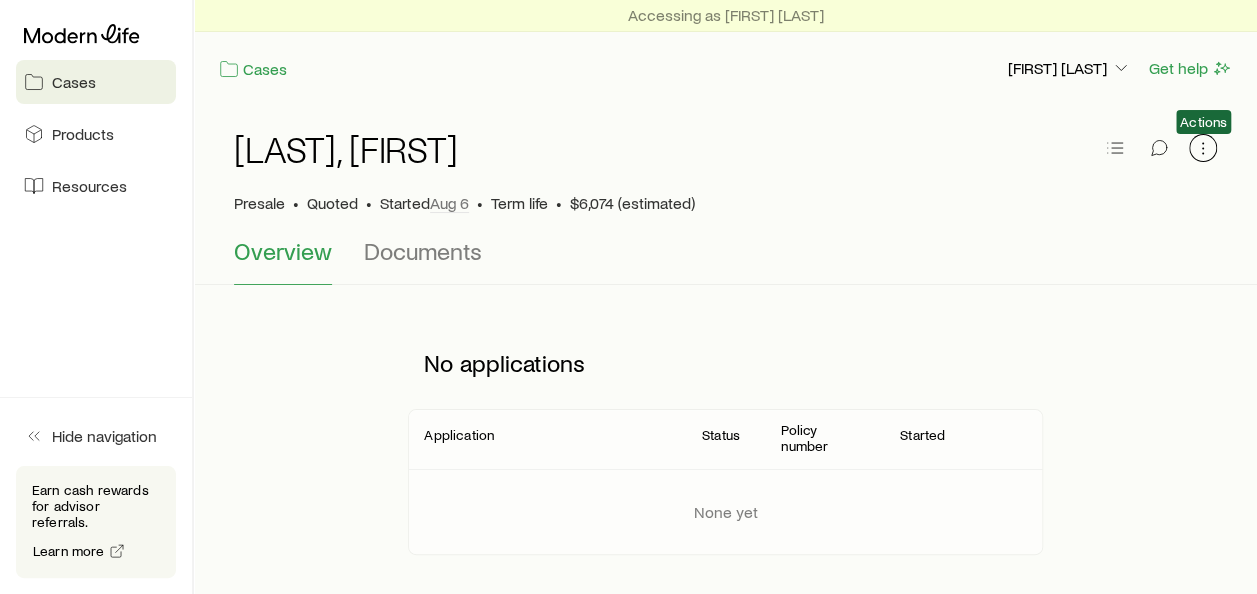 click 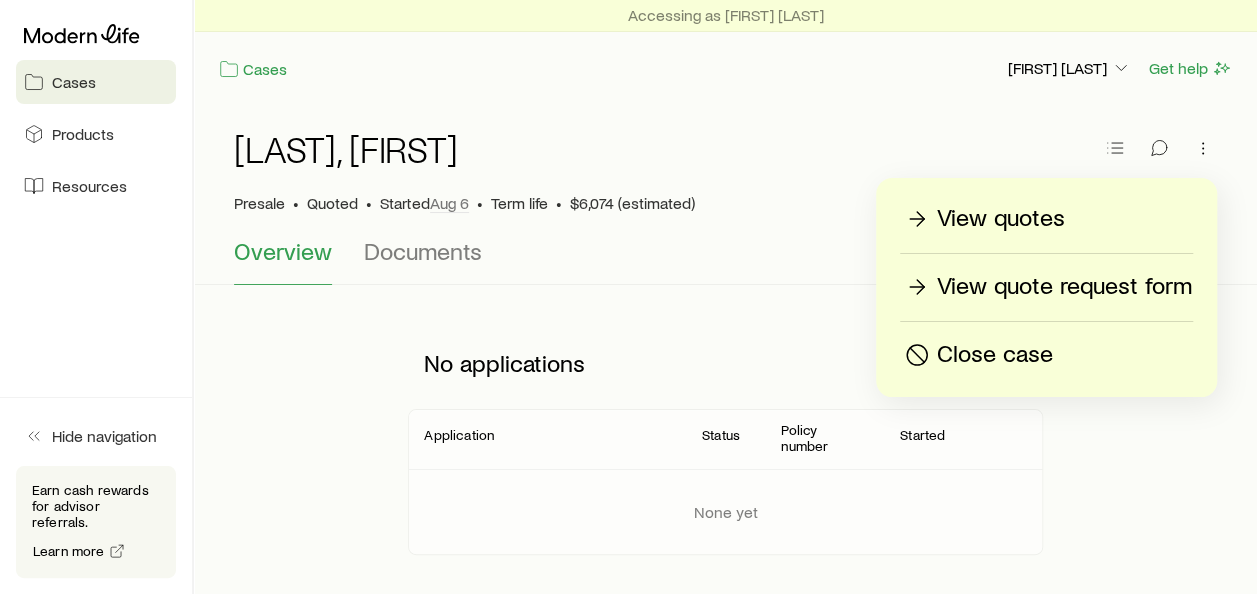 click on "[LAST], [FIRST] Presale • Quoted • Started  Aug 6 • Term life • $6,074 (estimated)" at bounding box center (725, 171) 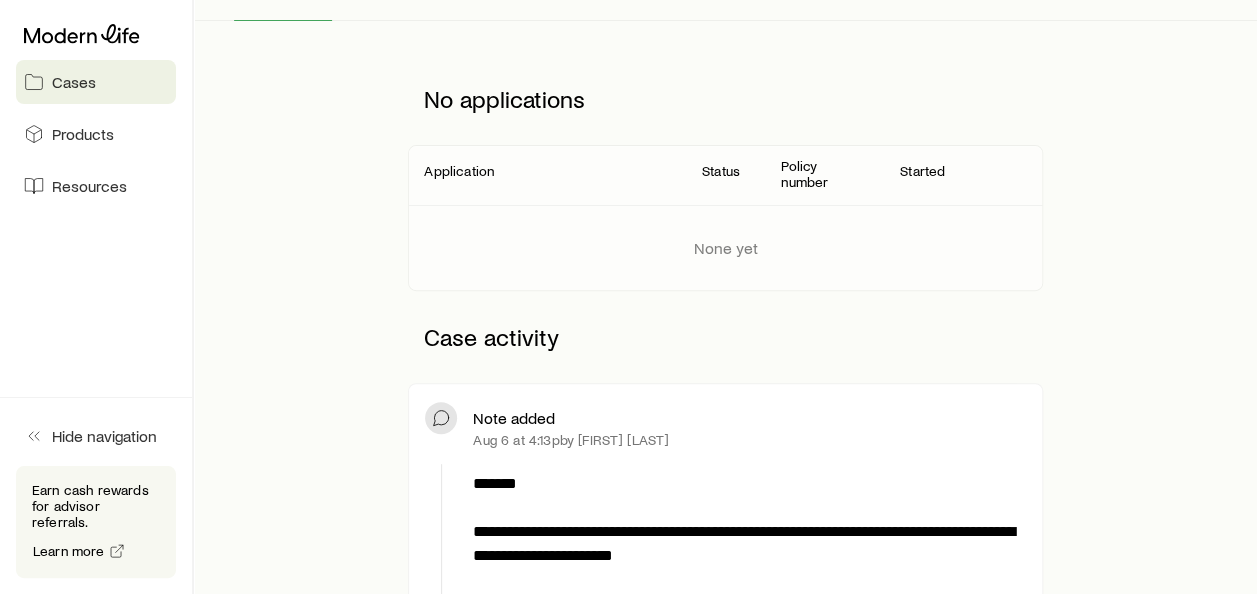 scroll, scrollTop: 0, scrollLeft: 0, axis: both 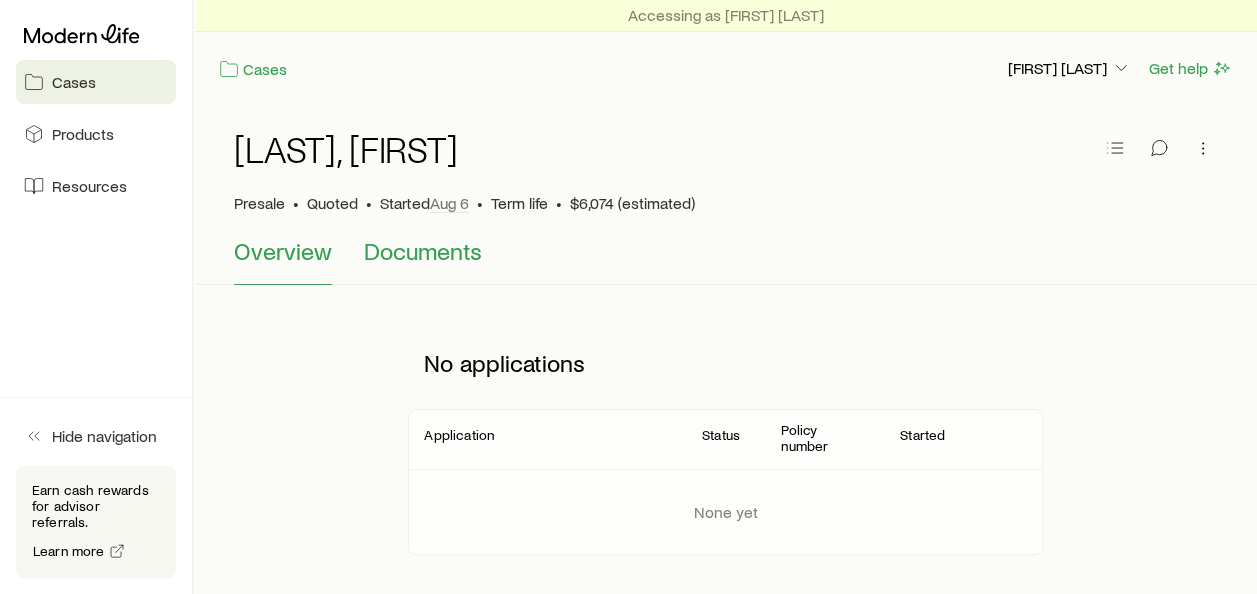 click on "Documents" at bounding box center (423, 251) 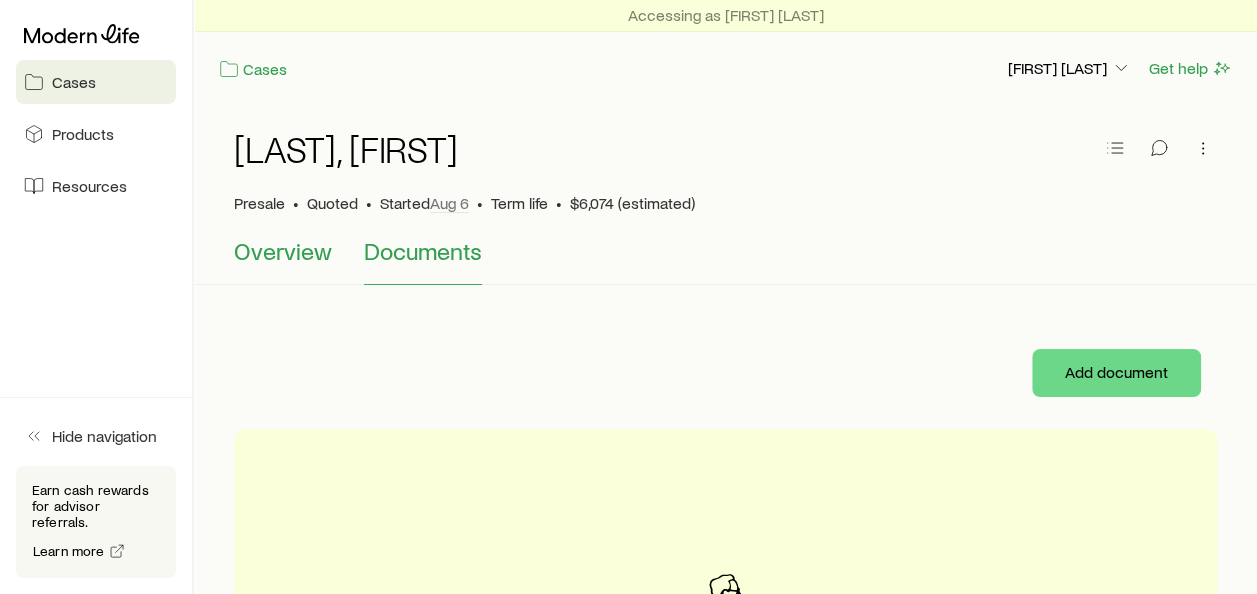 click on "Overview" at bounding box center (283, 251) 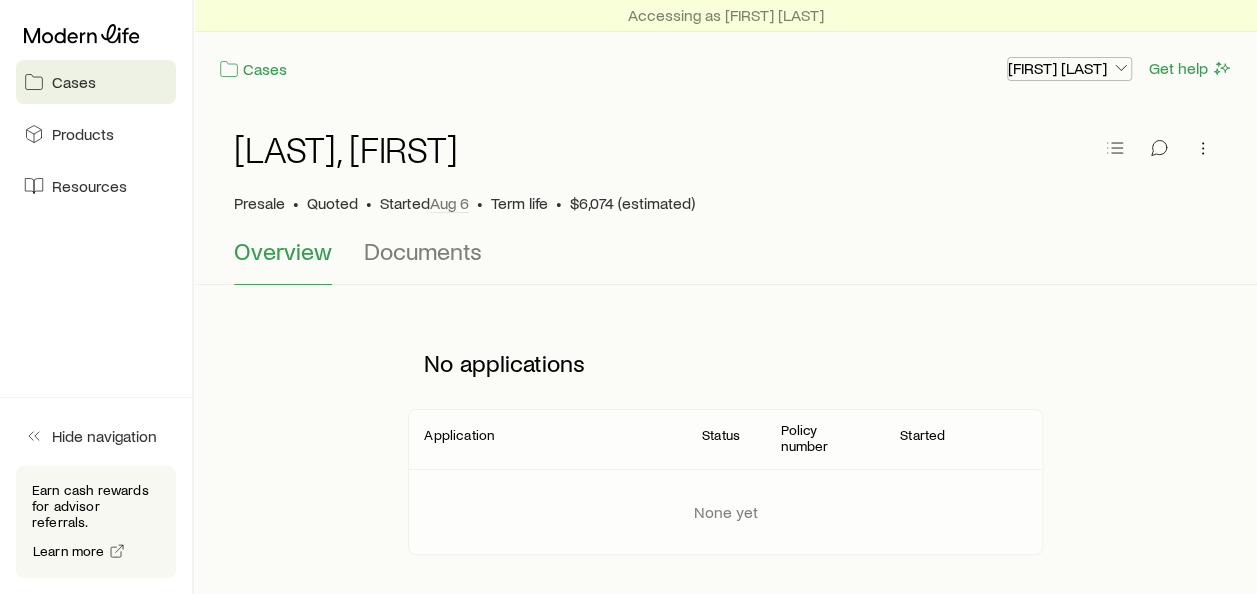 click 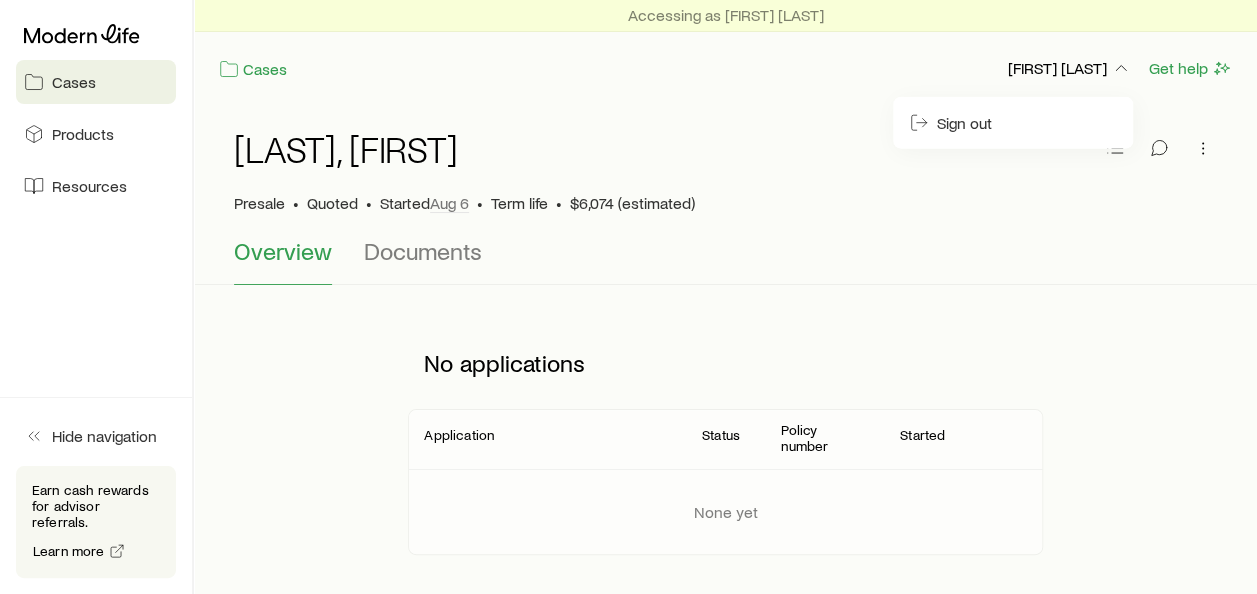 click on "Overview Documents" at bounding box center (725, 261) 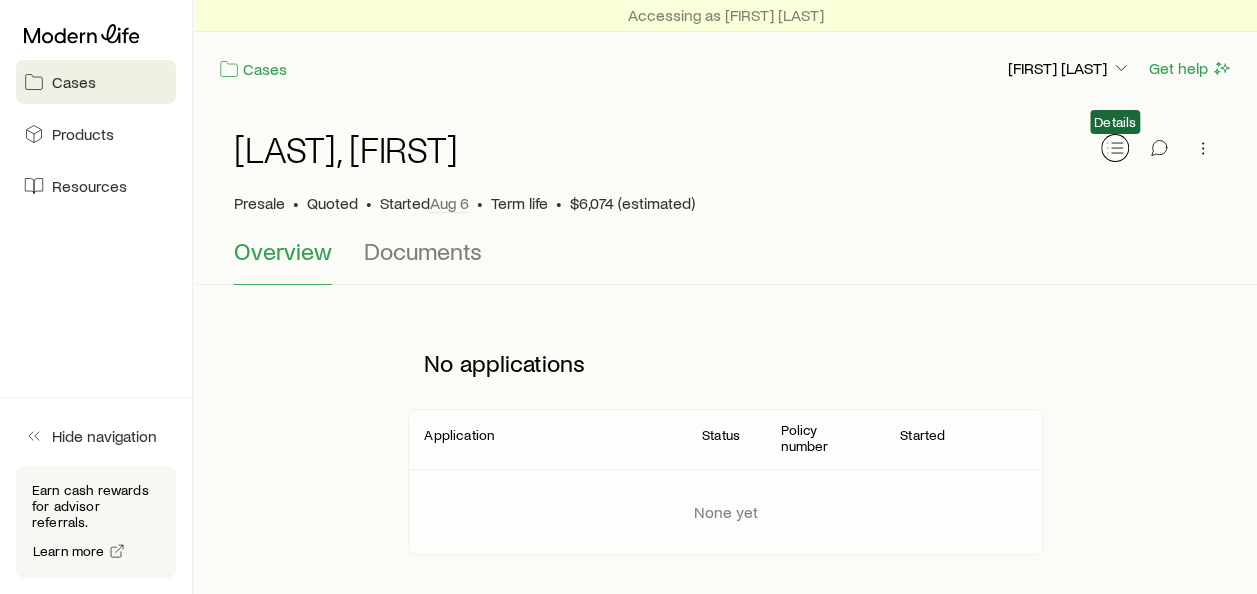 click 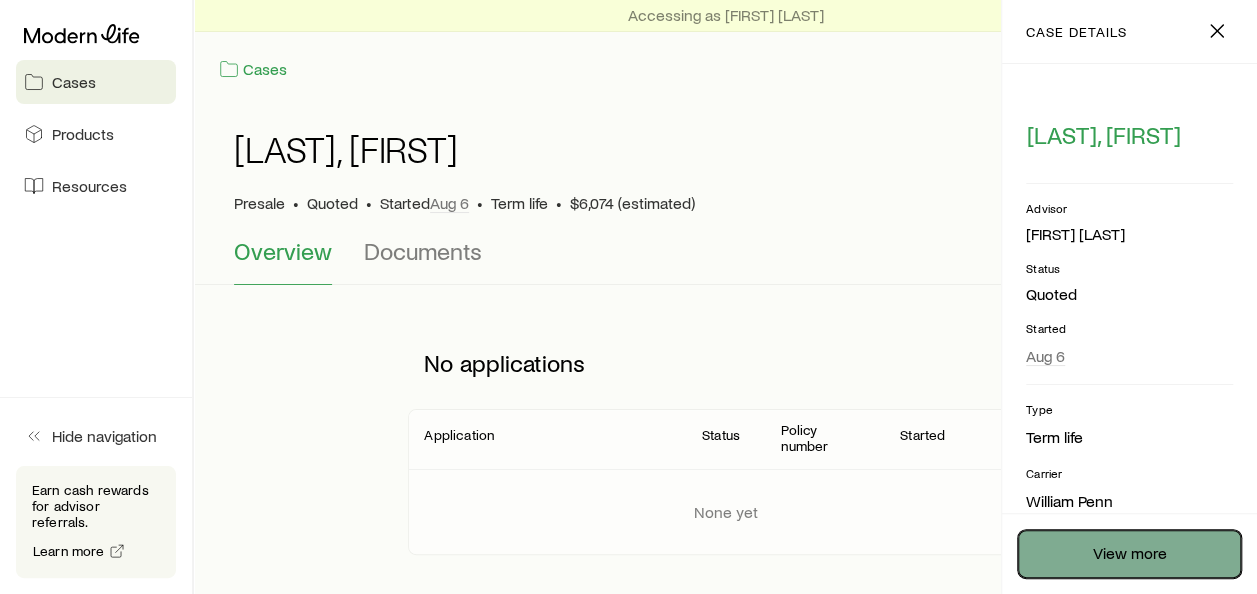 click on "View more" at bounding box center (1129, 554) 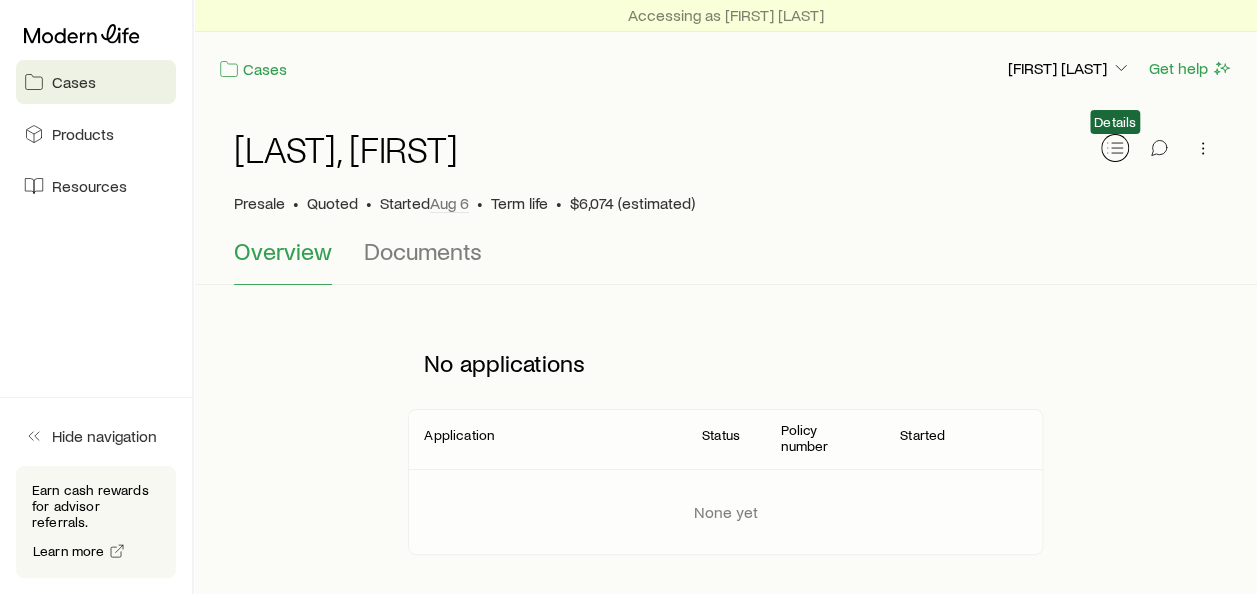click 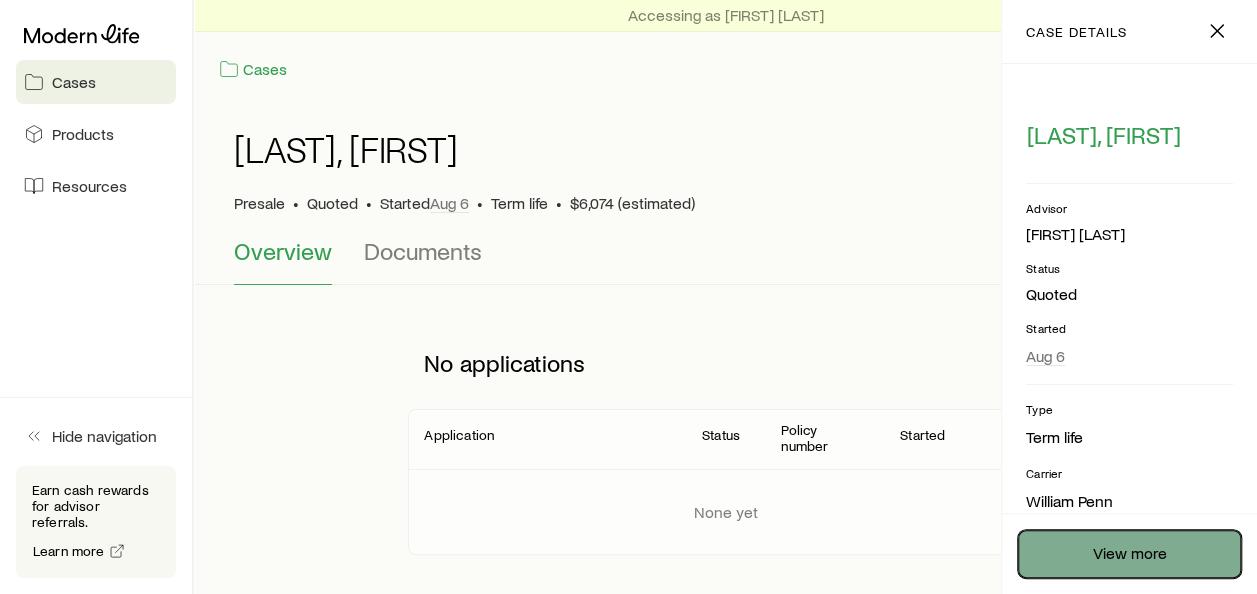 click on "View more" at bounding box center [1129, 554] 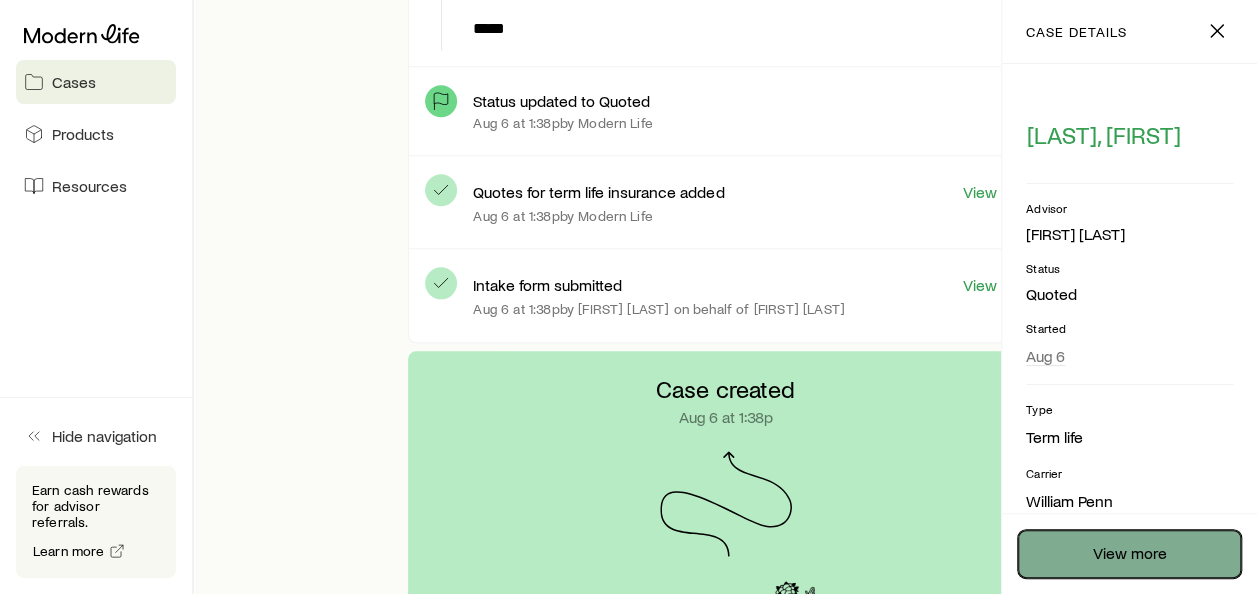 scroll, scrollTop: 1100, scrollLeft: 0, axis: vertical 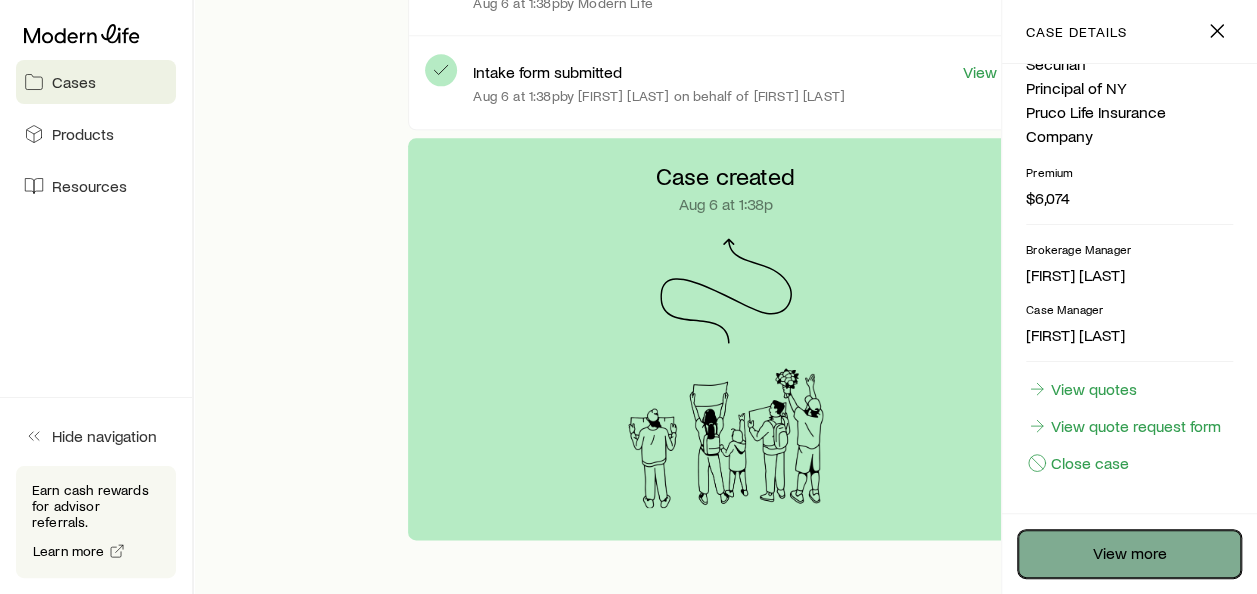 click on "View more" at bounding box center [1129, 554] 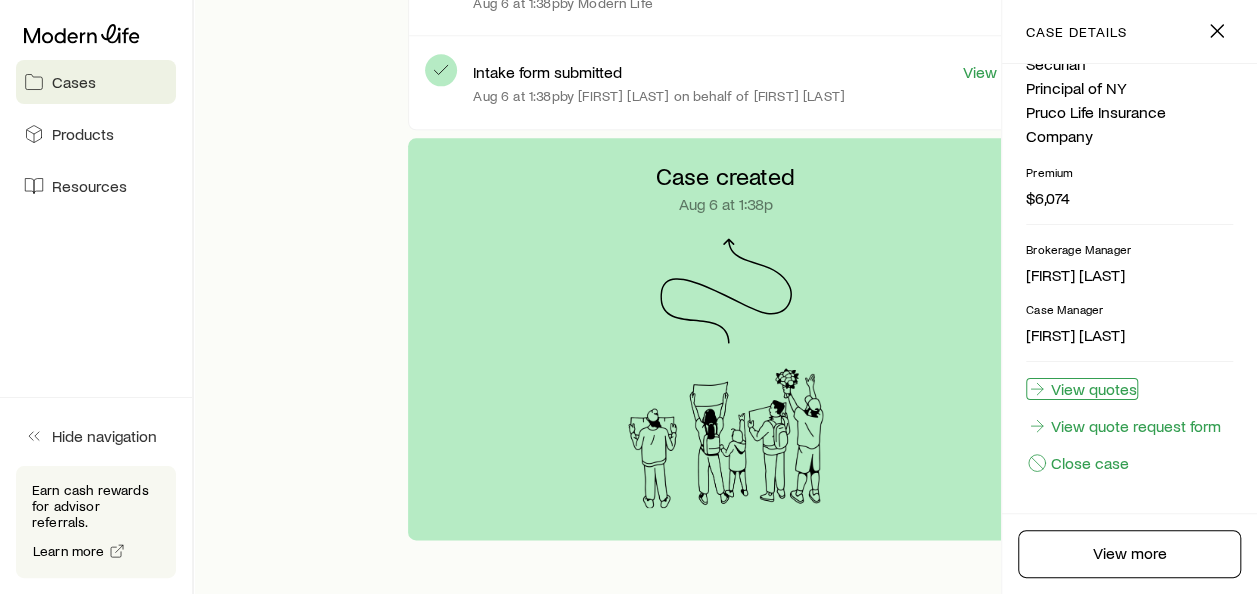 click on "View quotes" at bounding box center [1082, 389] 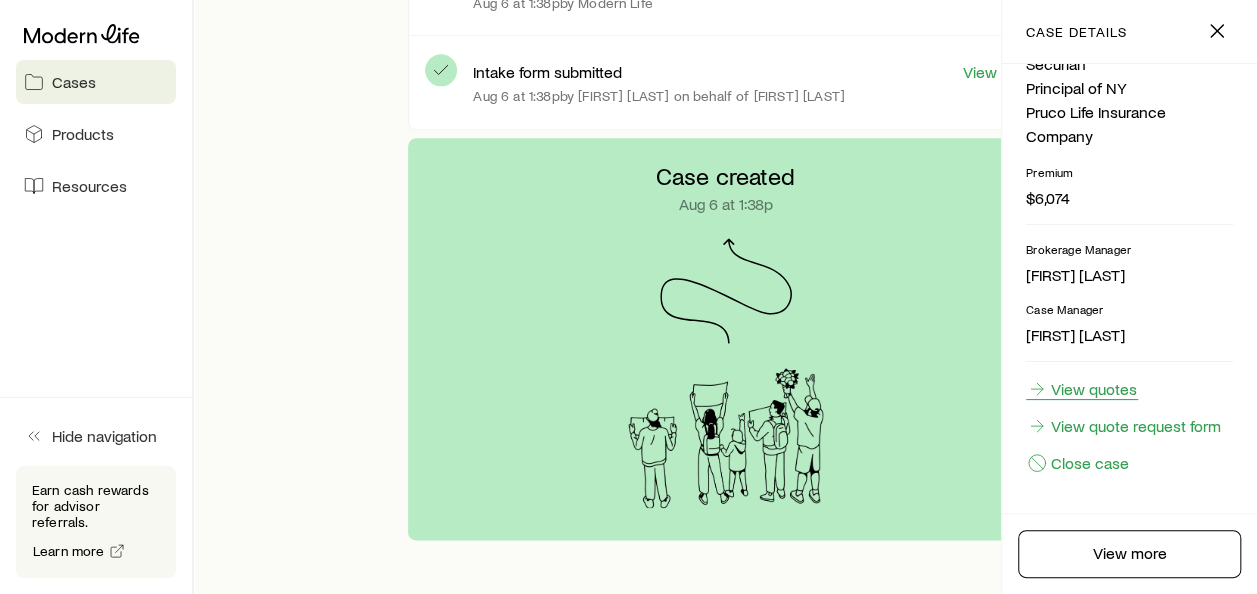 scroll, scrollTop: 0, scrollLeft: 0, axis: both 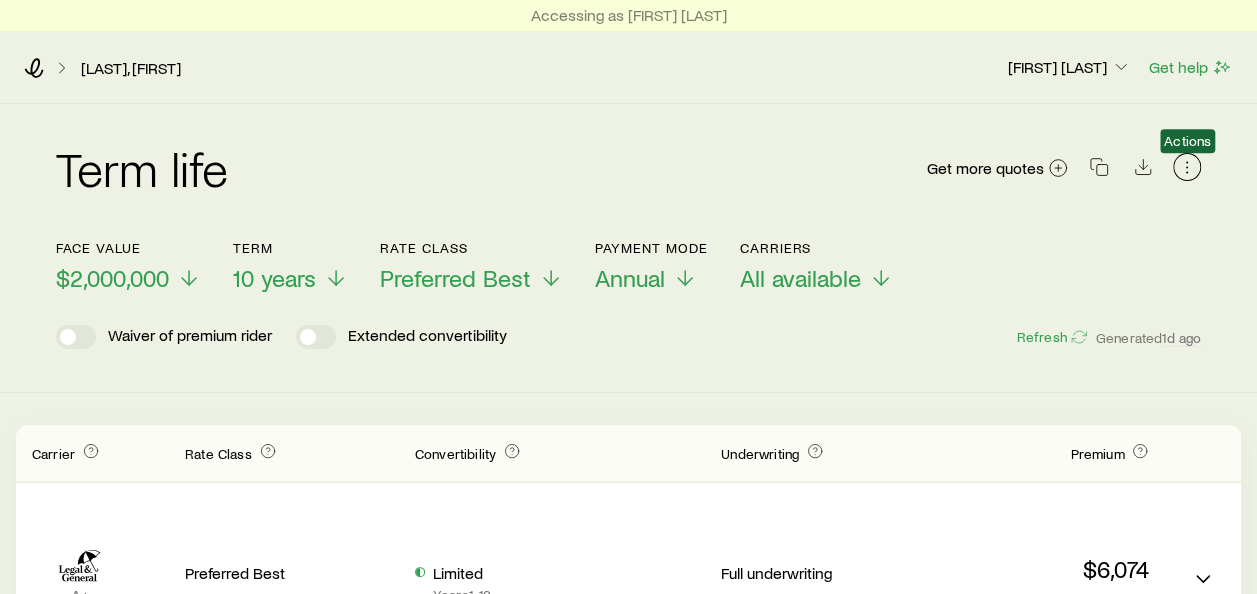 click 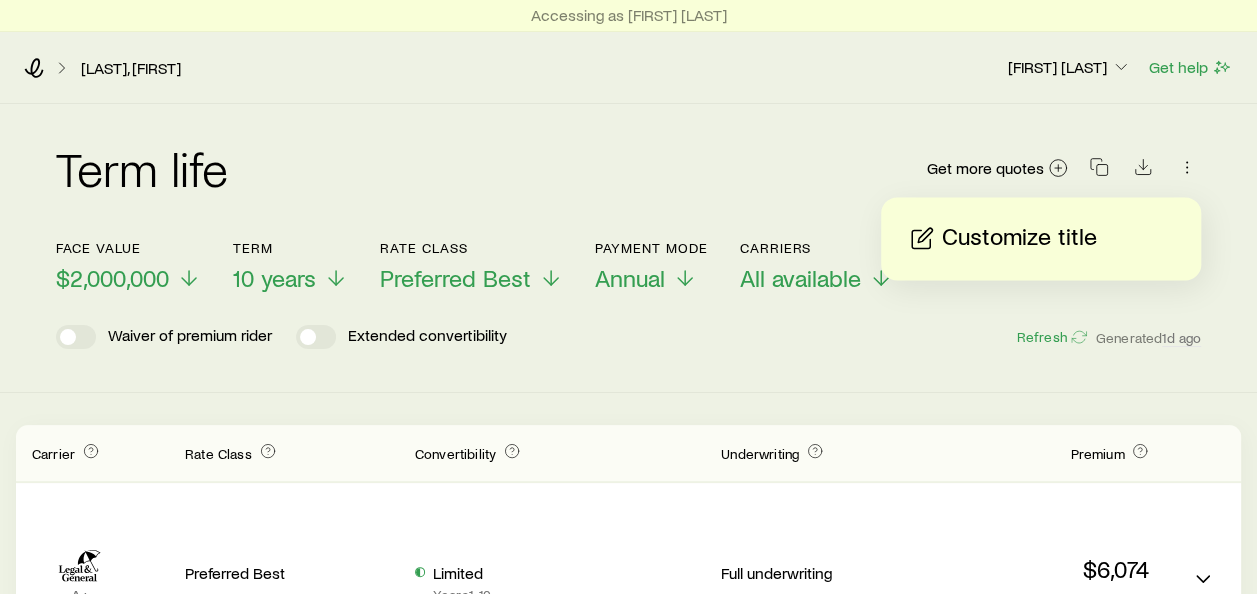 click on "Term life Get more quotes" at bounding box center [628, 180] 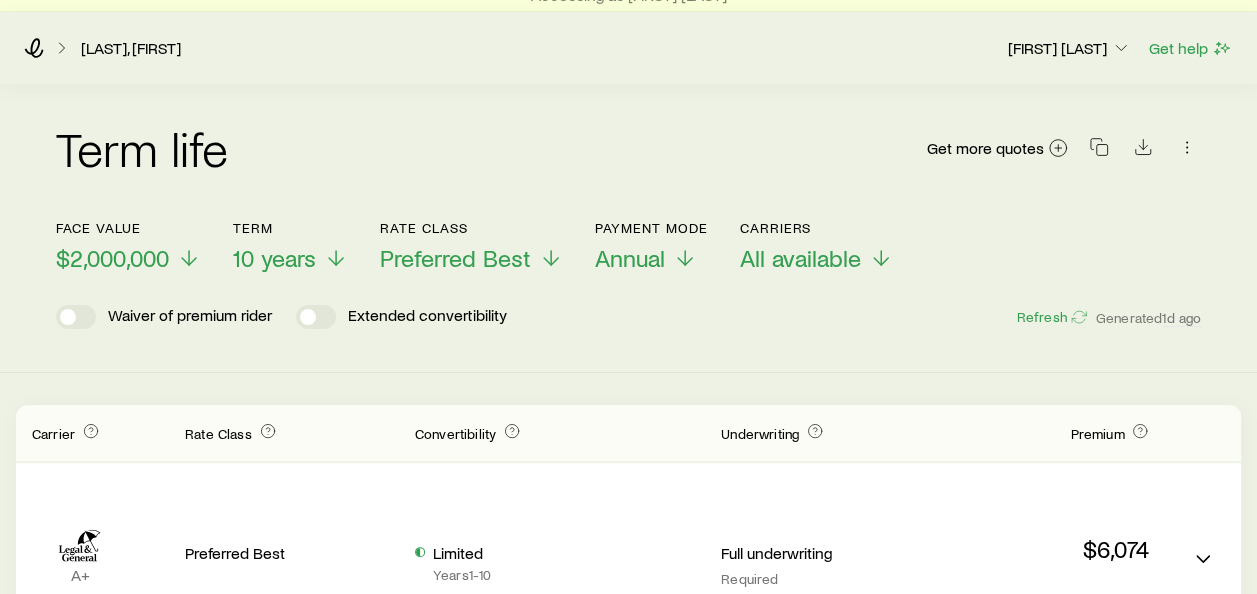scroll, scrollTop: 0, scrollLeft: 0, axis: both 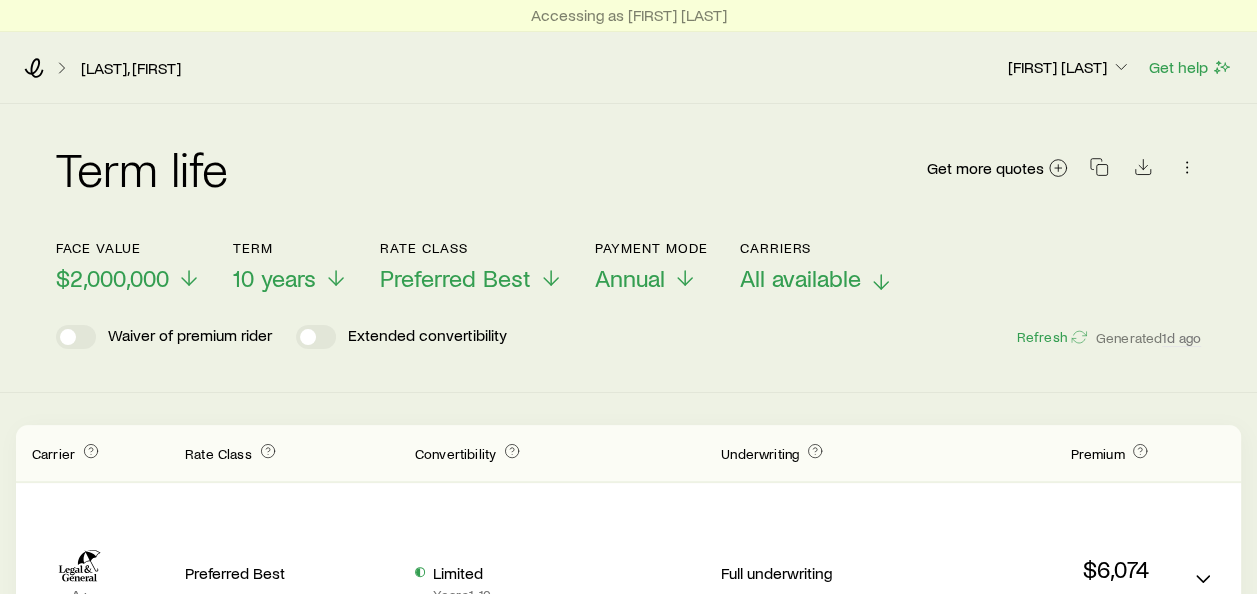 click 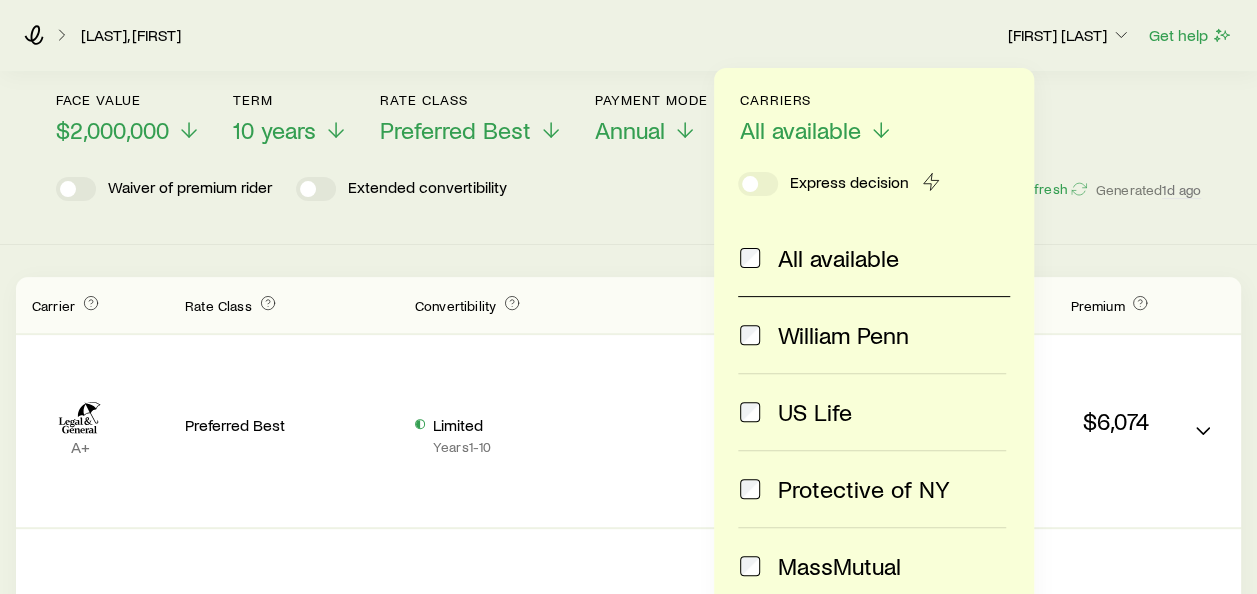 scroll, scrollTop: 300, scrollLeft: 0, axis: vertical 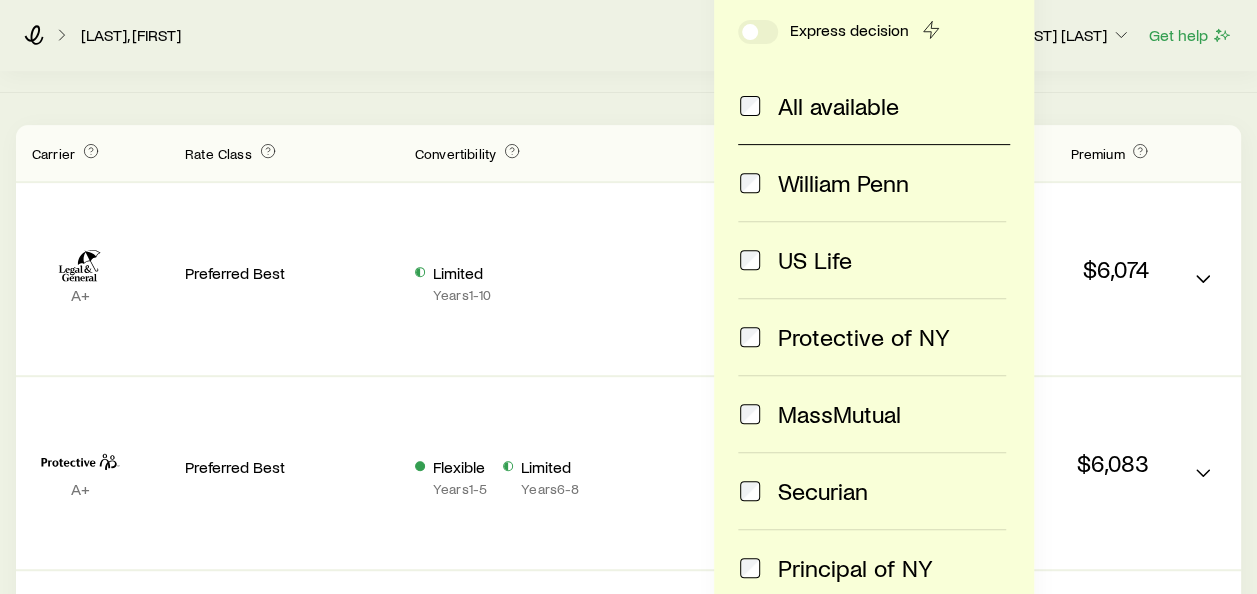 click on "US Life" at bounding box center [872, 260] 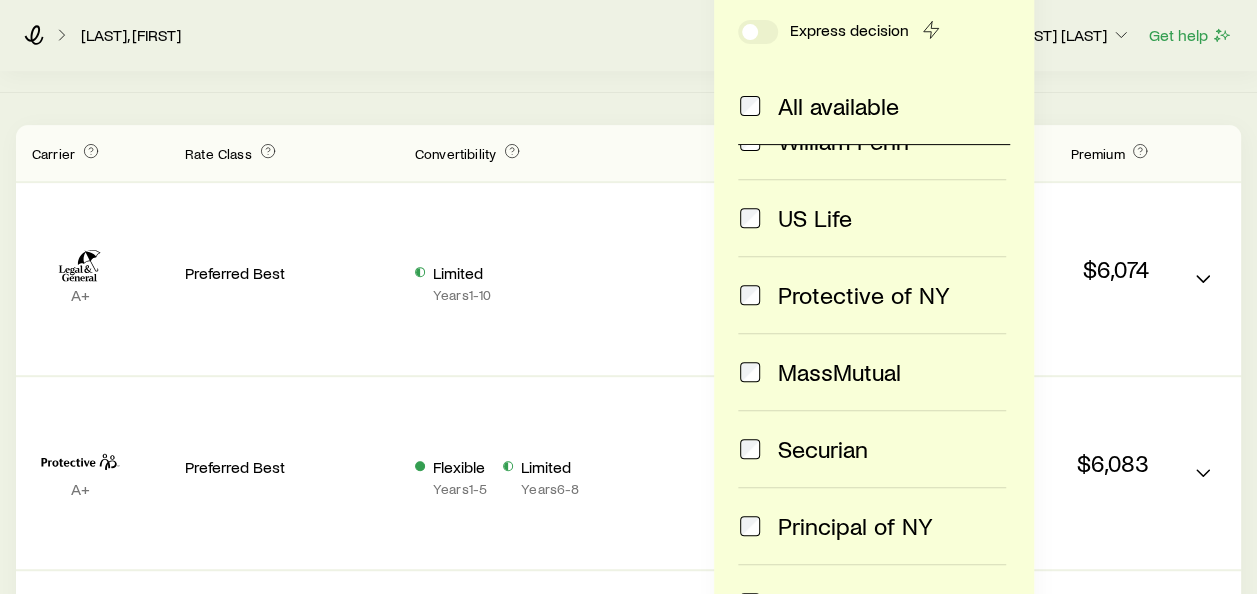 scroll, scrollTop: 64, scrollLeft: 0, axis: vertical 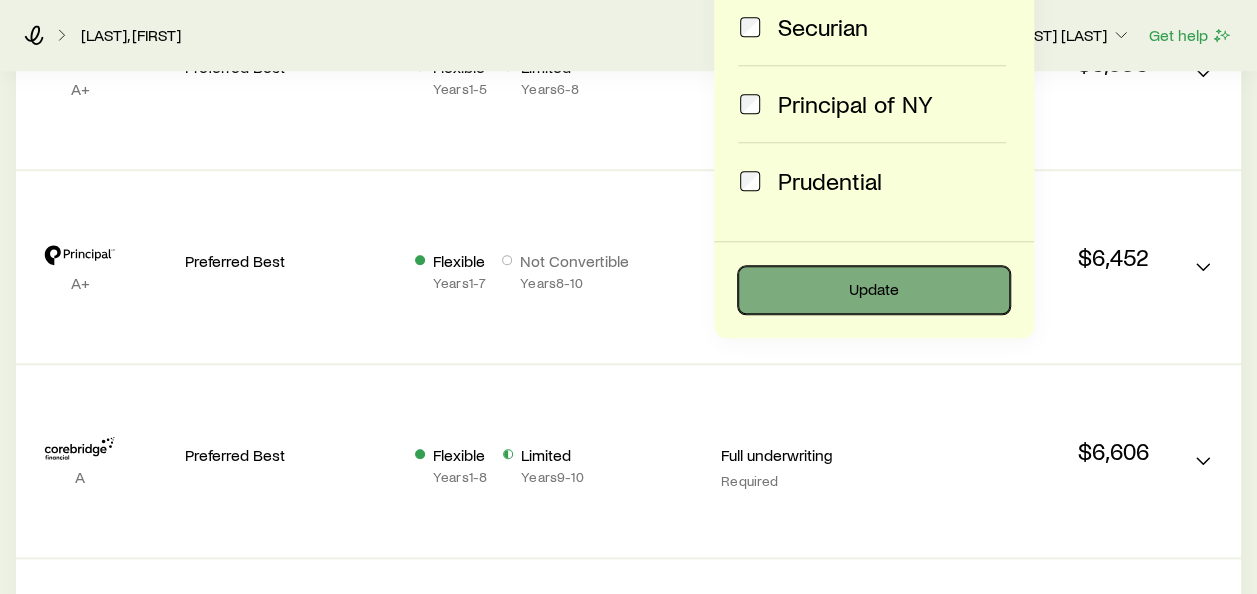 click on "Update" at bounding box center (874, 290) 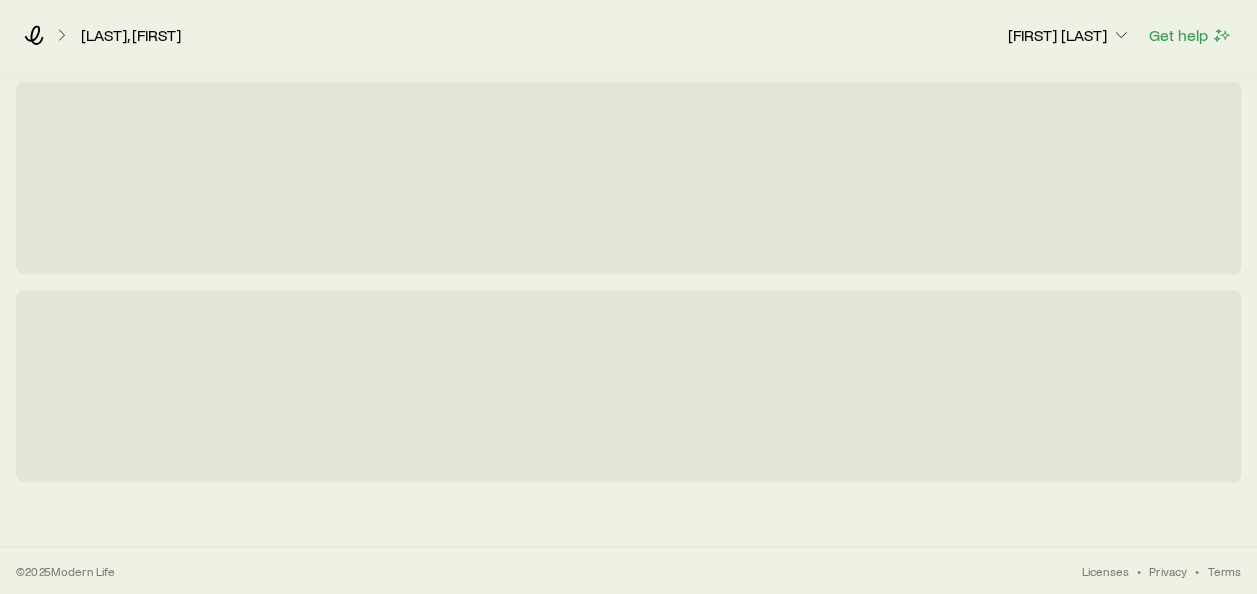 scroll, scrollTop: 193, scrollLeft: 0, axis: vertical 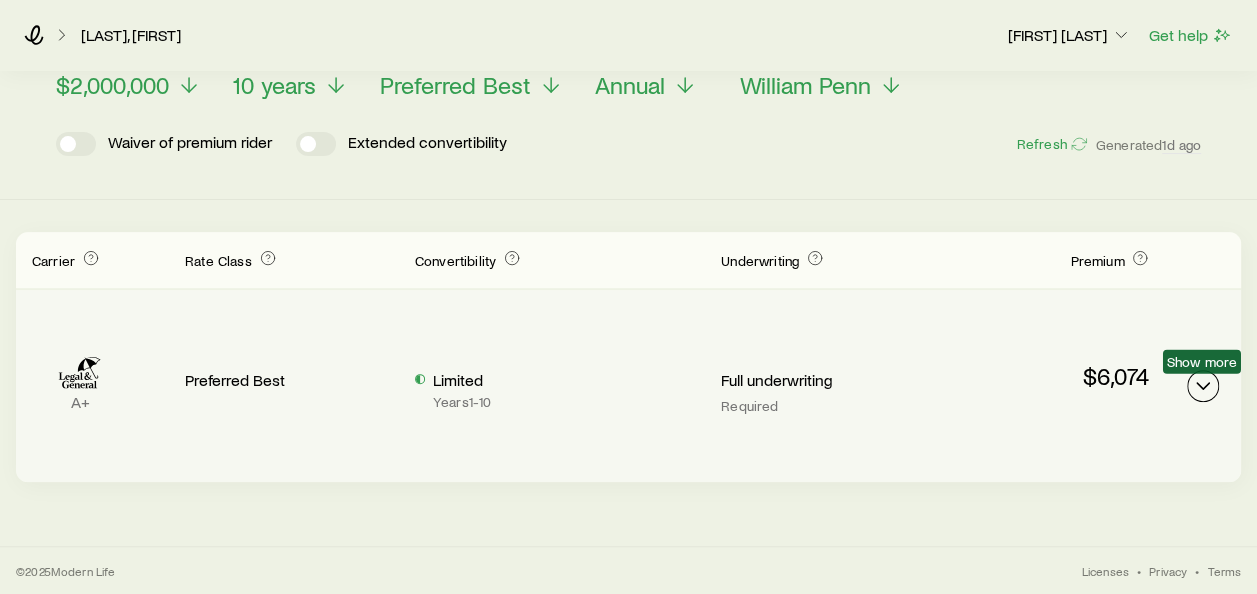 click 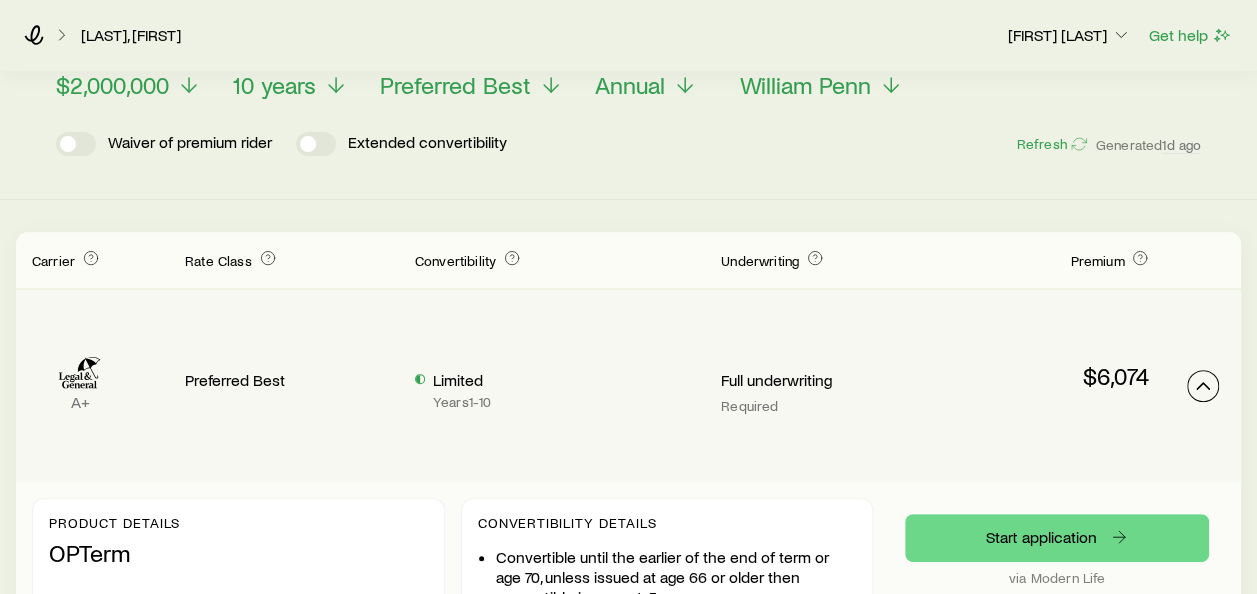 scroll, scrollTop: 293, scrollLeft: 0, axis: vertical 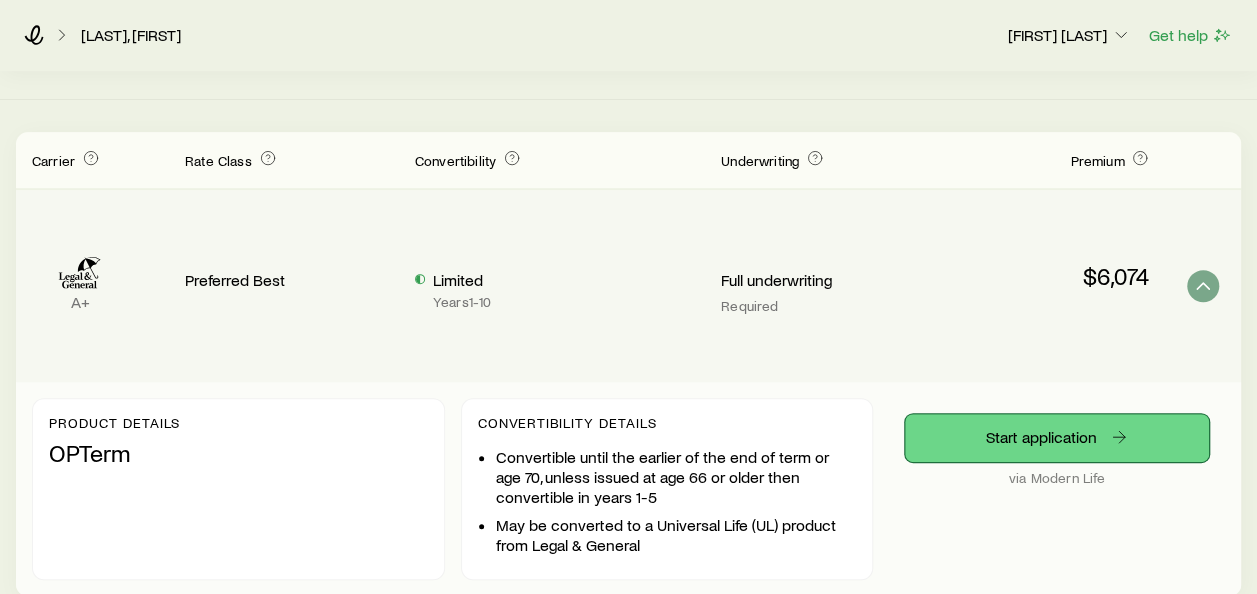 click on "Start application" at bounding box center (1057, 438) 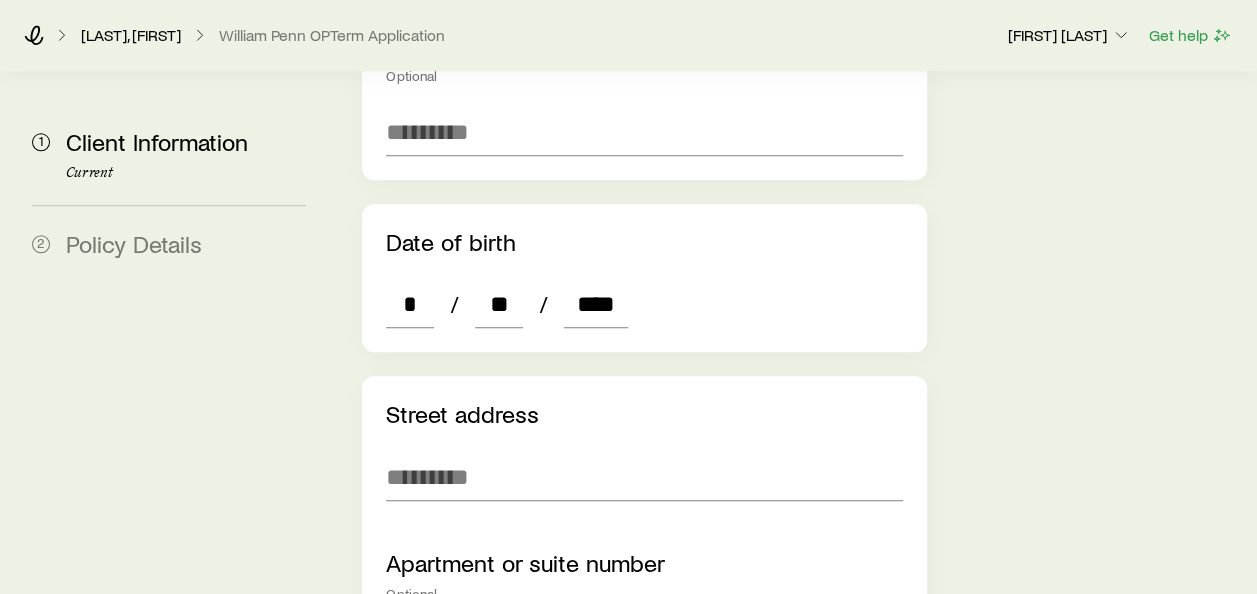 scroll, scrollTop: 900, scrollLeft: 0, axis: vertical 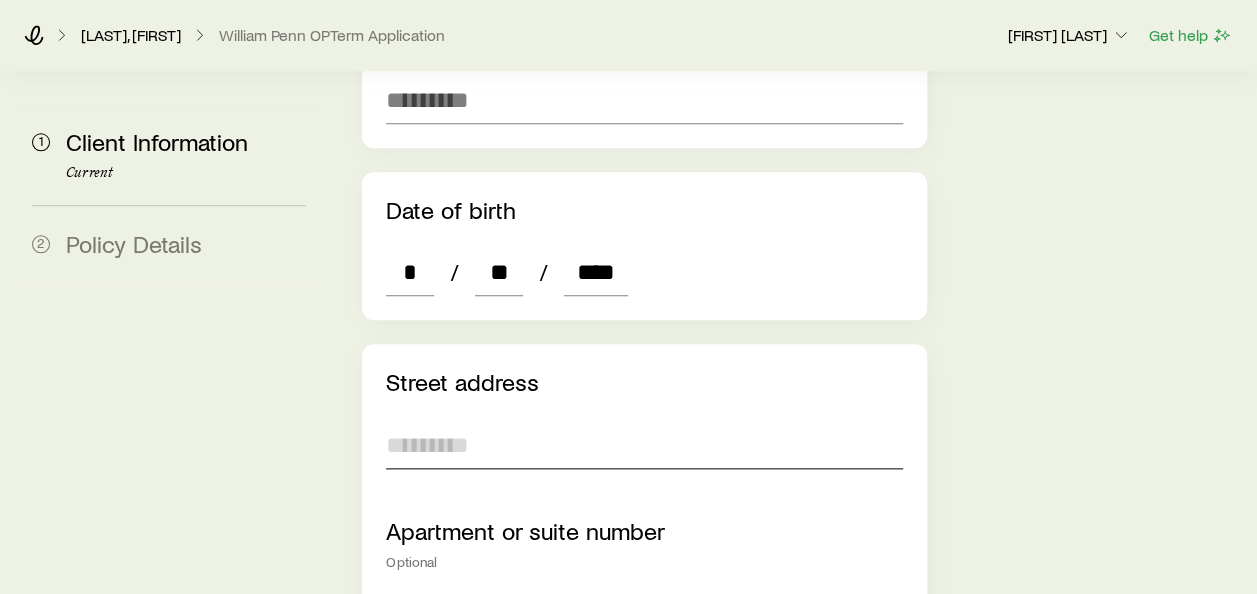 click at bounding box center (644, 445) 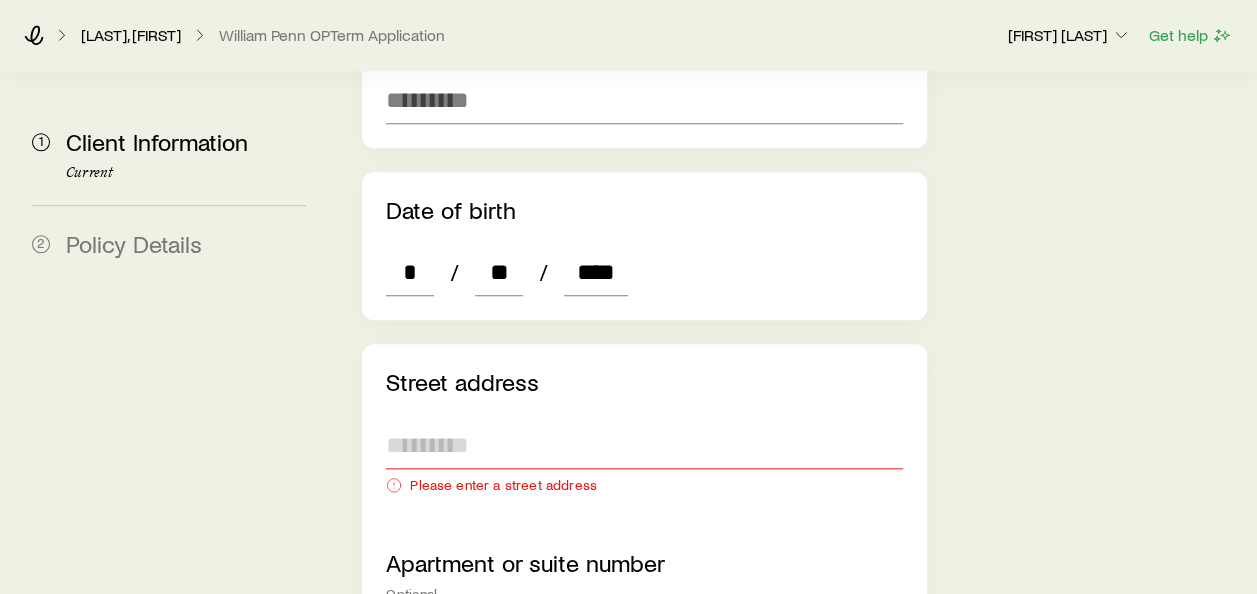click at bounding box center (644, 445) 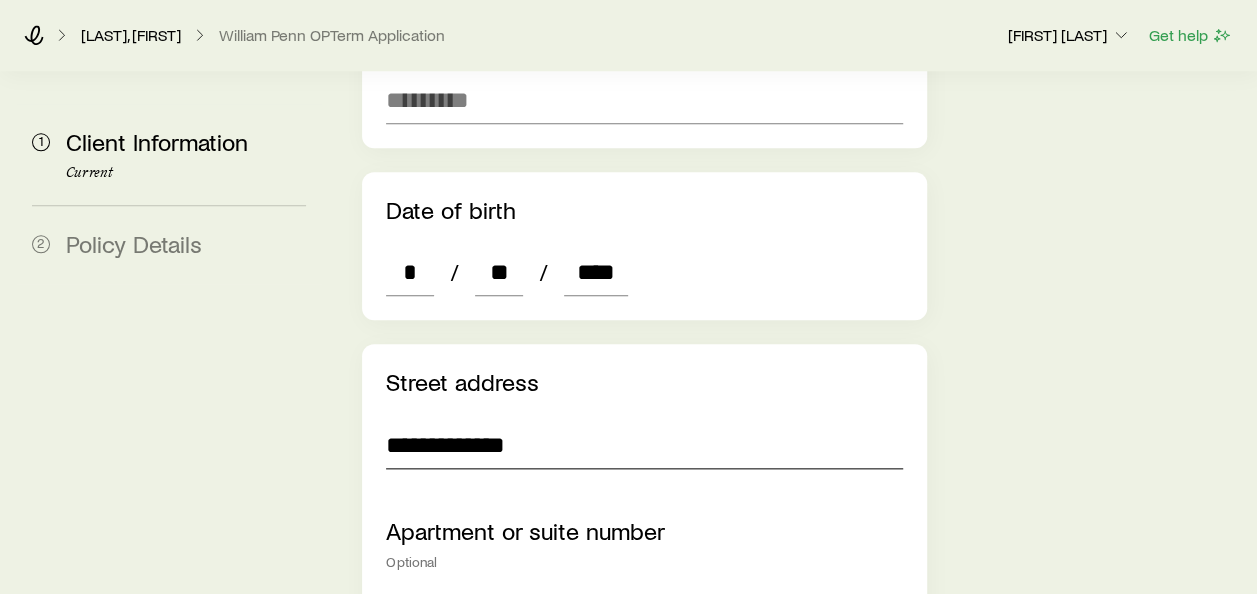 type on "**********" 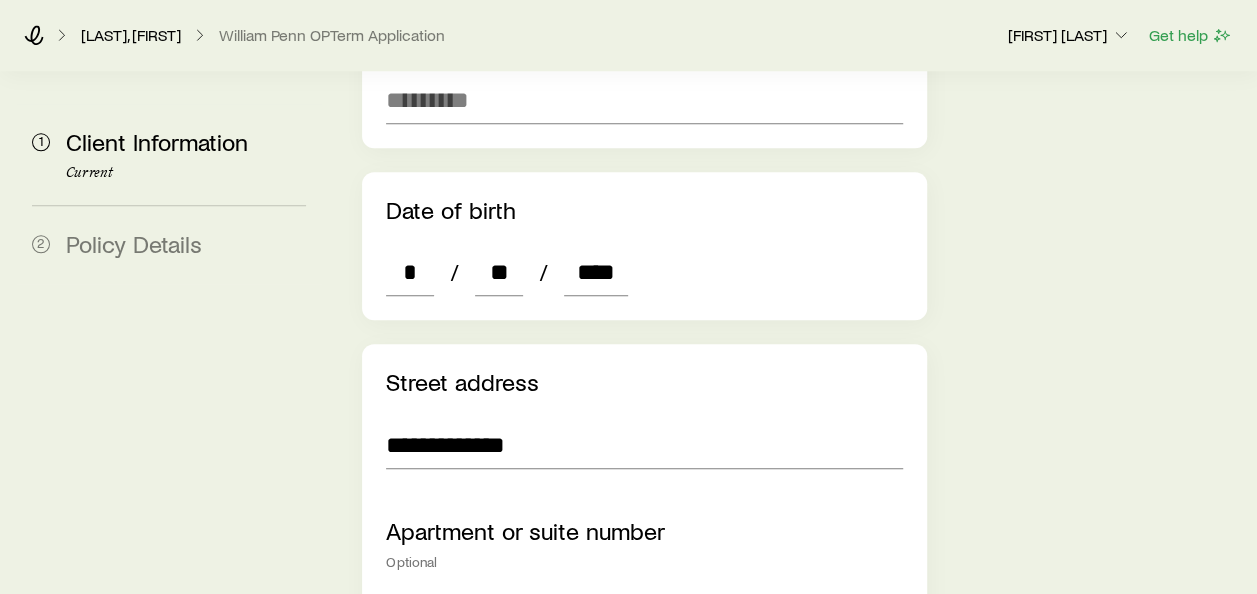 click at bounding box center (644, 618) 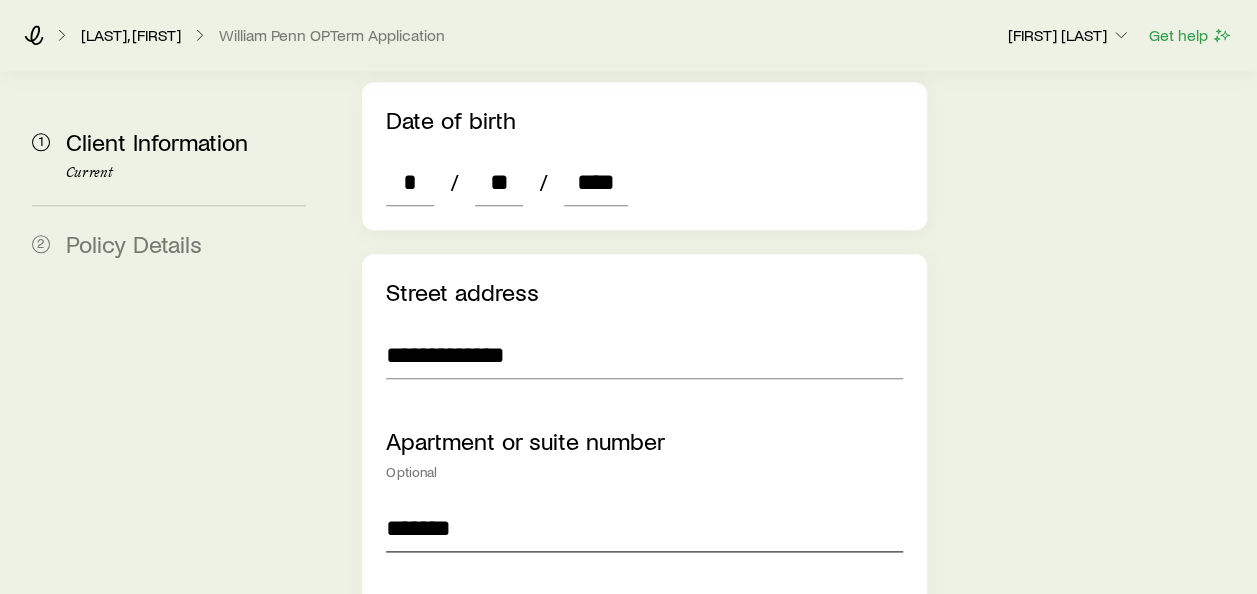 scroll, scrollTop: 1100, scrollLeft: 0, axis: vertical 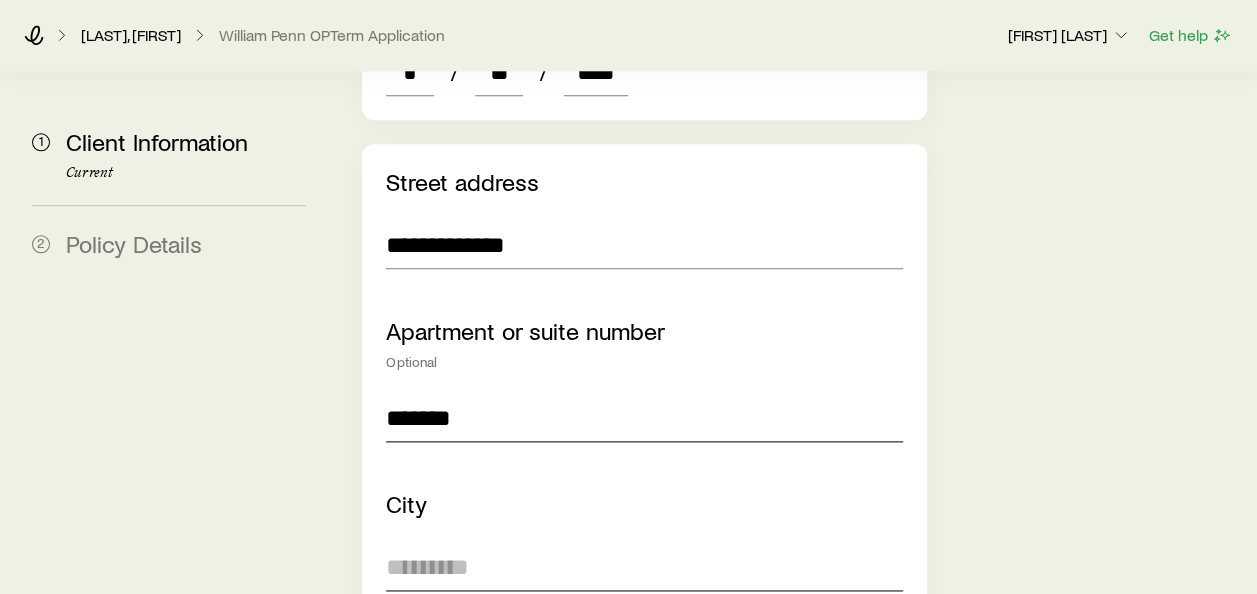 type on "******" 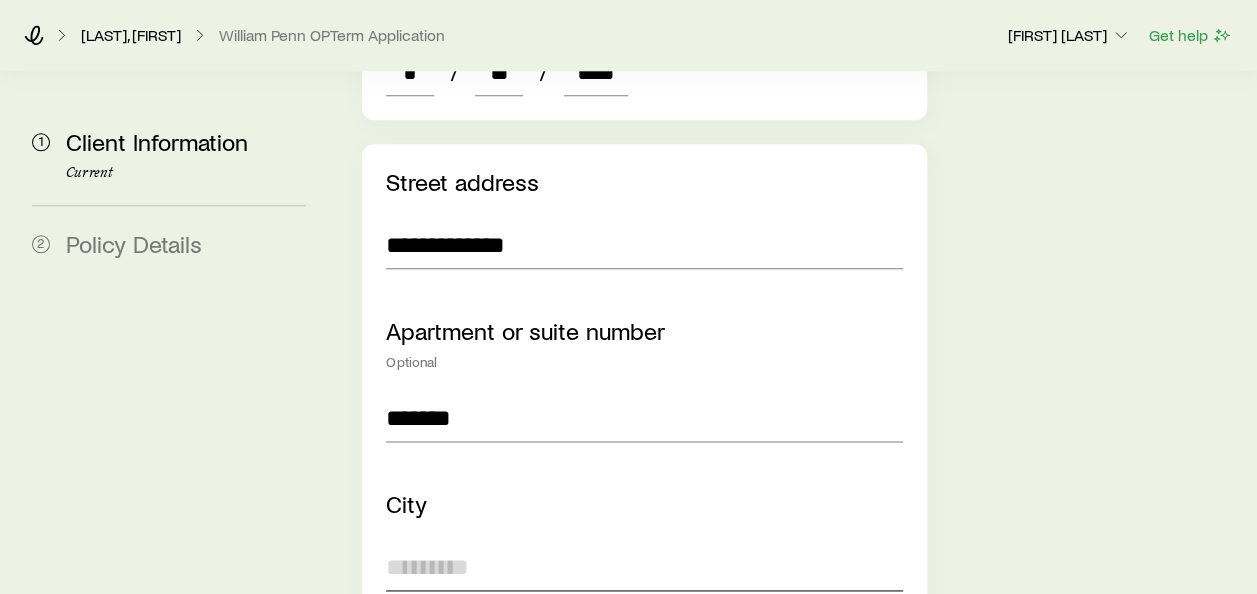 click at bounding box center (644, 567) 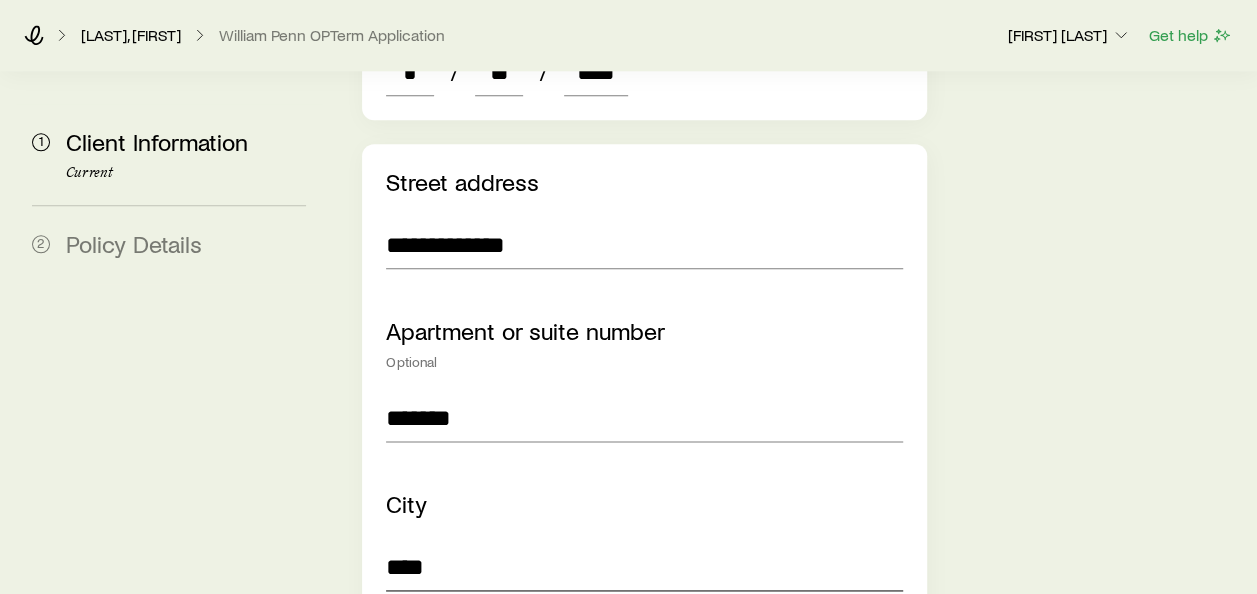 type on "********" 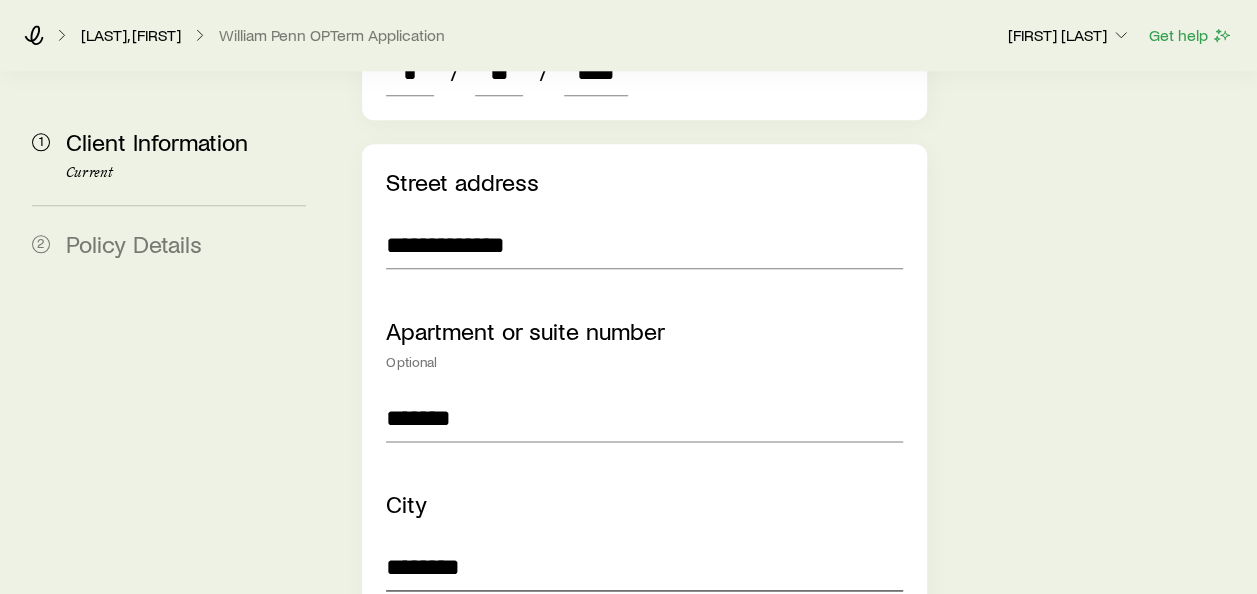 scroll, scrollTop: 1438, scrollLeft: 0, axis: vertical 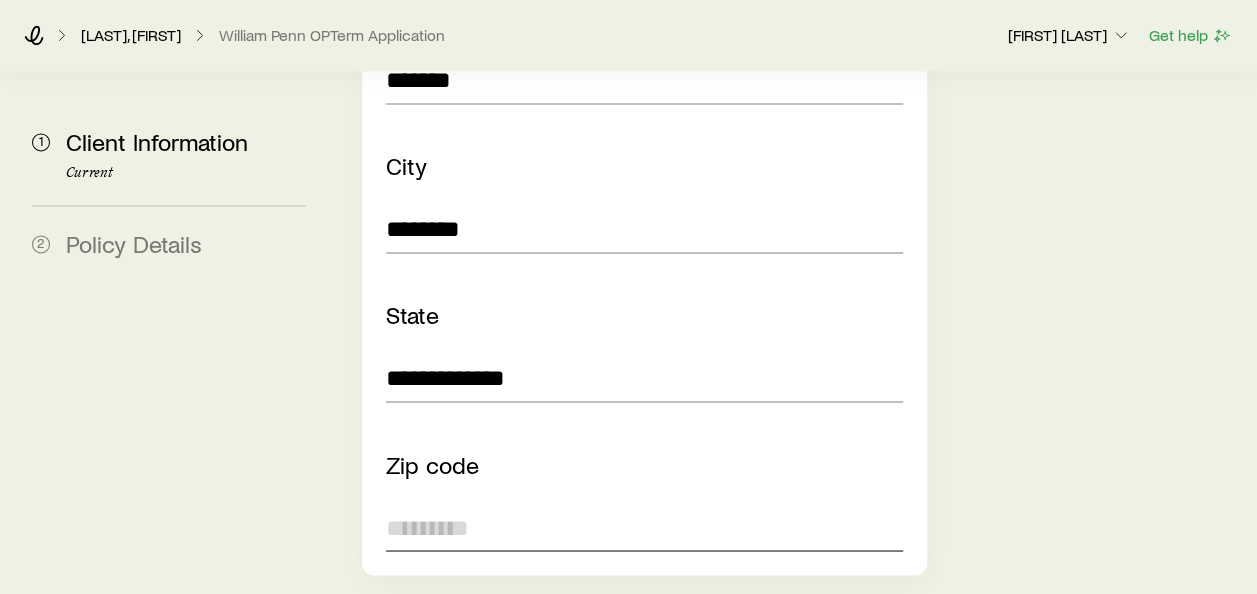 click at bounding box center (644, 527) 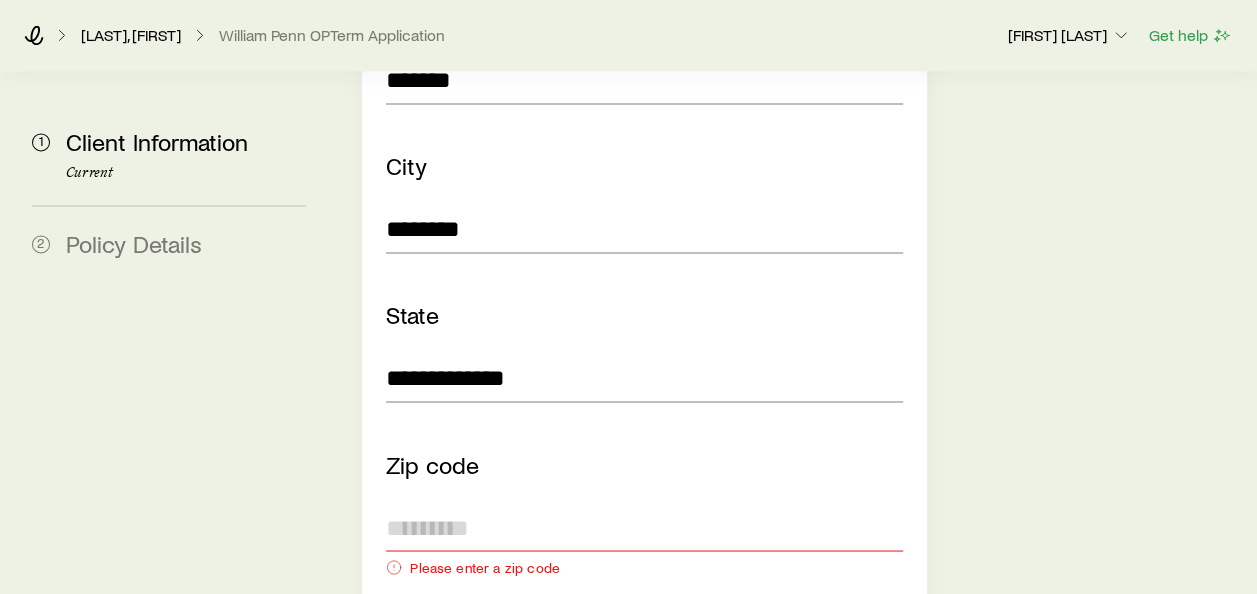 click at bounding box center (644, 527) 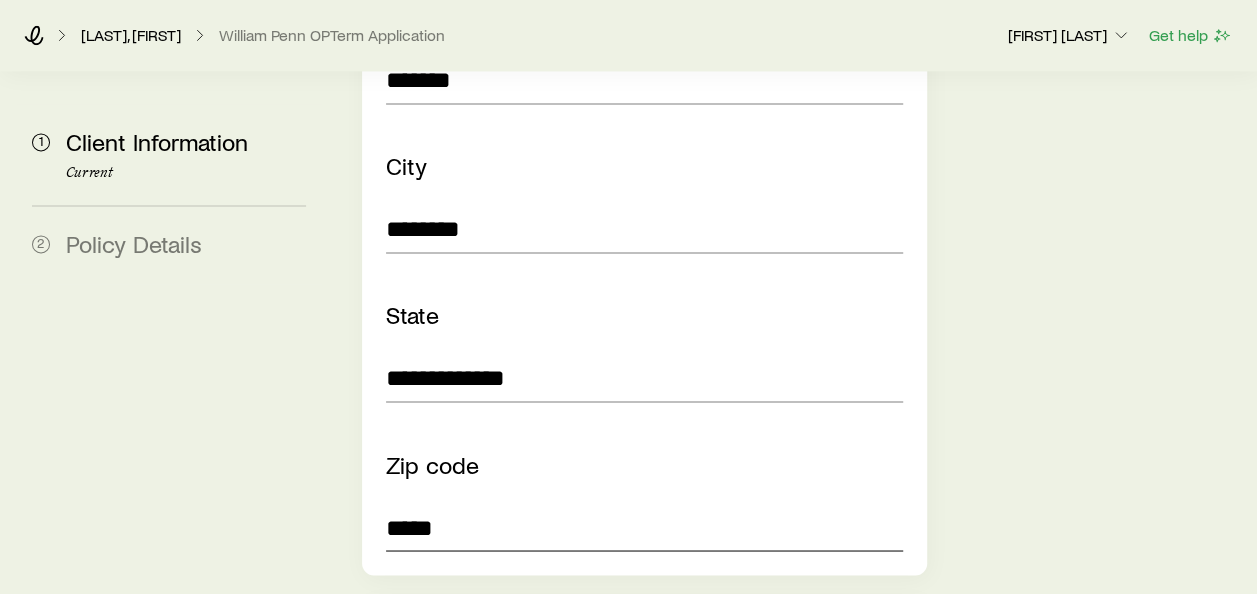 type on "*****" 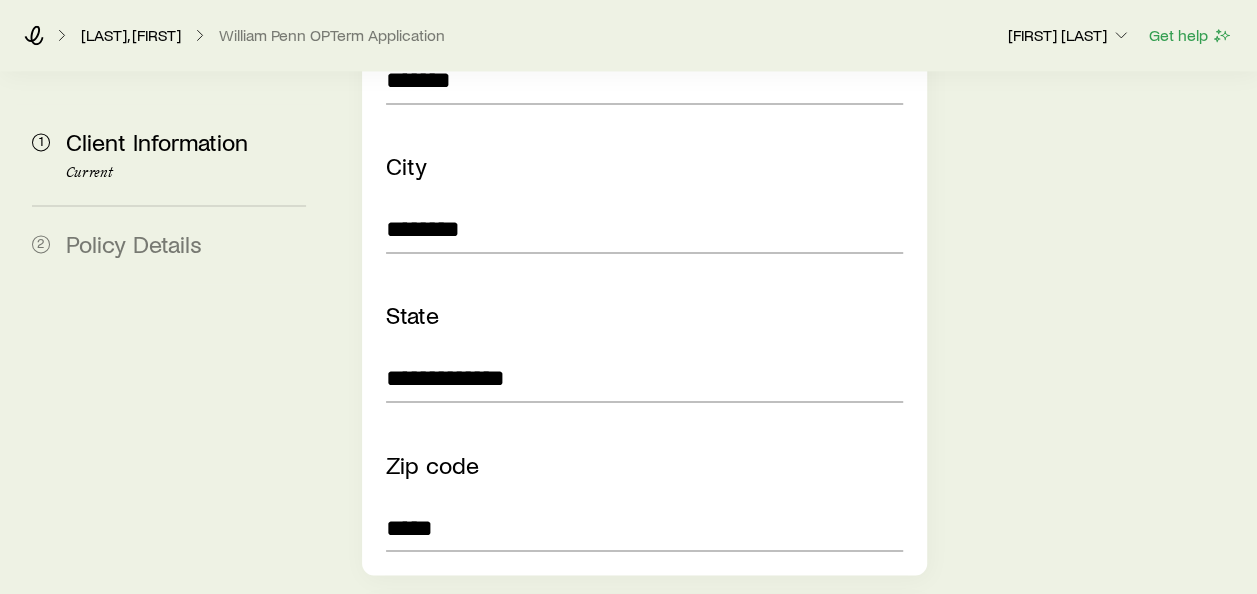 click on "**********" at bounding box center [793, 73] 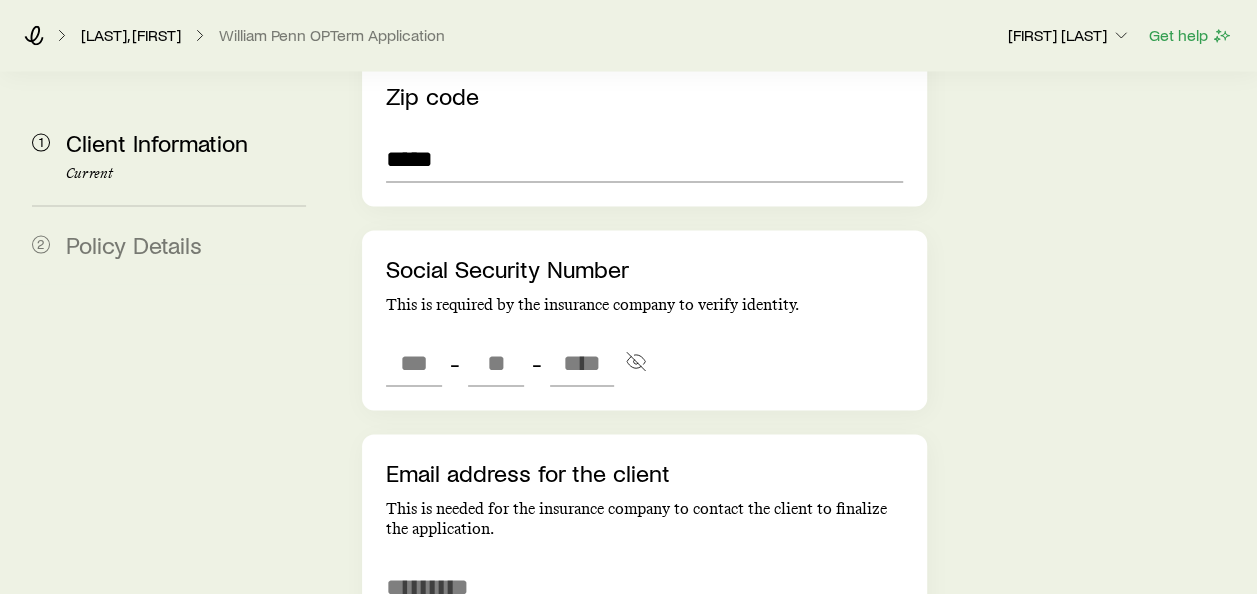 scroll, scrollTop: 1838, scrollLeft: 0, axis: vertical 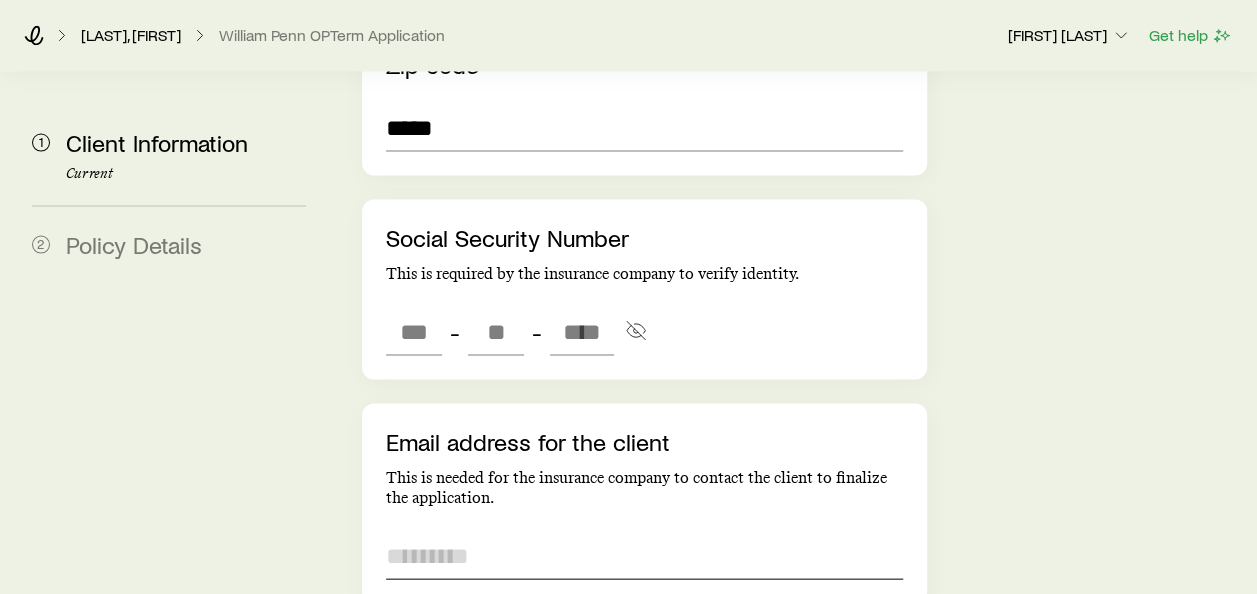 click at bounding box center [644, 555] 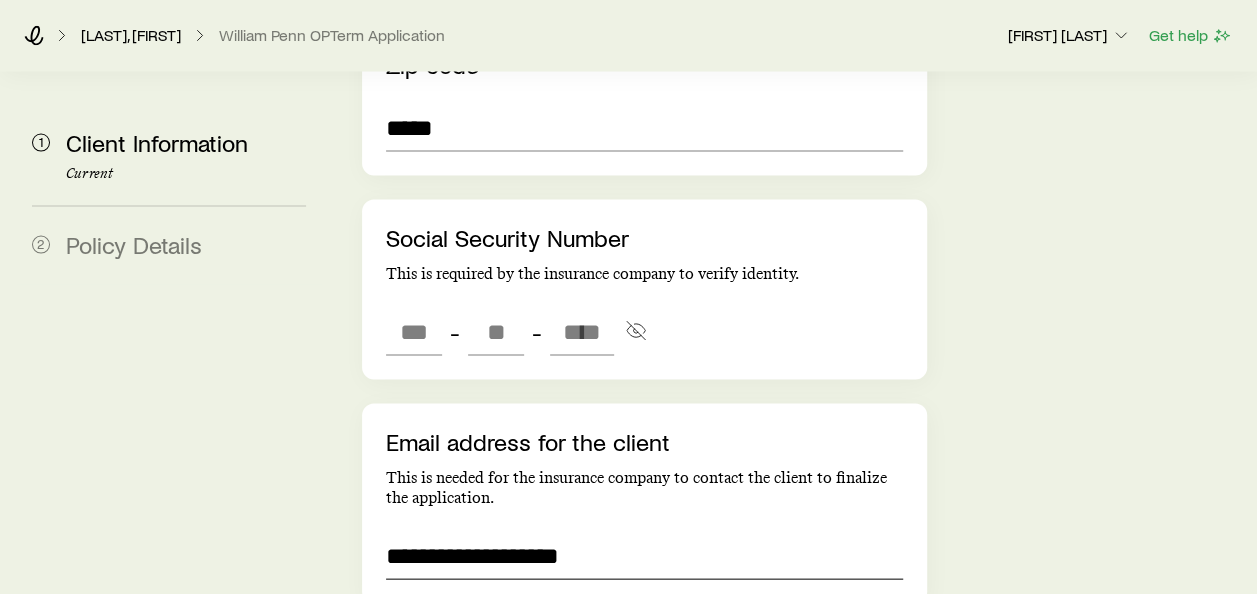 type on "**********" 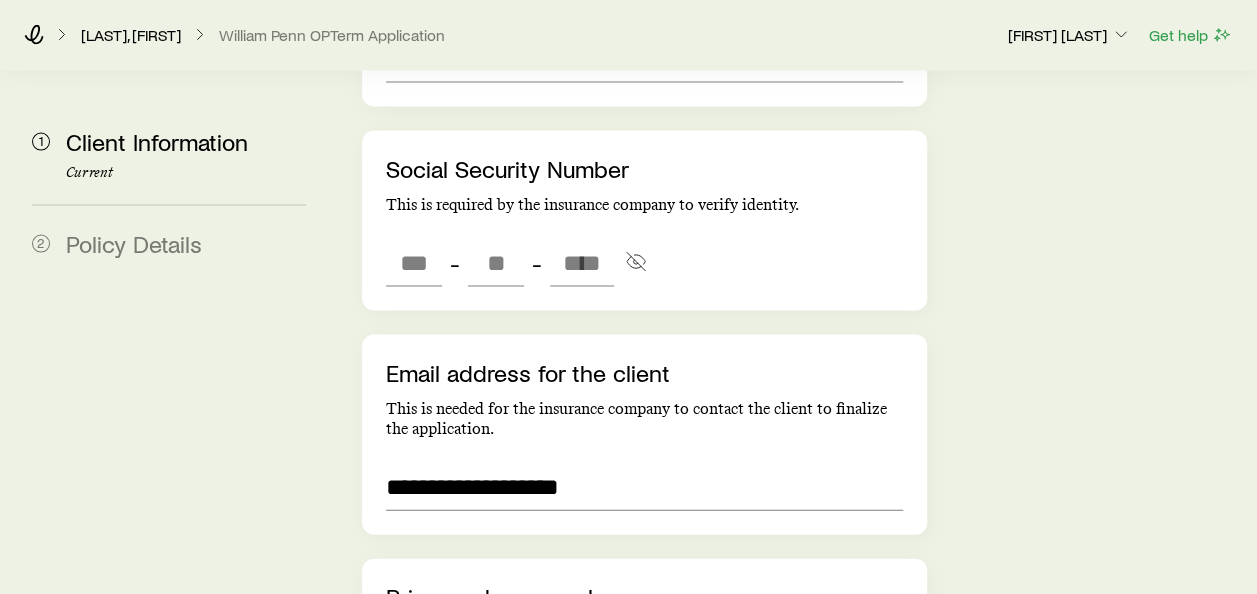 scroll, scrollTop: 1938, scrollLeft: 0, axis: vertical 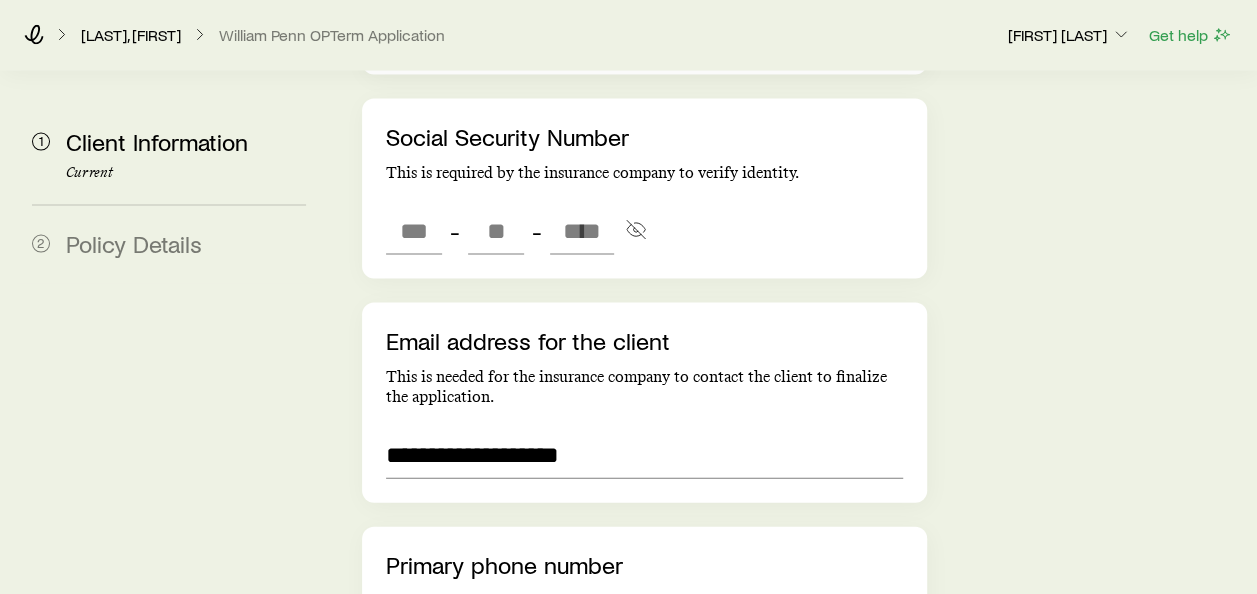 click at bounding box center (414, 628) 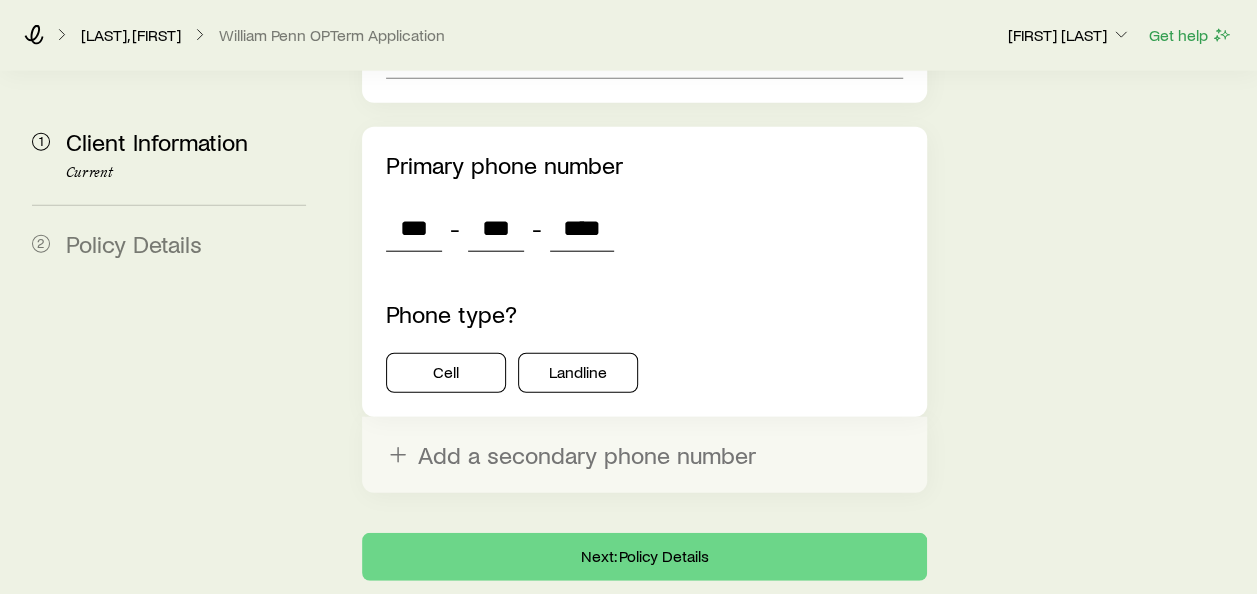 scroll, scrollTop: 2357, scrollLeft: 0, axis: vertical 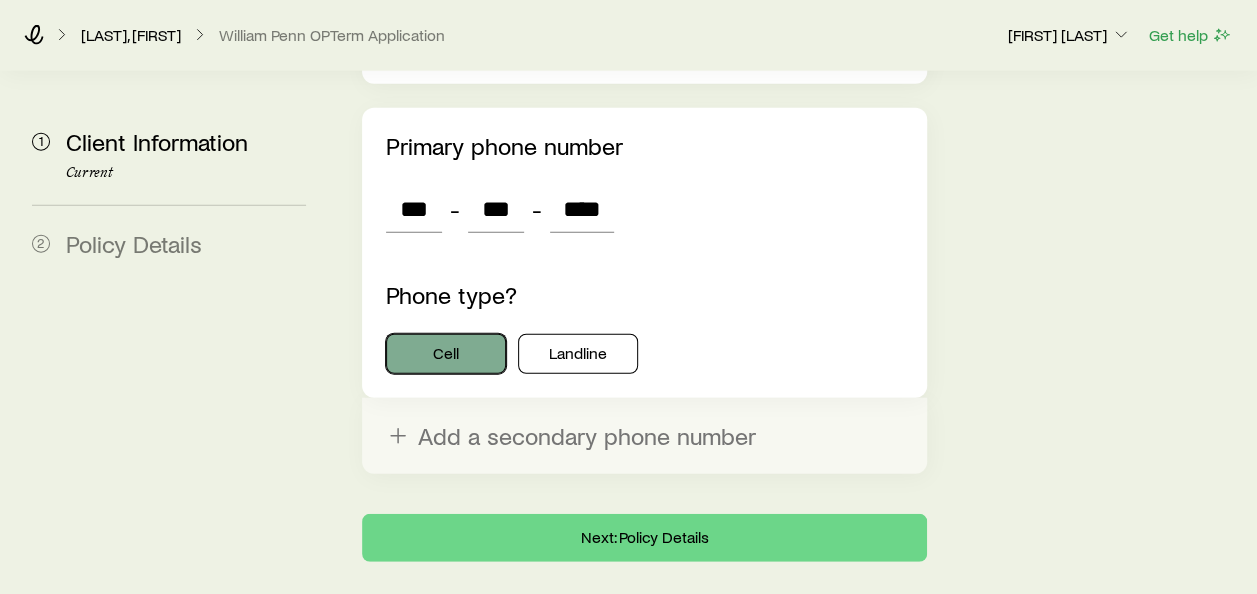 click on "Cell" at bounding box center (446, 354) 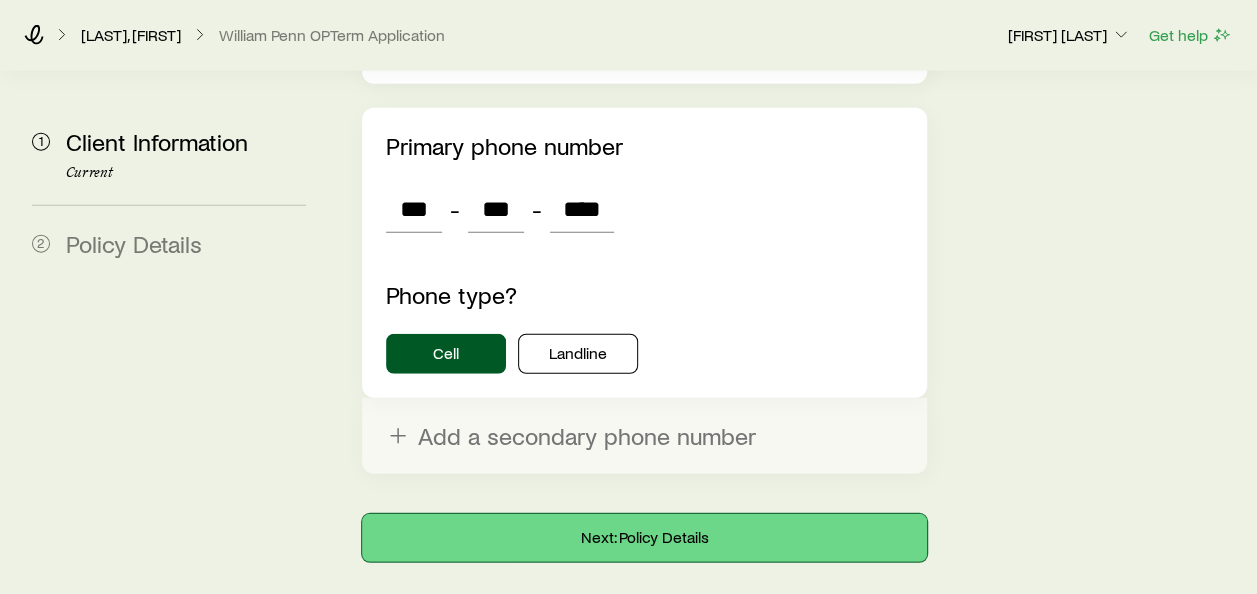 click on "Next: Policy Details" at bounding box center (644, 538) 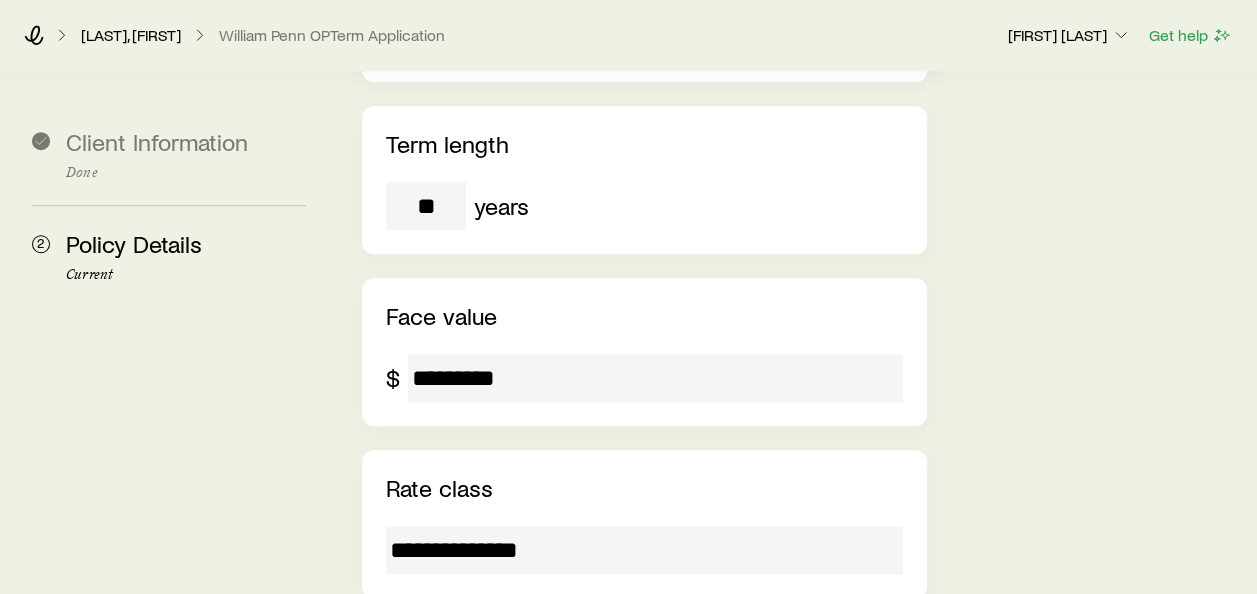 scroll, scrollTop: 700, scrollLeft: 0, axis: vertical 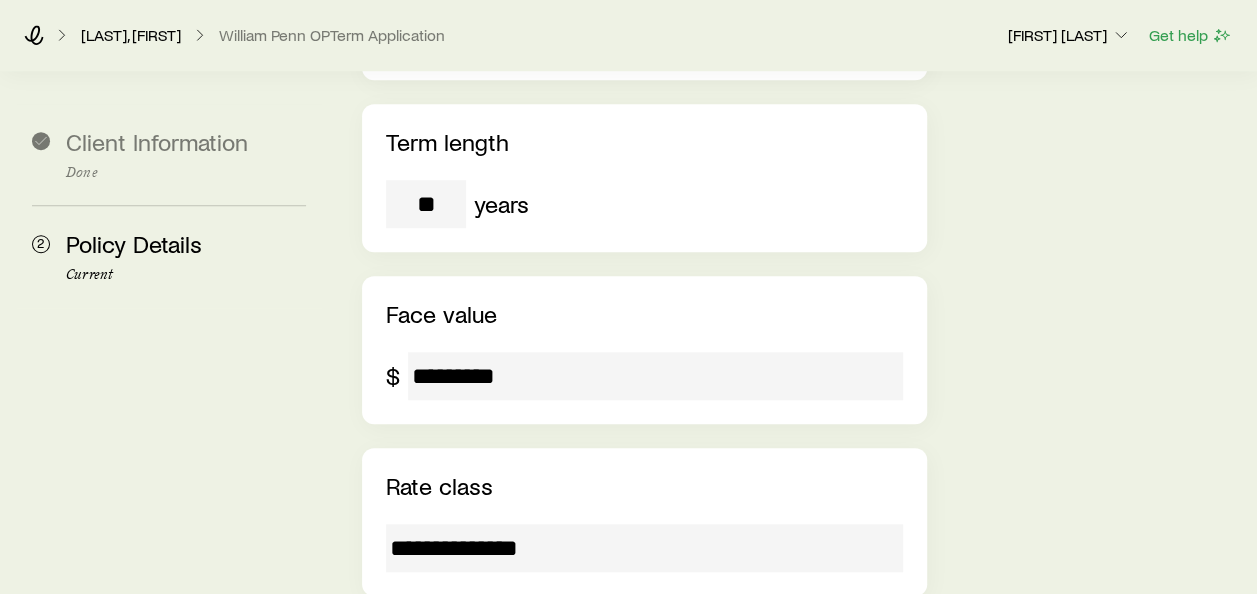 drag, startPoint x: 425, startPoint y: 268, endPoint x: 405, endPoint y: 266, distance: 20.09975 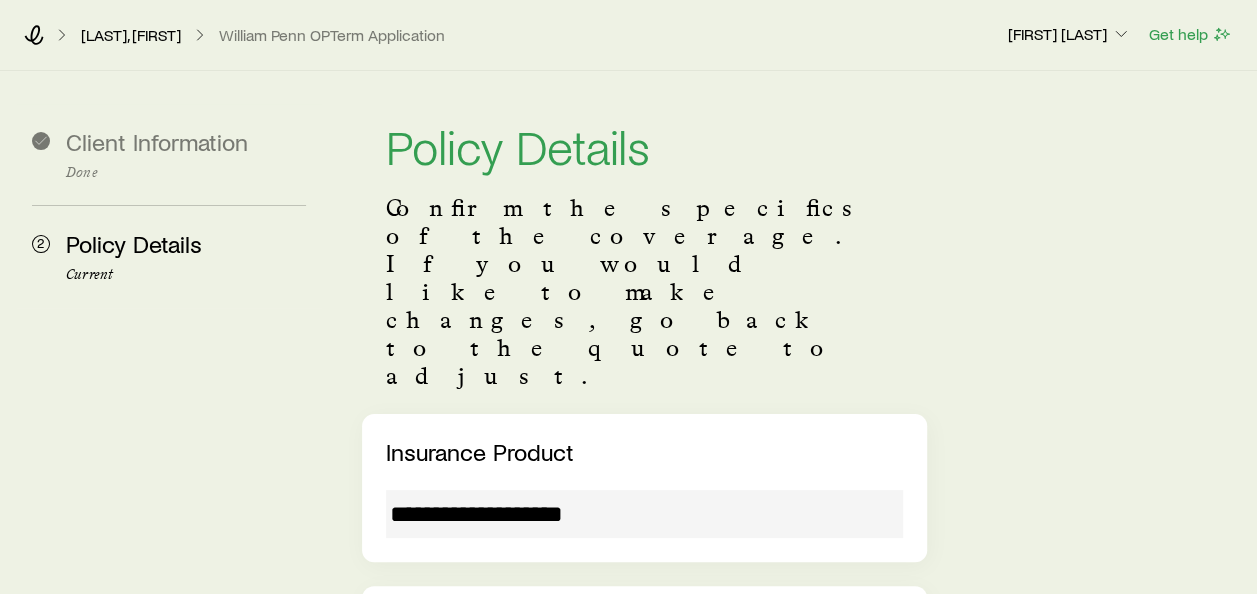 scroll, scrollTop: 0, scrollLeft: 0, axis: both 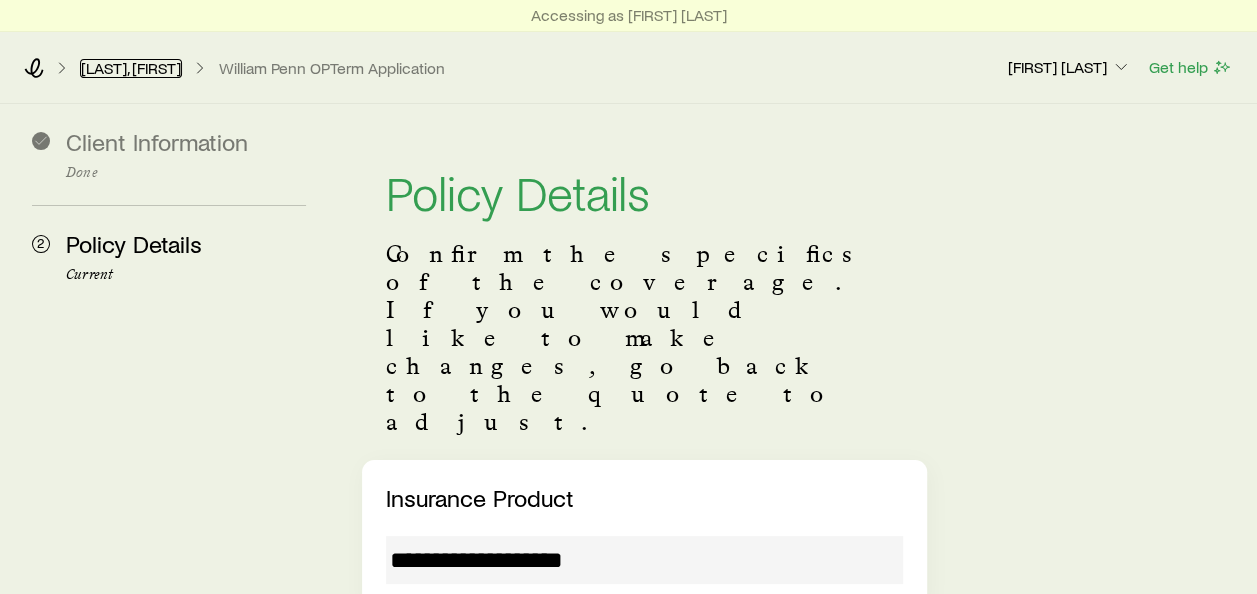 click on "[LAST], [FIRST]" at bounding box center (131, 68) 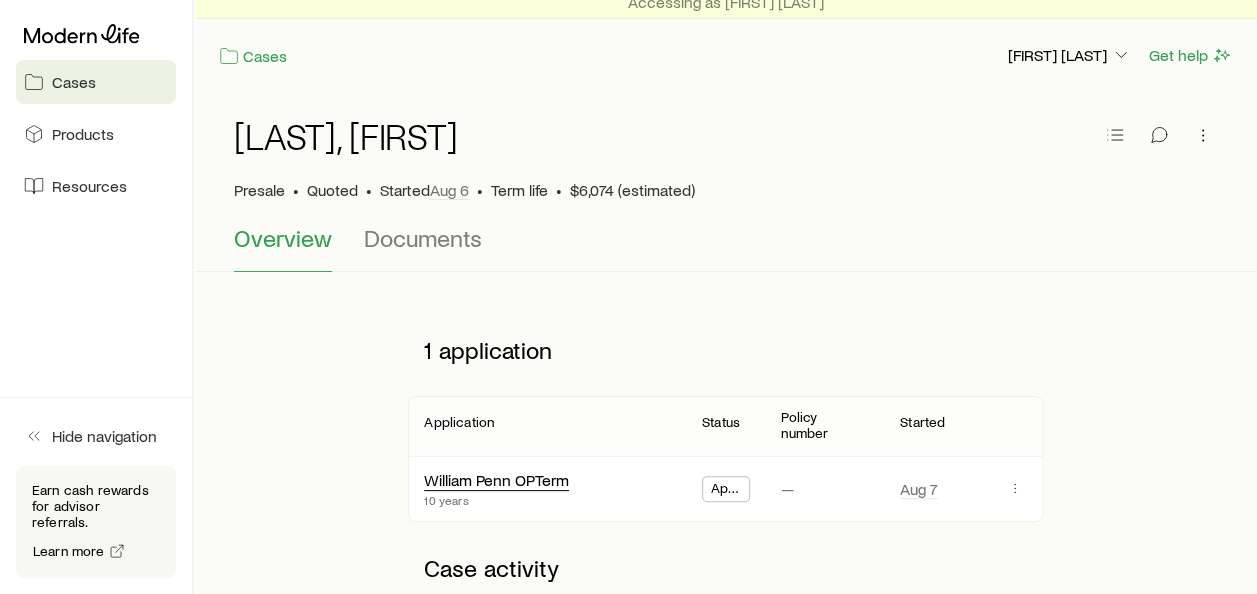 scroll, scrollTop: 0, scrollLeft: 0, axis: both 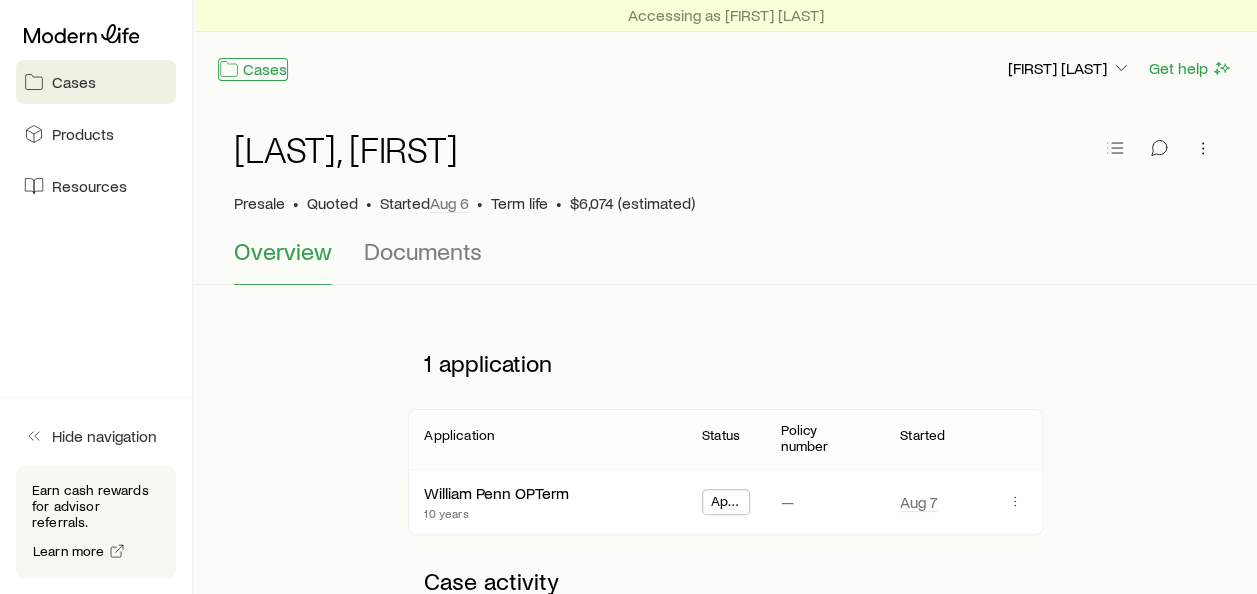 click on "Cases" at bounding box center [253, 69] 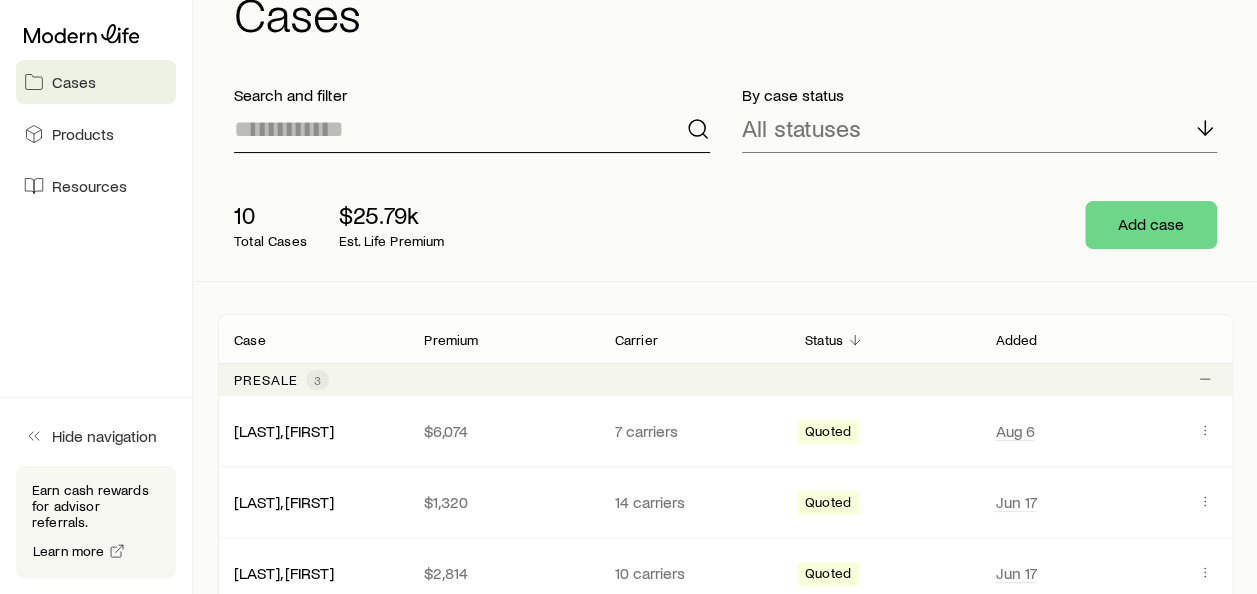 scroll, scrollTop: 200, scrollLeft: 0, axis: vertical 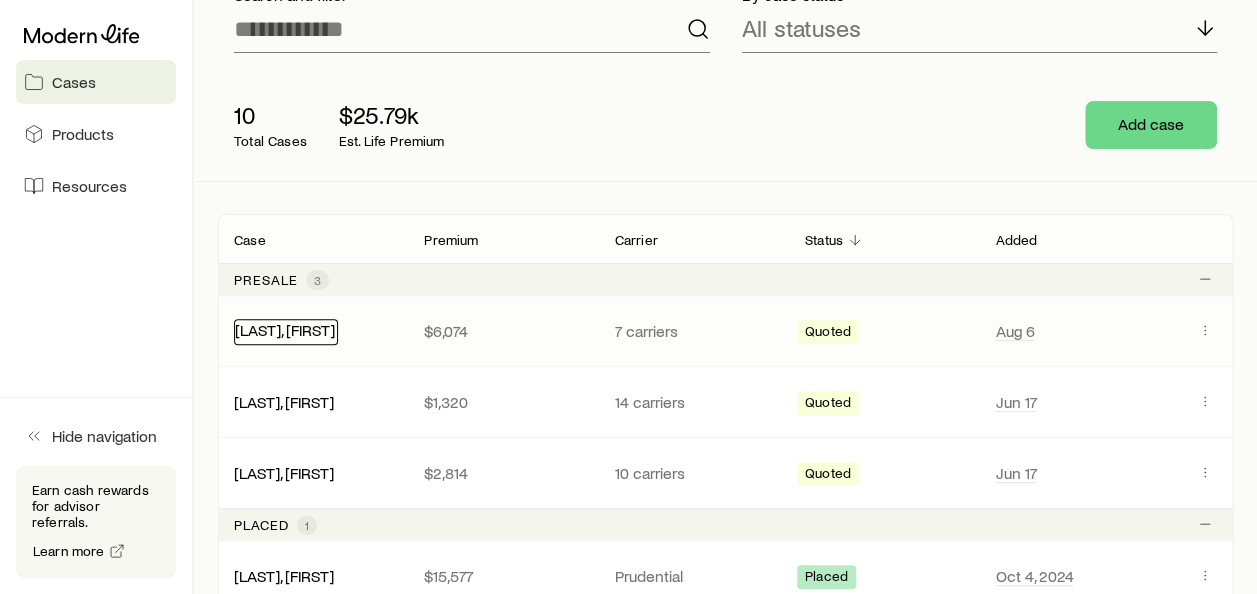 click on "[LAST], [FIRST]" at bounding box center (285, 329) 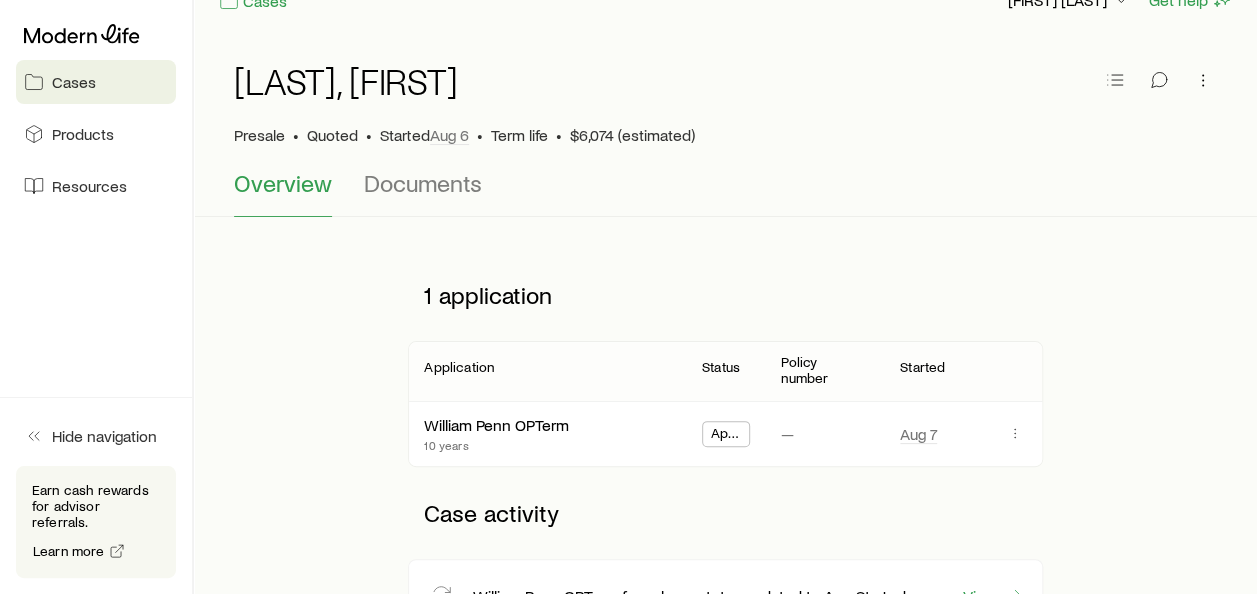scroll, scrollTop: 100, scrollLeft: 0, axis: vertical 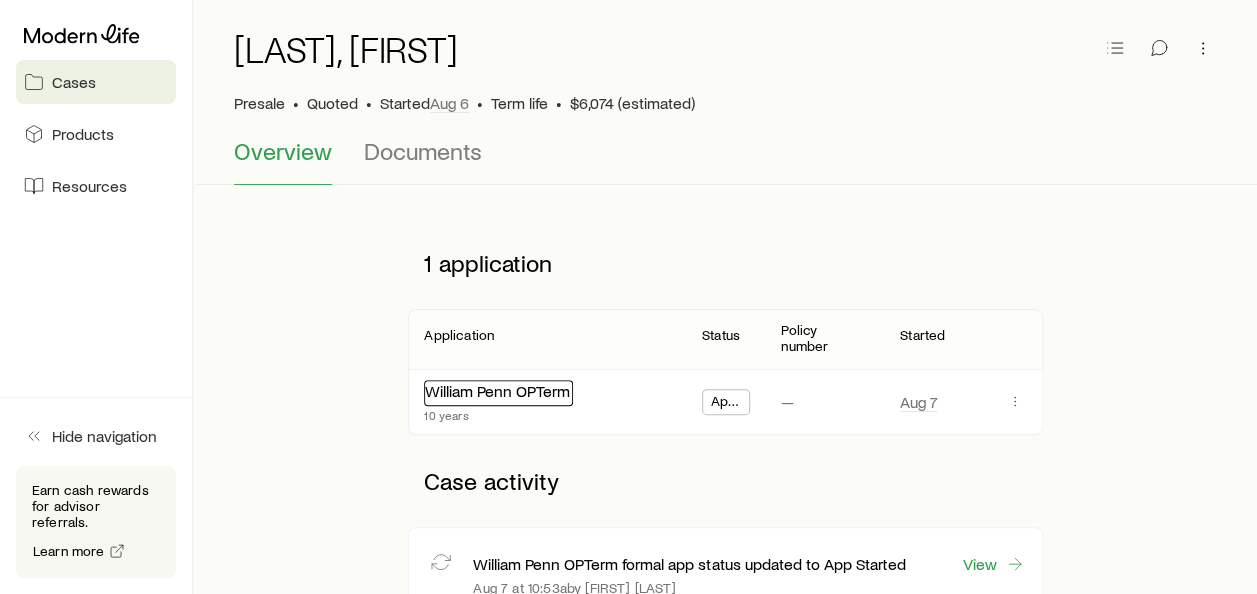click on "William Penn OPTerm" at bounding box center (497, 390) 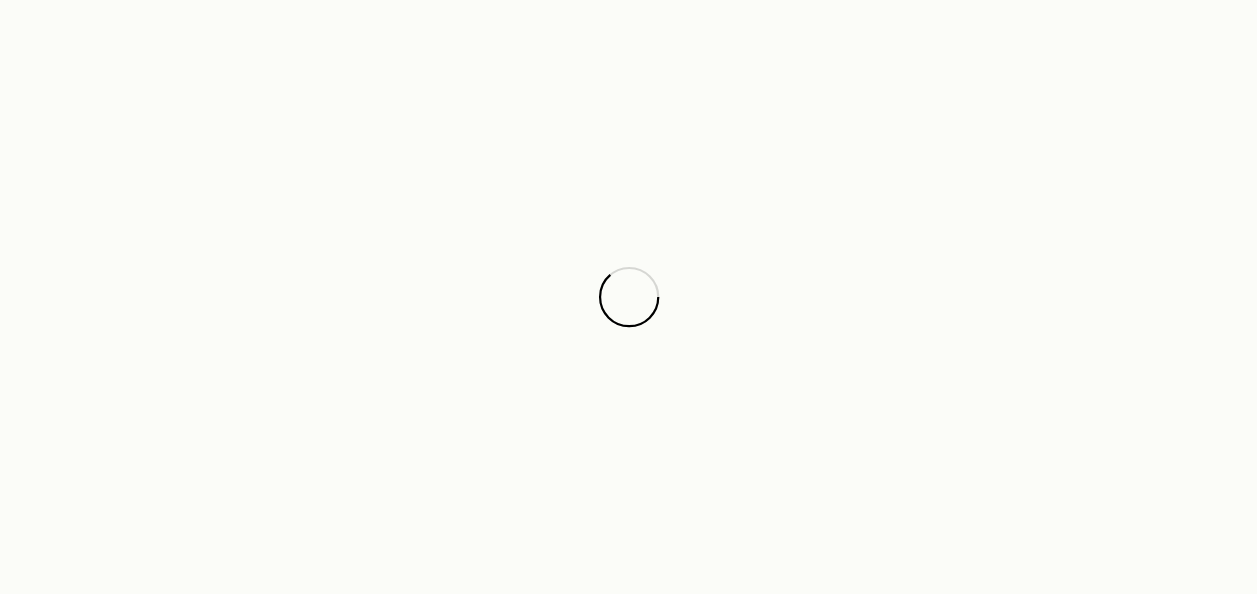 scroll, scrollTop: 0, scrollLeft: 0, axis: both 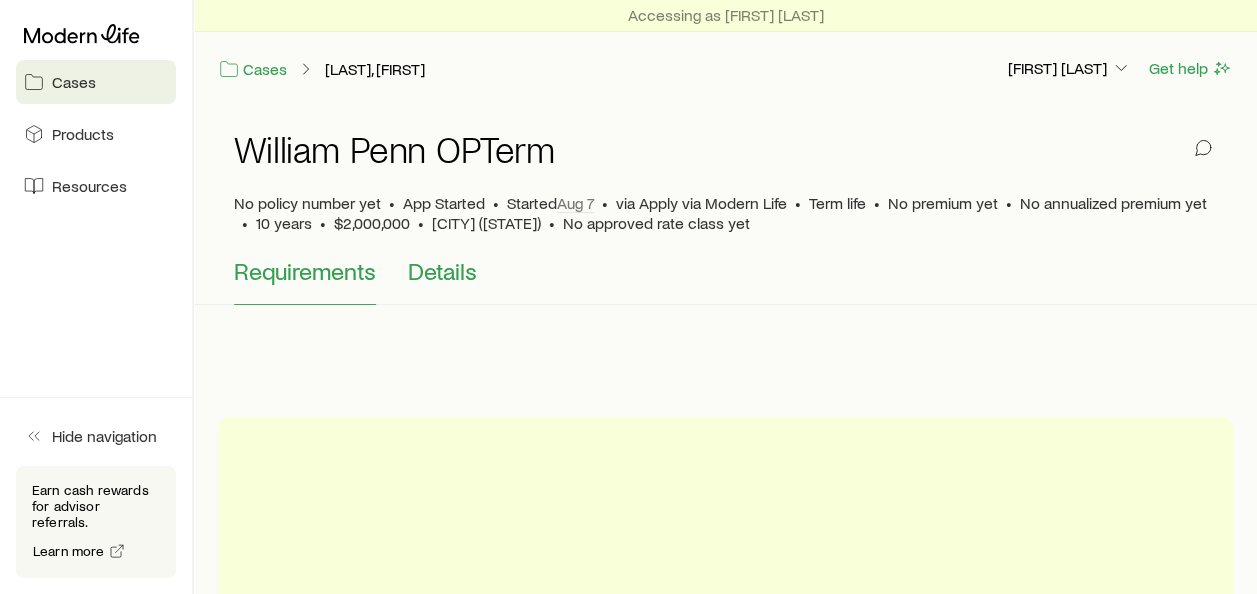 click on "Details" at bounding box center (442, 271) 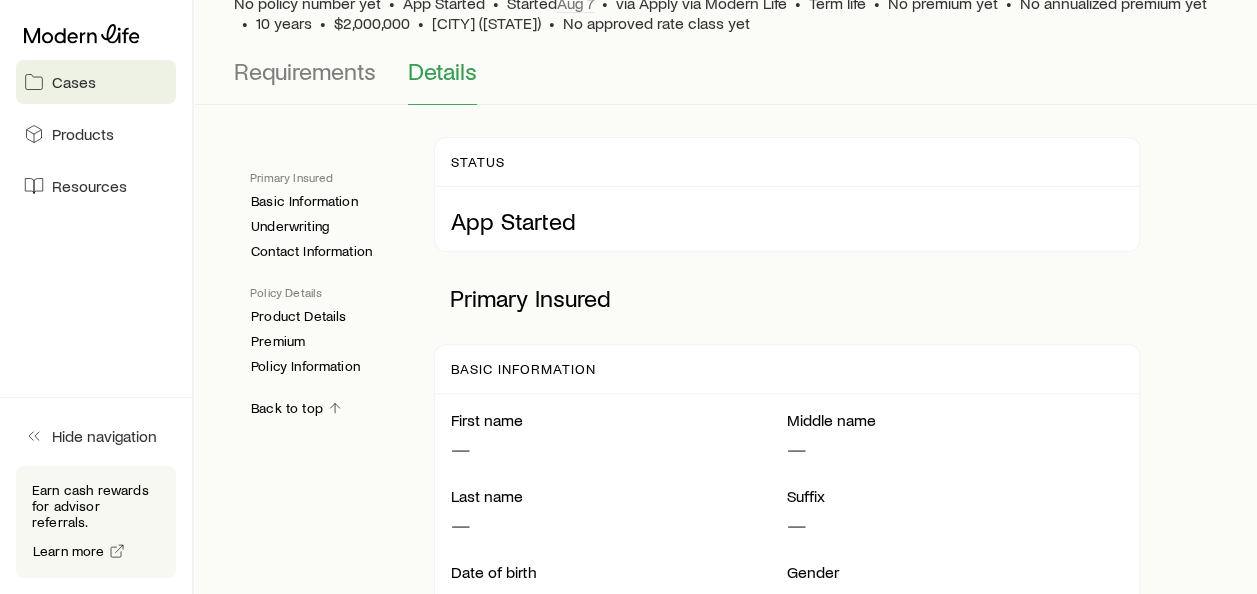 scroll, scrollTop: 0, scrollLeft: 0, axis: both 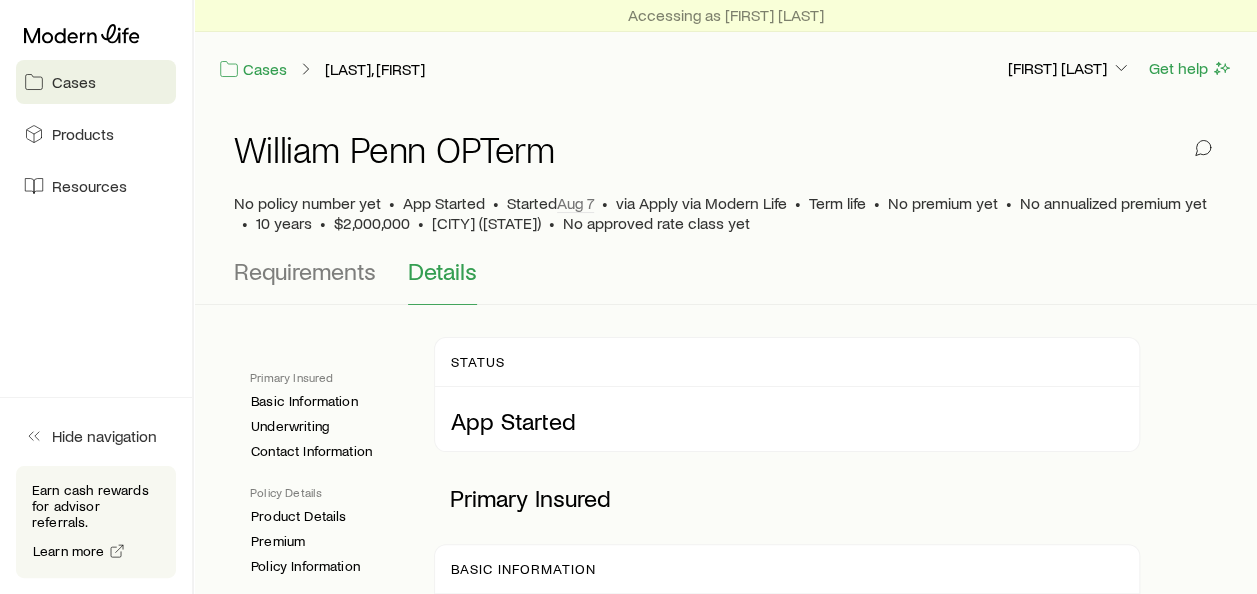 click on "Cases" at bounding box center [74, 82] 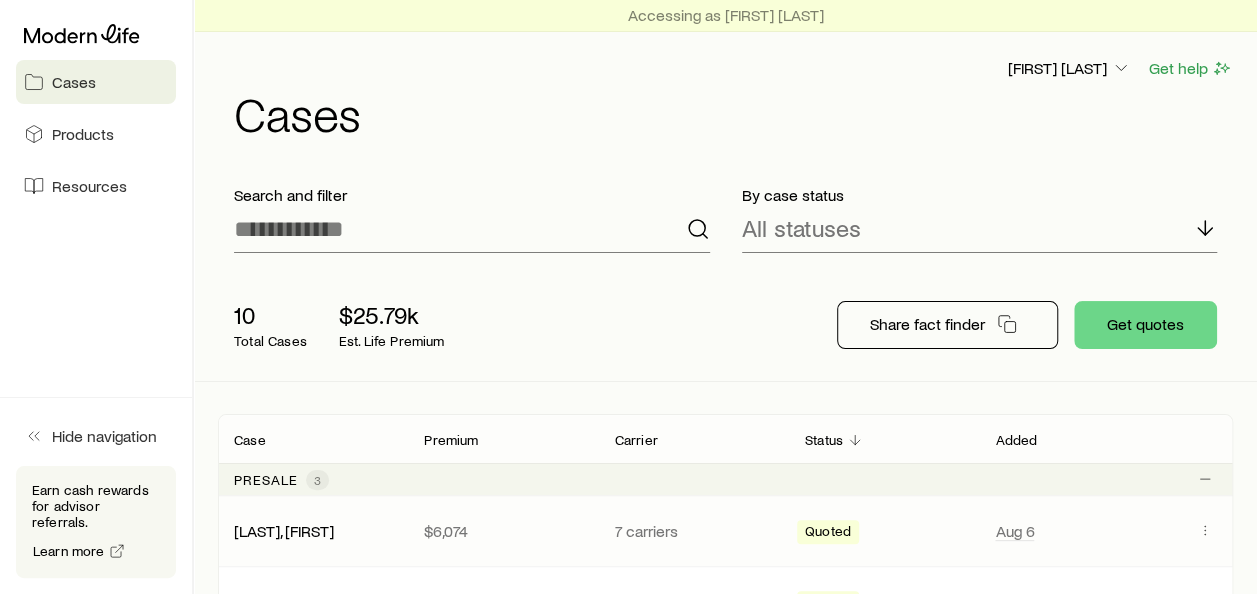 click on "Quoted" at bounding box center [828, 533] 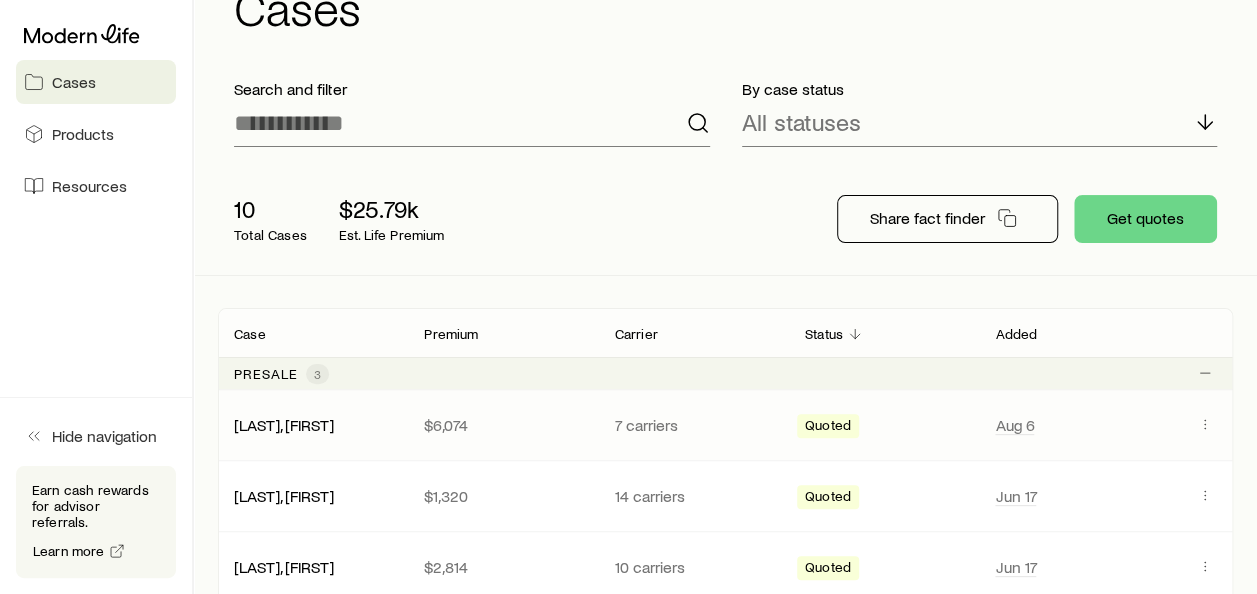 scroll, scrollTop: 92, scrollLeft: 0, axis: vertical 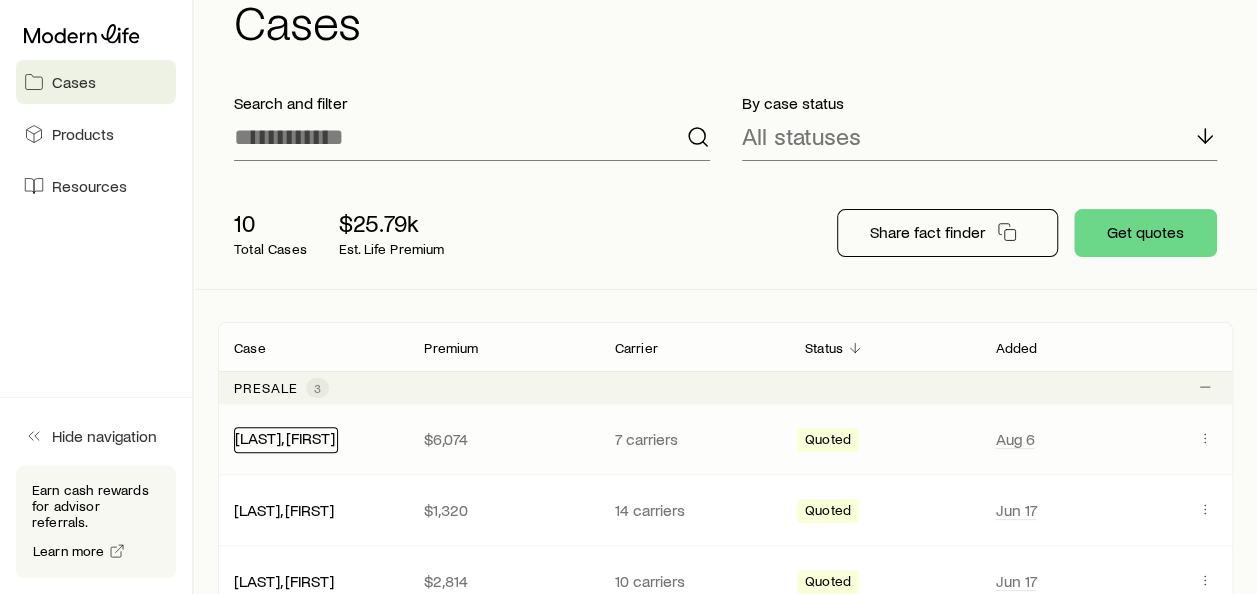 click on "[LAST], [FIRST]" at bounding box center (285, 437) 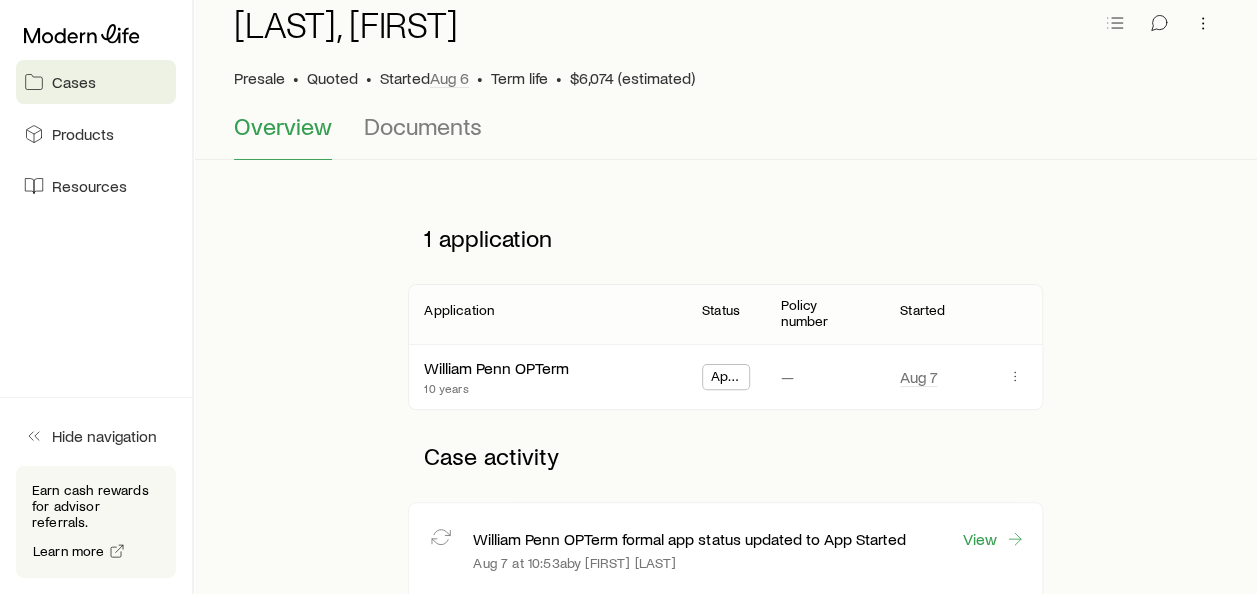 scroll, scrollTop: 0, scrollLeft: 0, axis: both 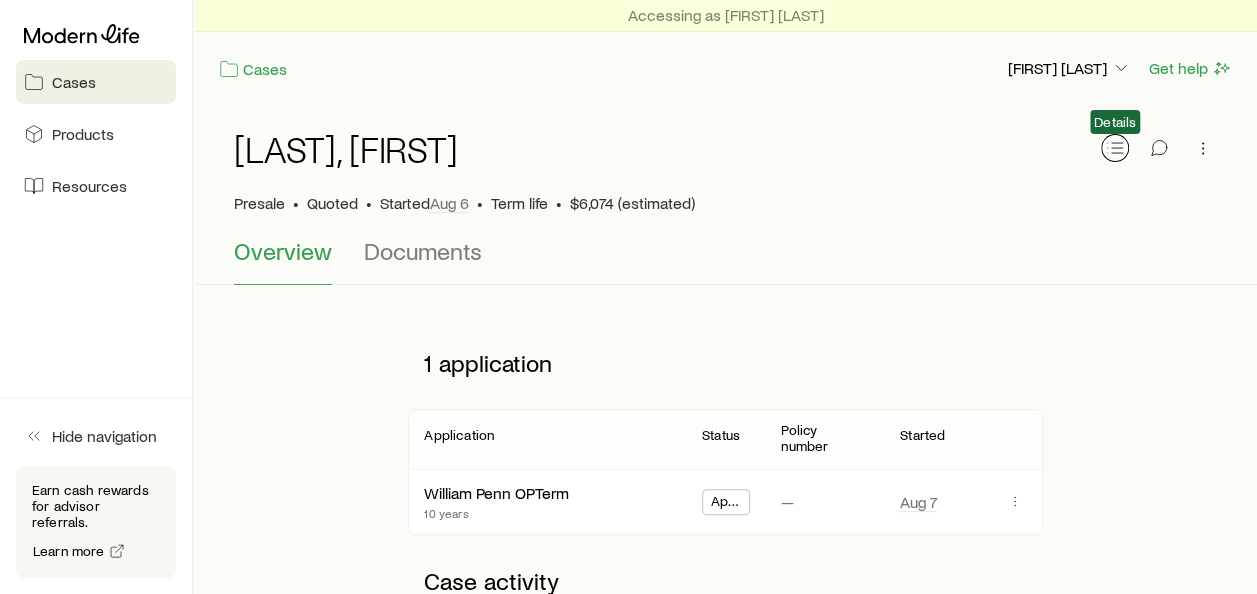 click 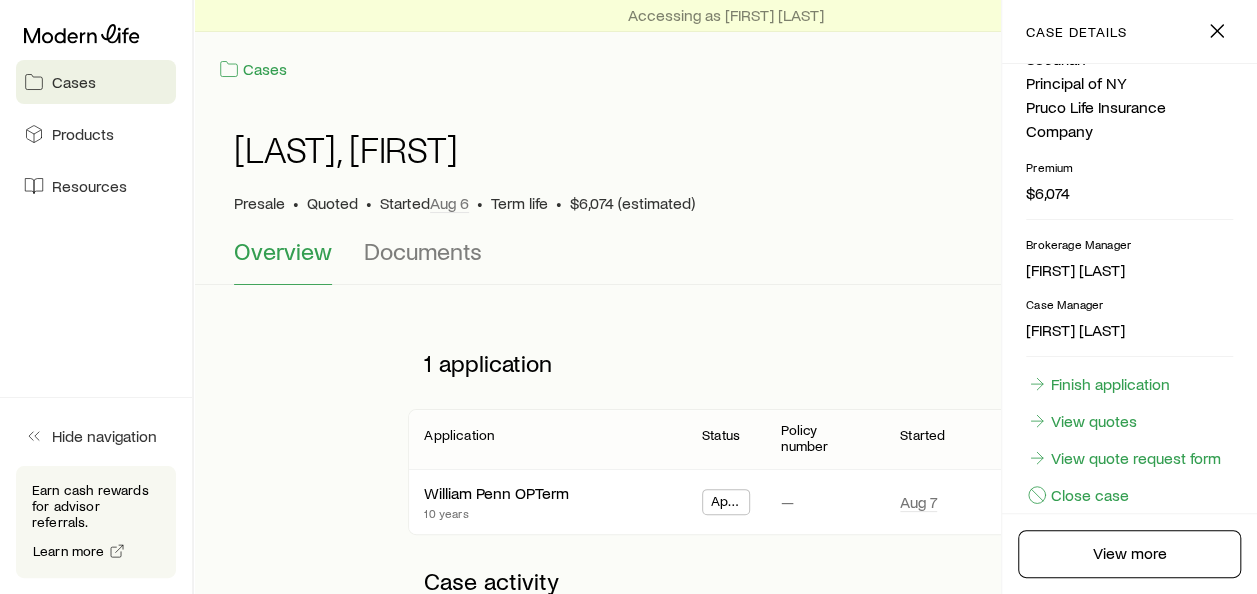 scroll, scrollTop: 576, scrollLeft: 0, axis: vertical 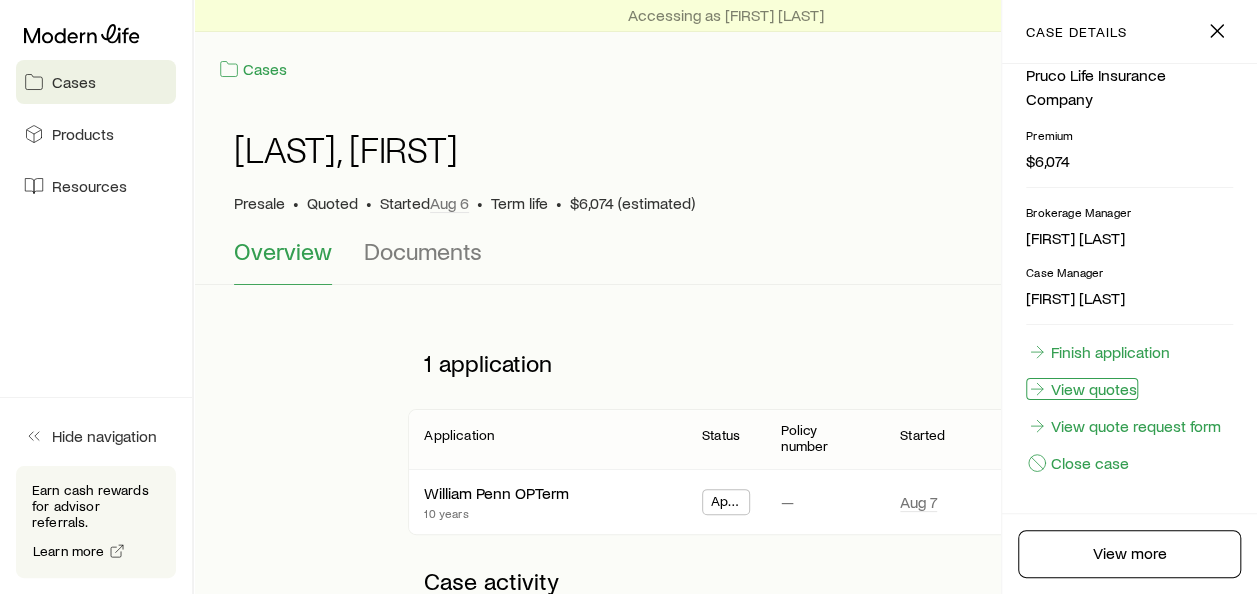 click on "View quotes" at bounding box center (1082, 389) 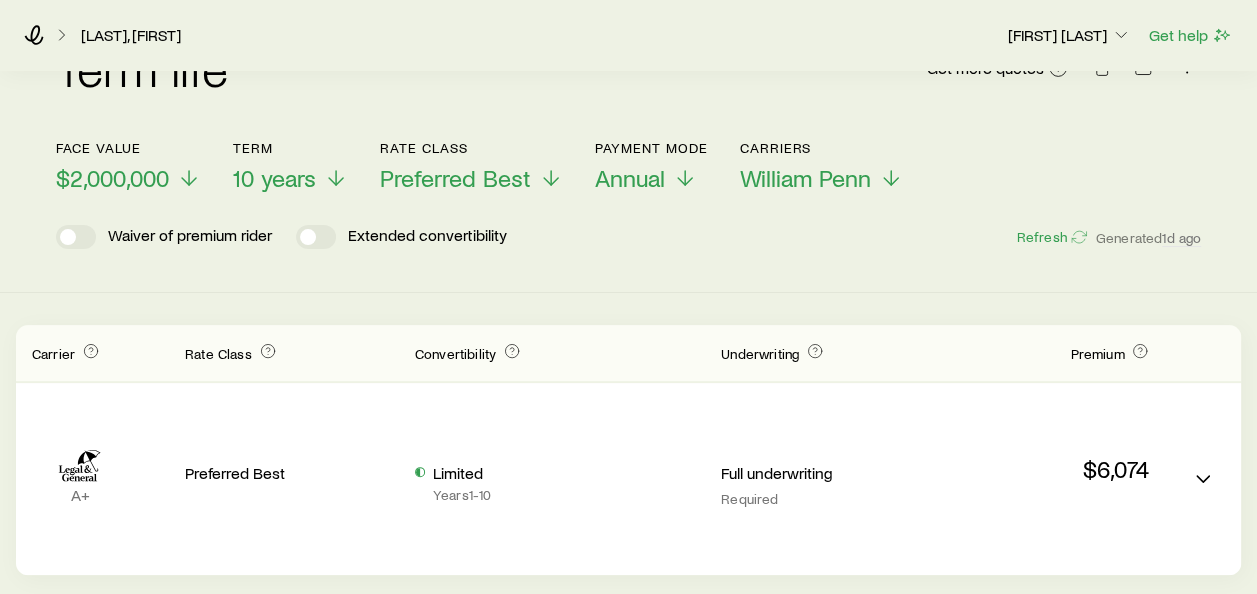 scroll, scrollTop: 193, scrollLeft: 0, axis: vertical 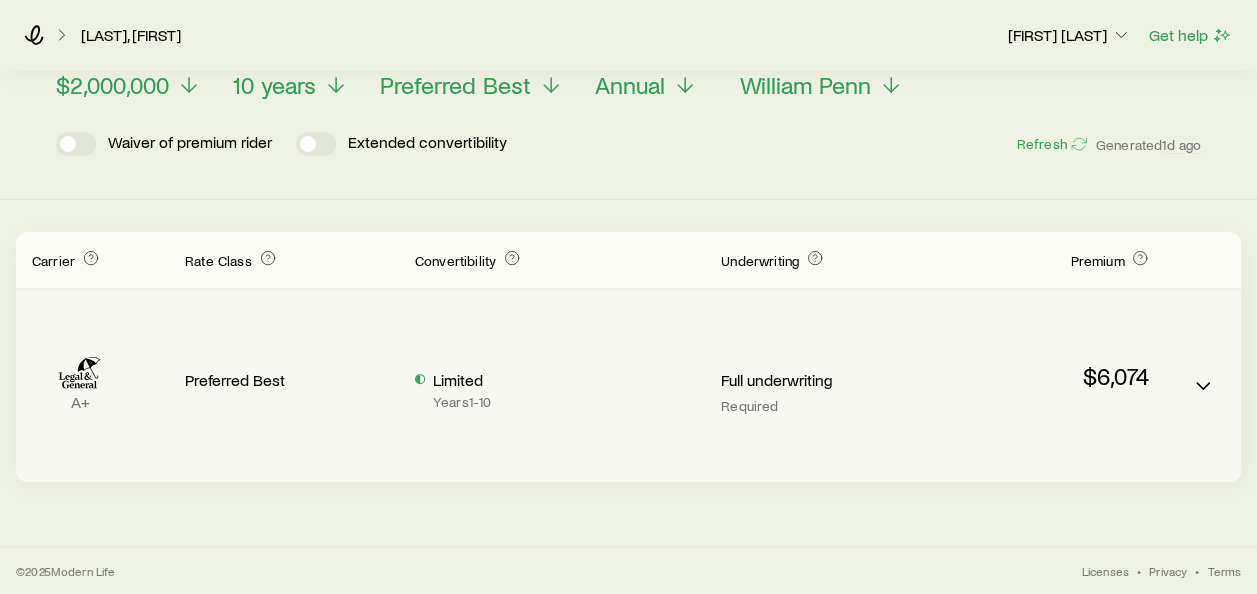 click on "Preferred Best" at bounding box center [284, 380] 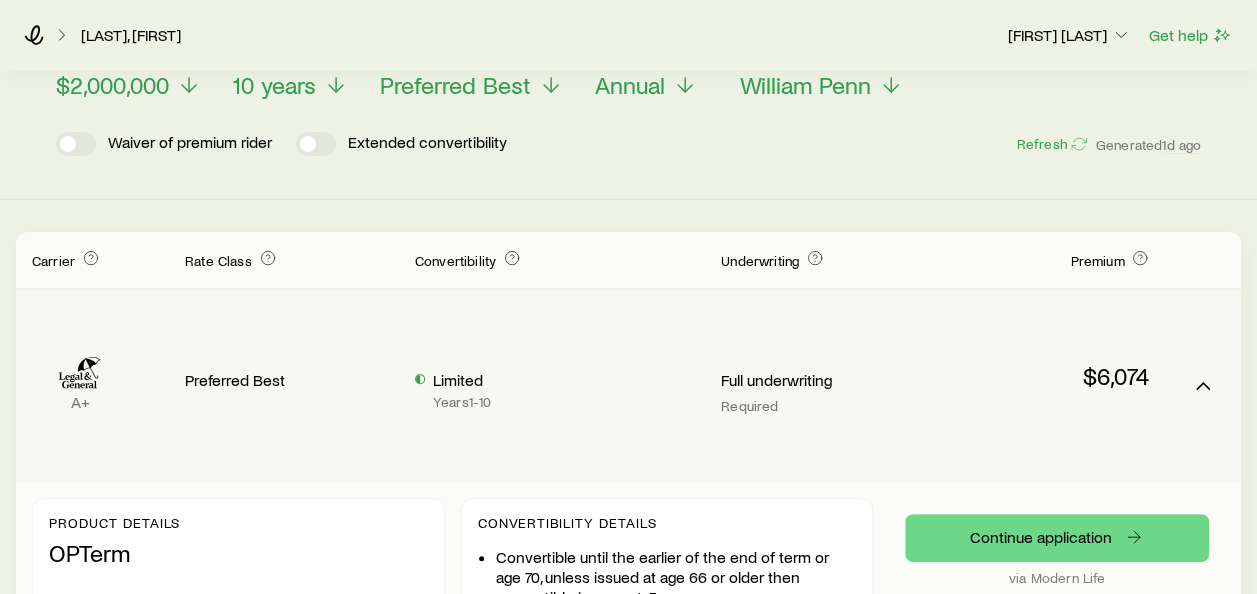 click on "Preferred Best" at bounding box center (284, 380) 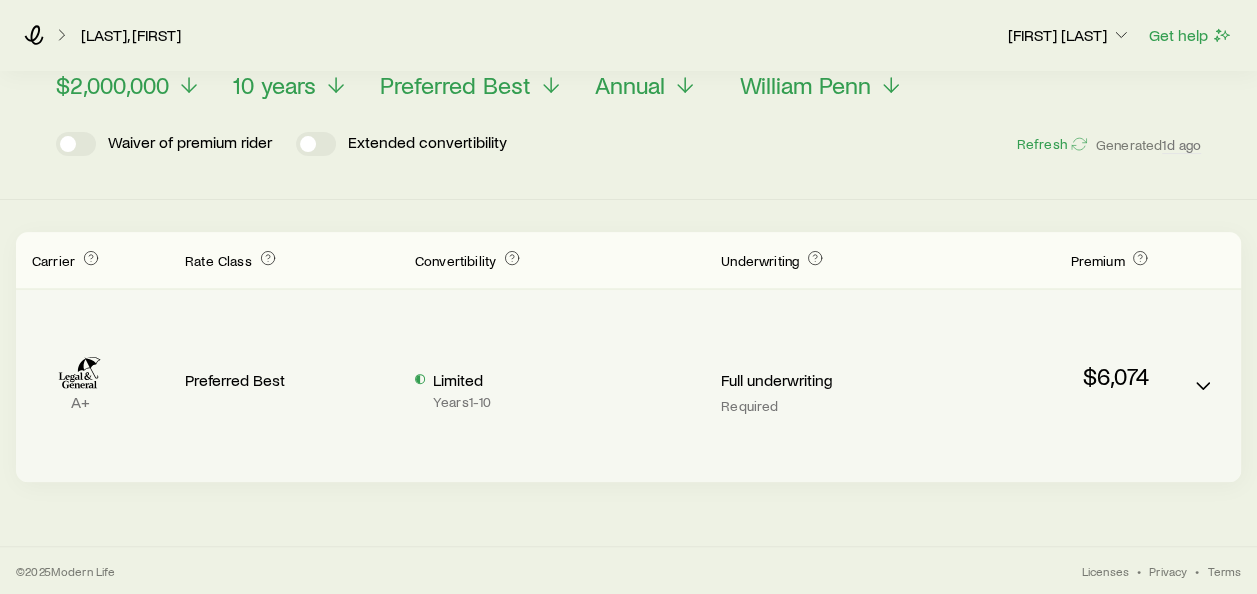 click on "Preferred Best" at bounding box center [284, 380] 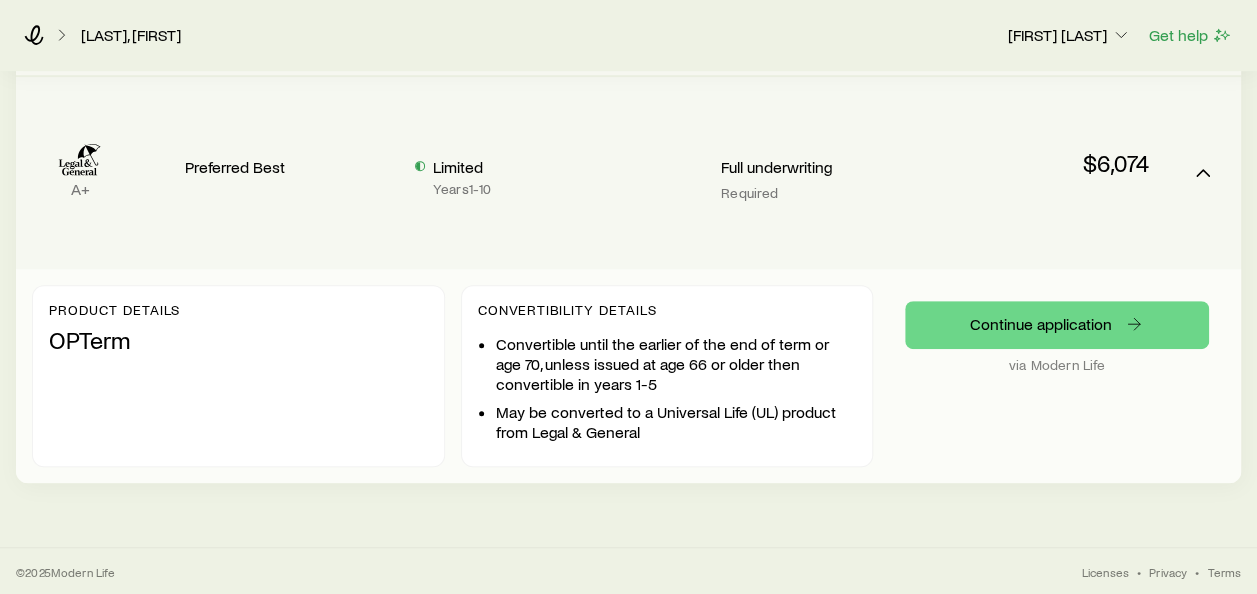 scroll, scrollTop: 0, scrollLeft: 0, axis: both 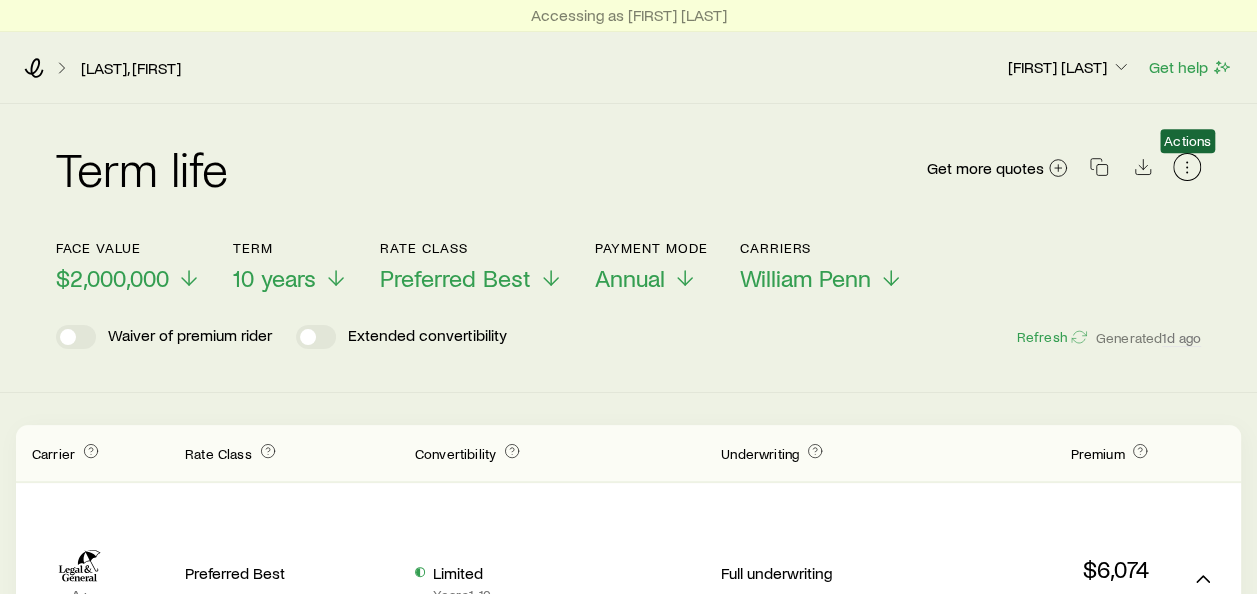 click 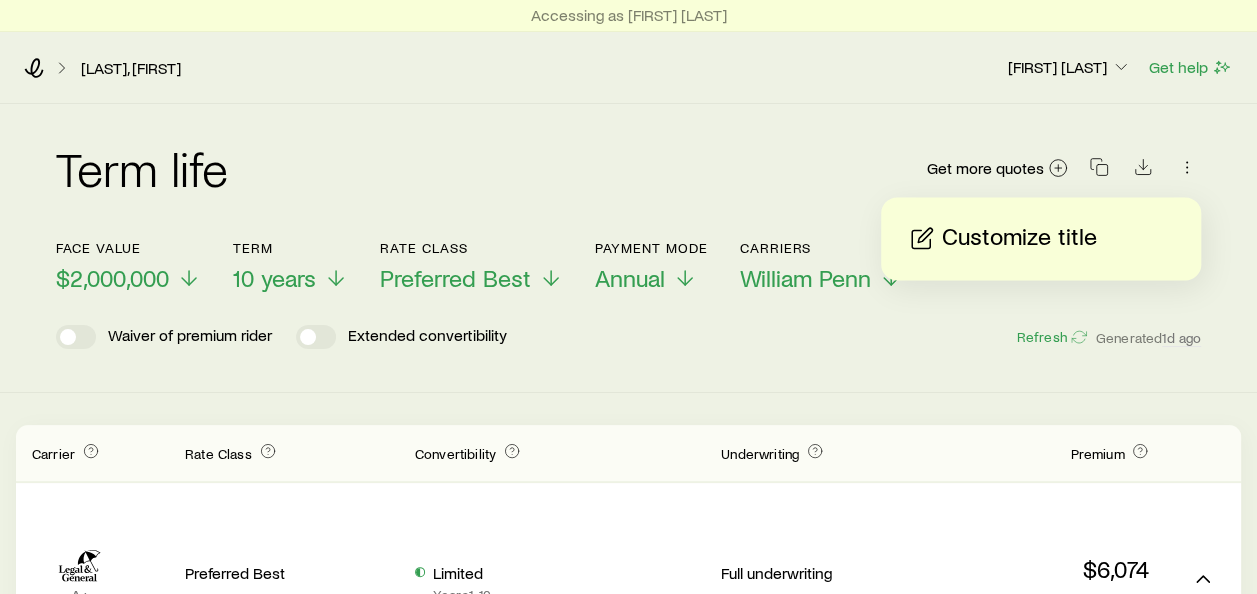 click on "Term life Get more quotes Face value $2,000,000 Term 10 years Rate Class Preferred Best Payment Mode Annual Carriers William Penn Waiver of premium rider Extended convertibility Refresh Generated  1d ago" at bounding box center [628, 248] 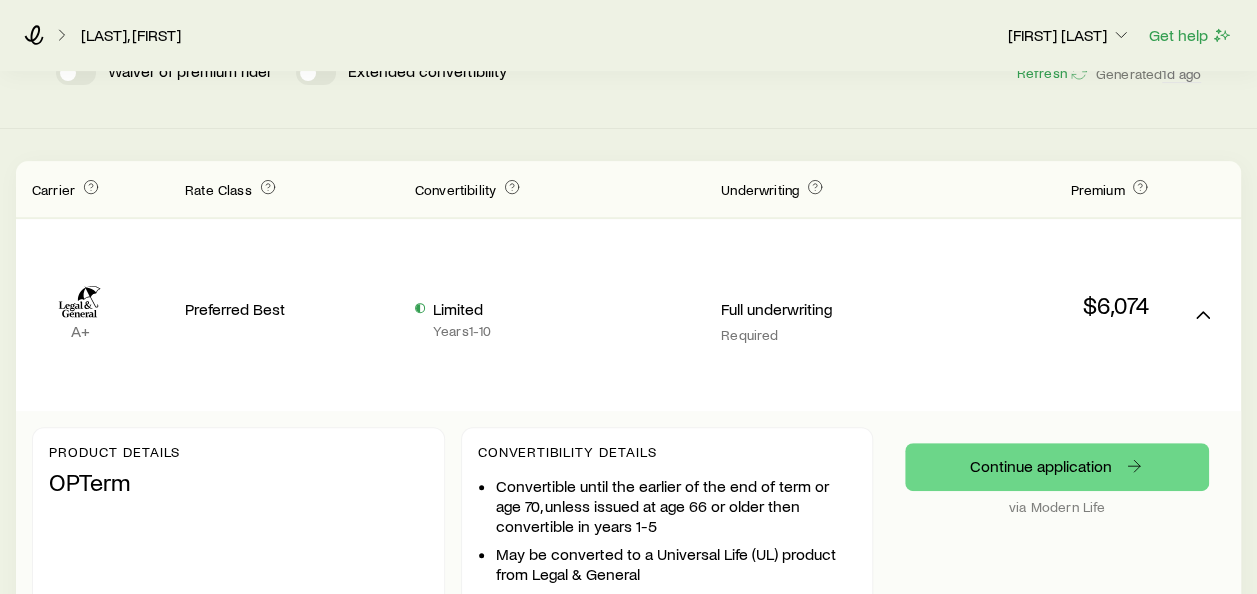 scroll, scrollTop: 300, scrollLeft: 0, axis: vertical 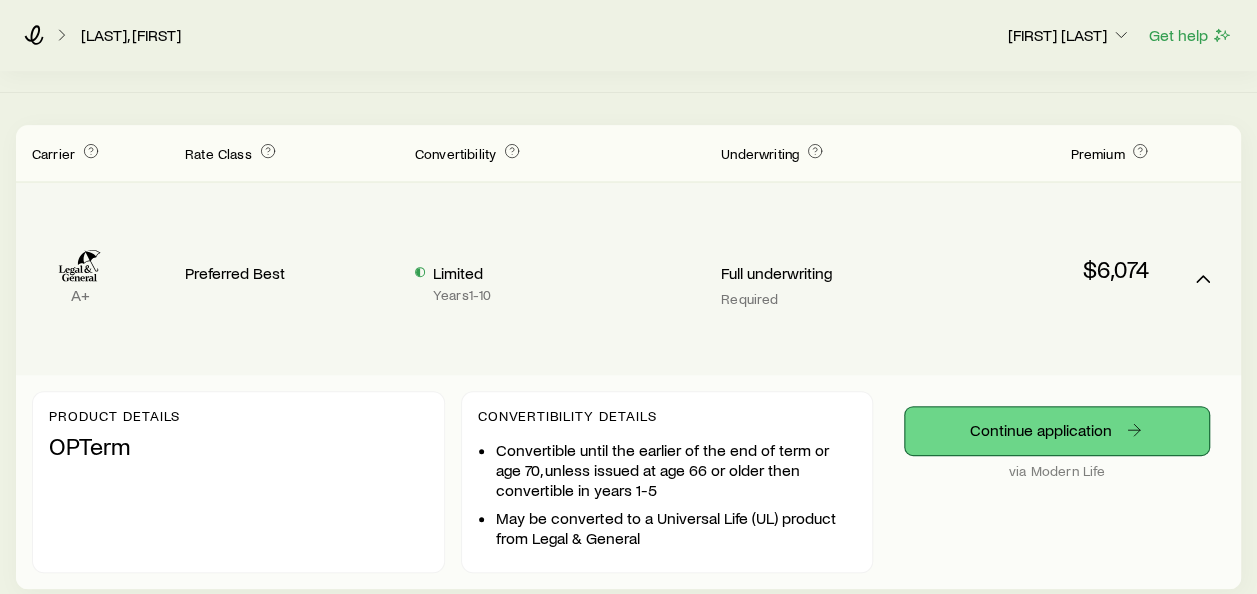 click on "Continue application" at bounding box center (1057, 431) 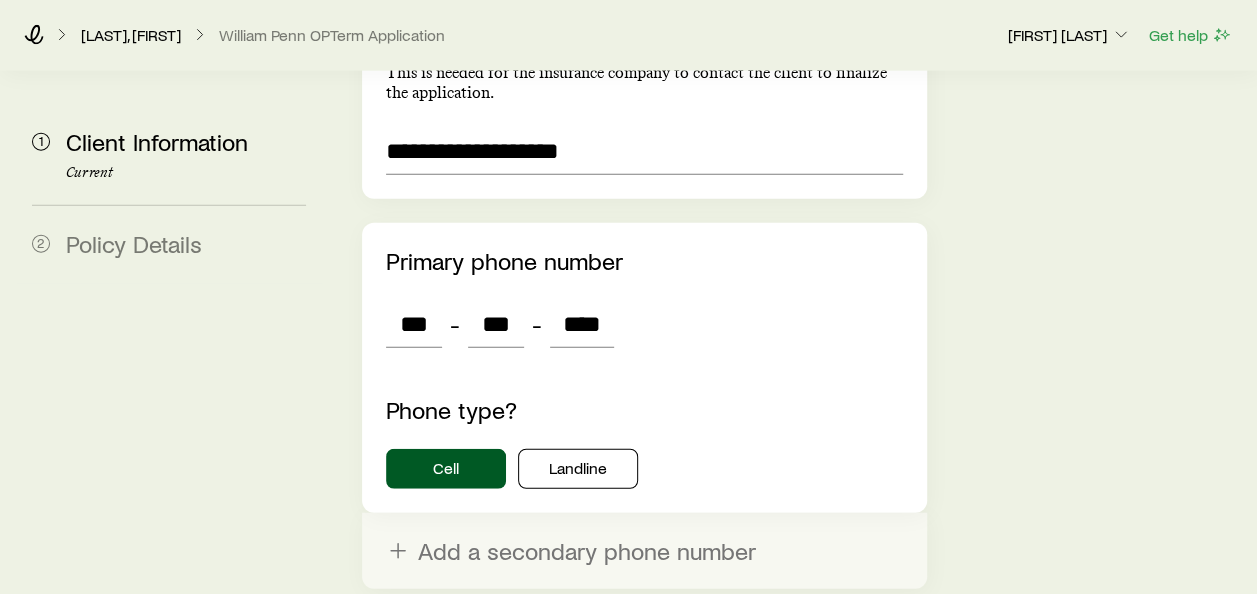 scroll, scrollTop: 2357, scrollLeft: 0, axis: vertical 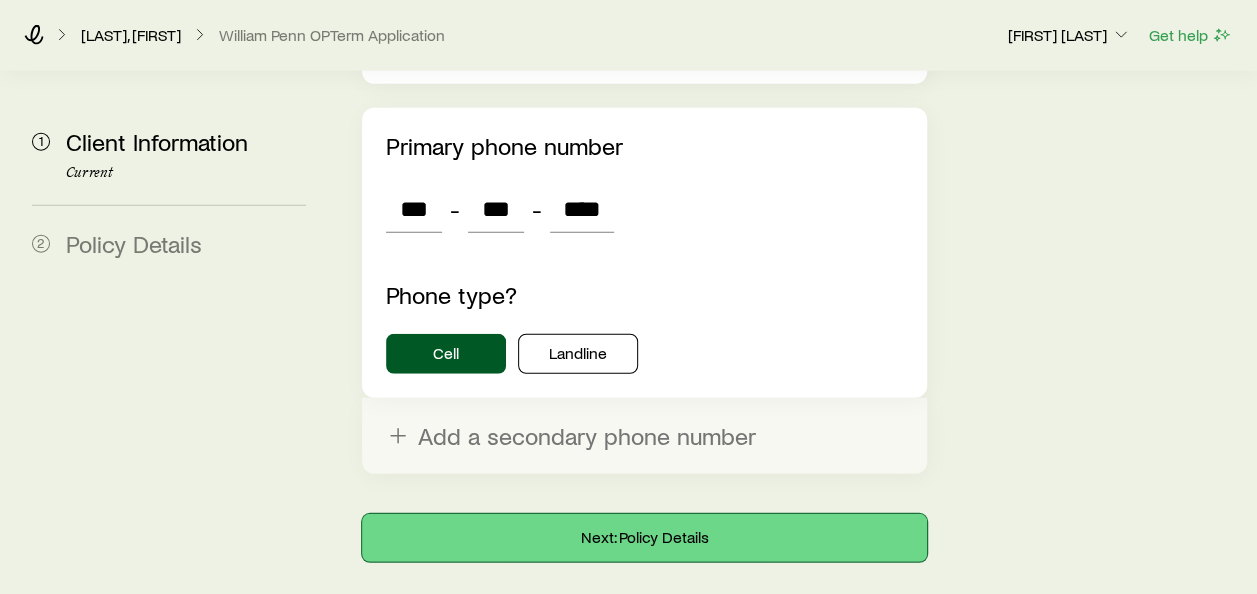 click on "Next: Policy Details" at bounding box center (644, 538) 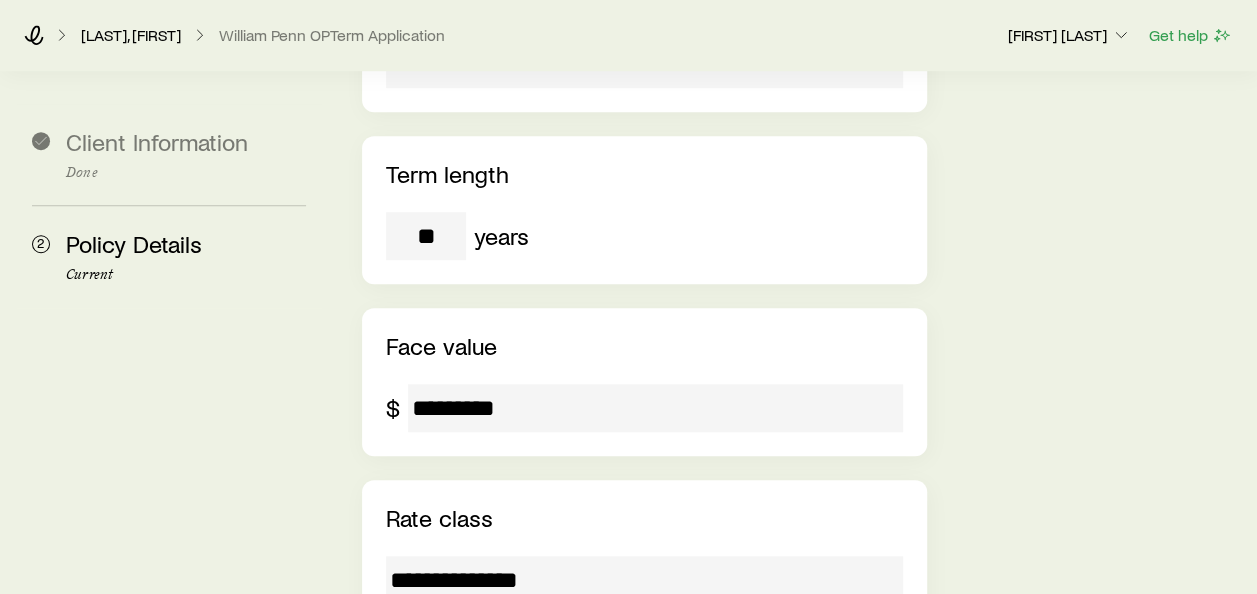 scroll, scrollTop: 700, scrollLeft: 0, axis: vertical 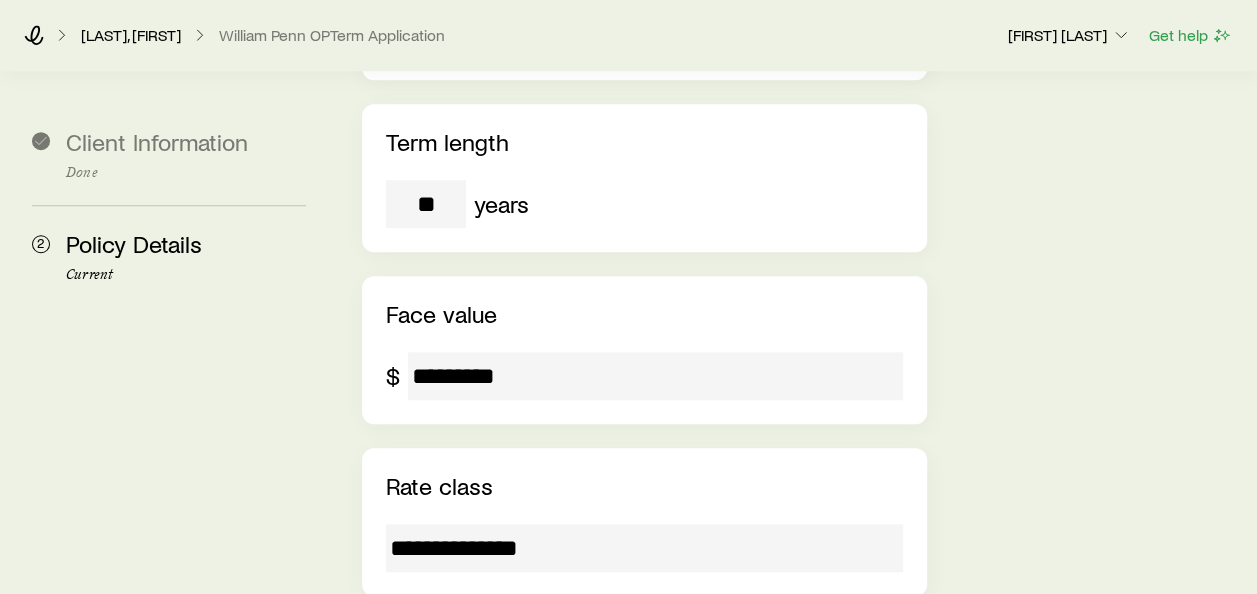click on "*********" at bounding box center [655, 376] 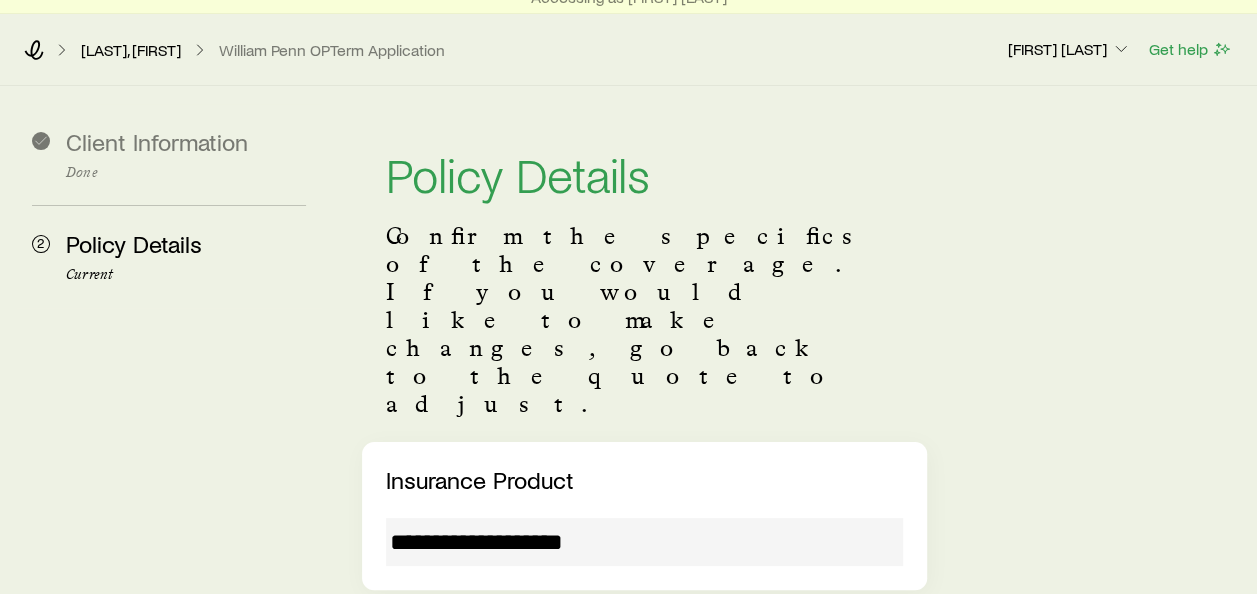 scroll, scrollTop: 0, scrollLeft: 0, axis: both 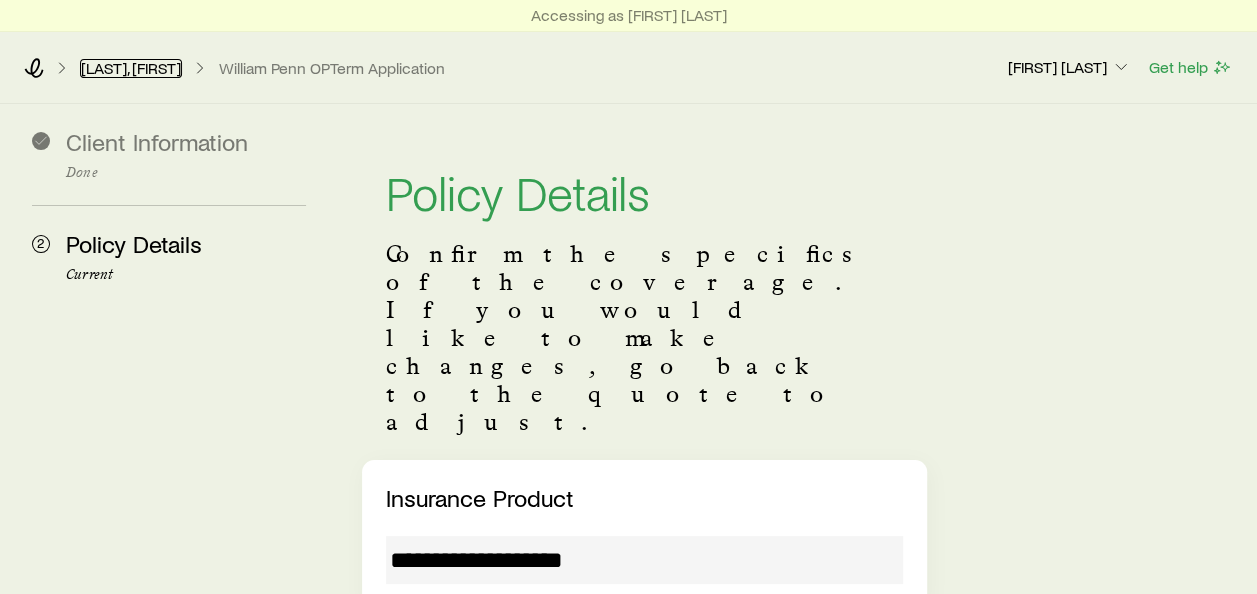 click on "[LAST], [FIRST]" at bounding box center [131, 68] 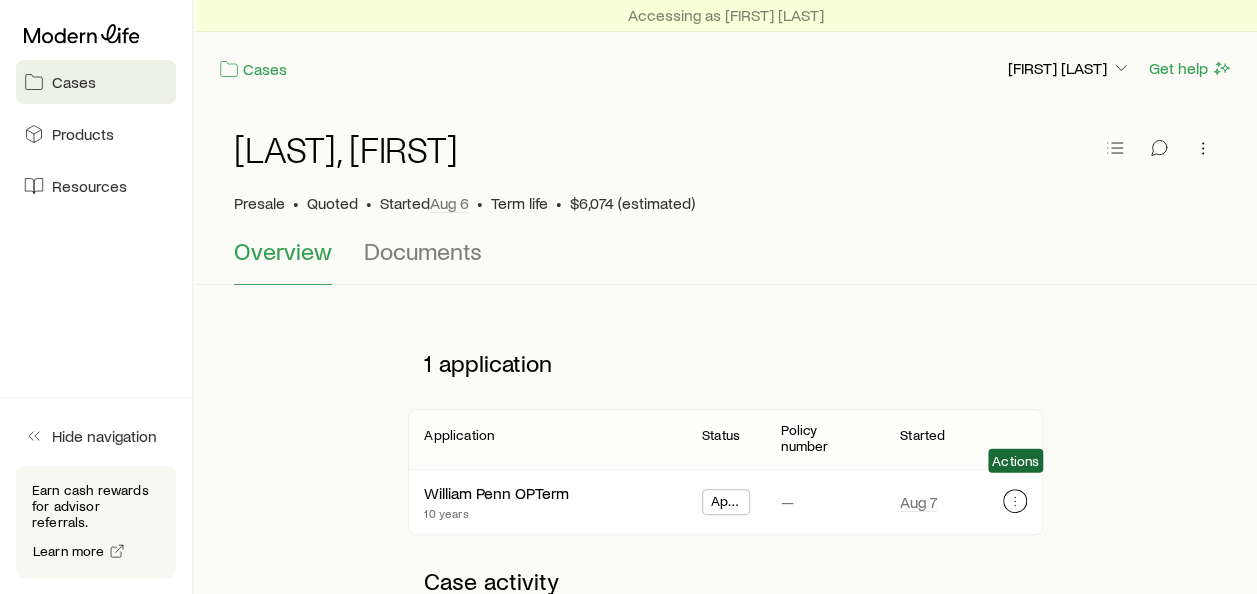 click 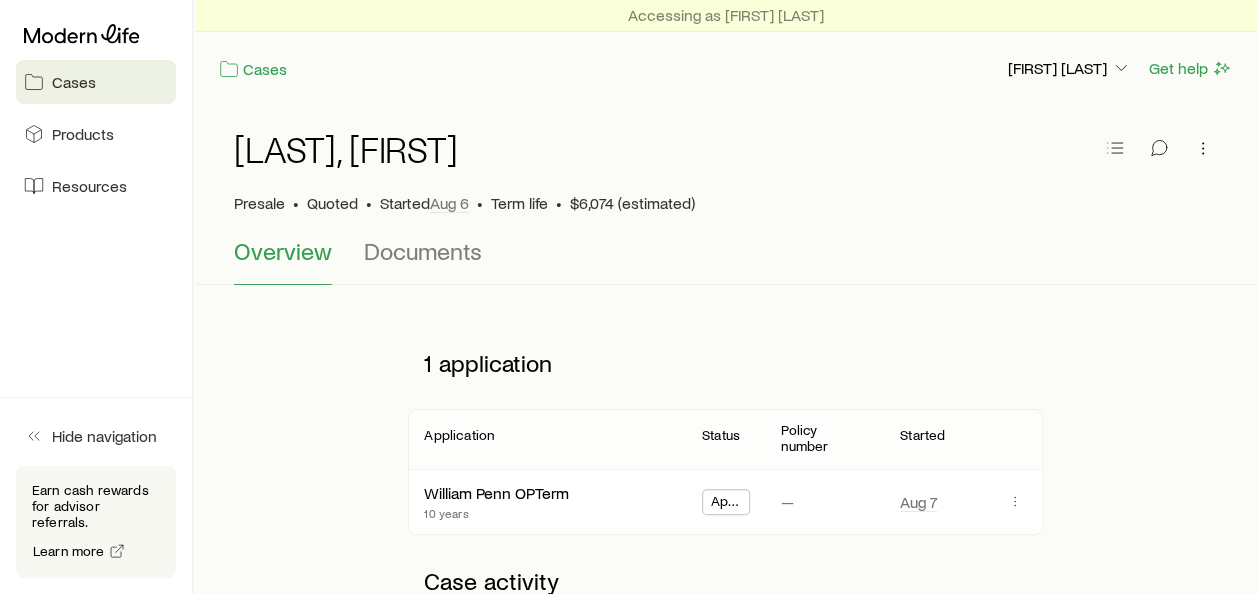 click on "**********" at bounding box center (725, 925) 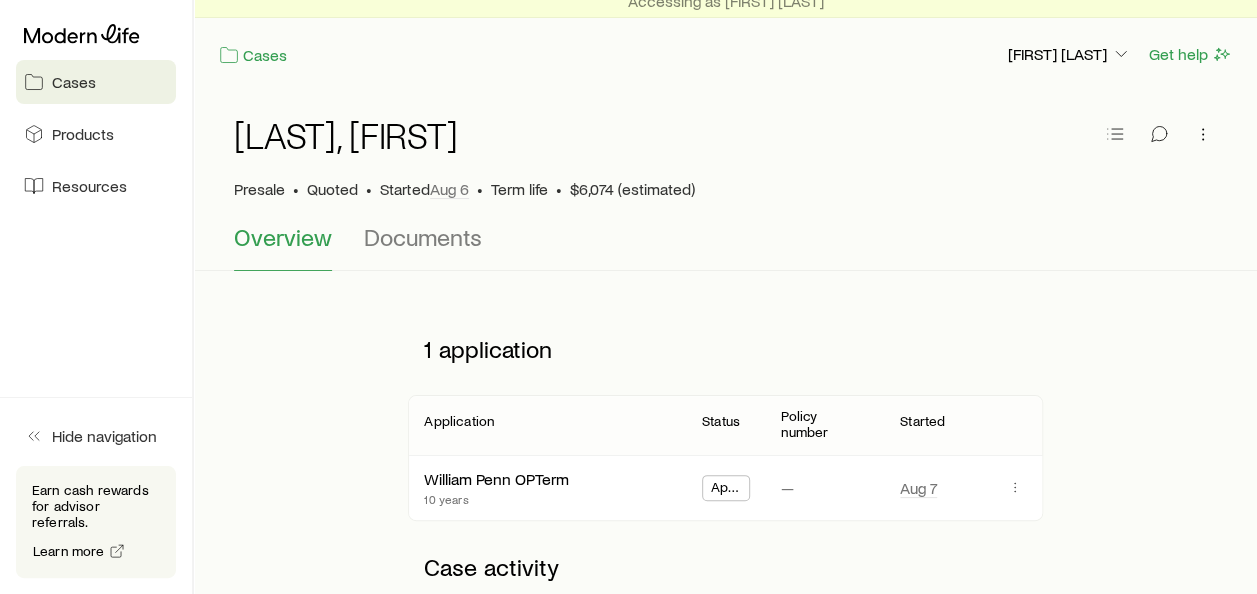 scroll, scrollTop: 0, scrollLeft: 0, axis: both 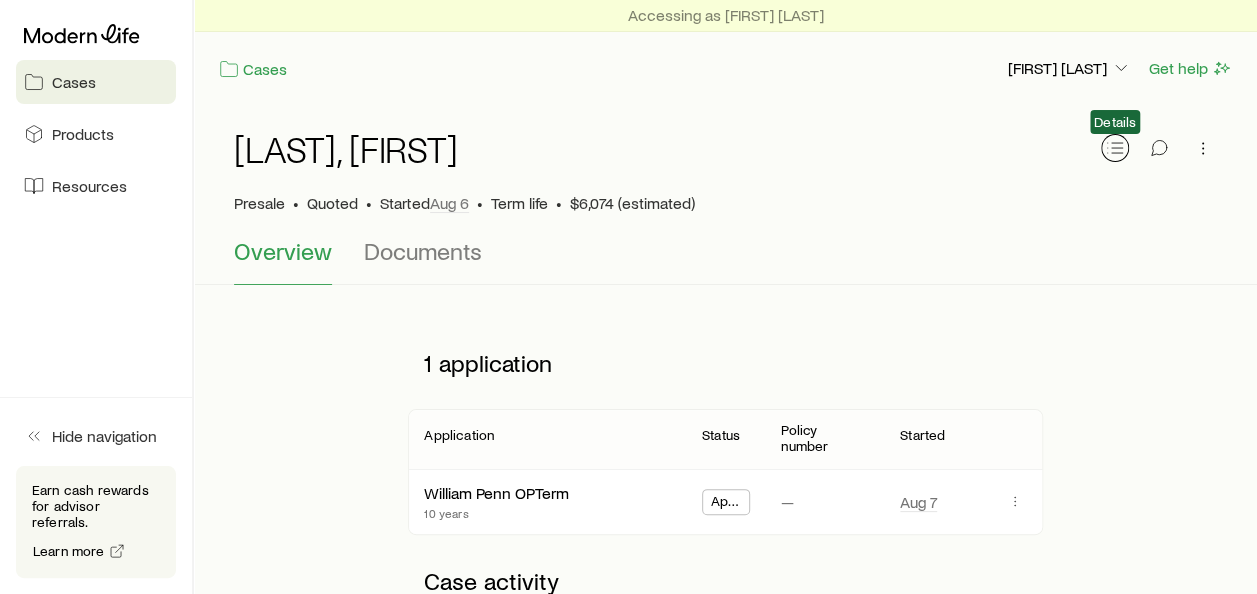click 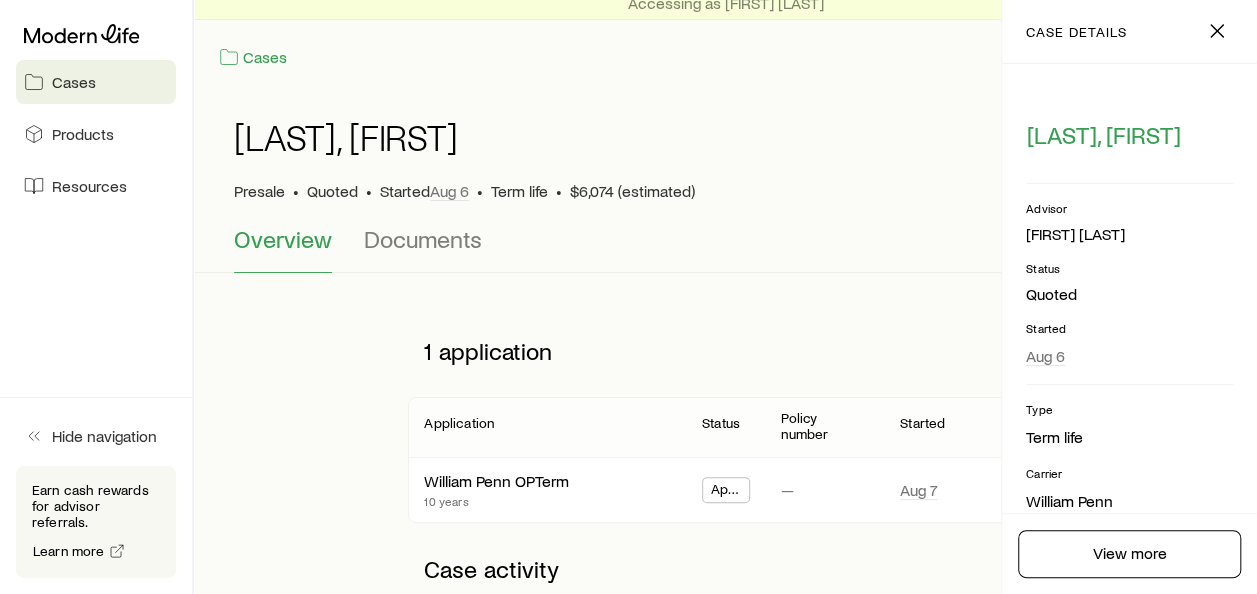 scroll, scrollTop: 0, scrollLeft: 0, axis: both 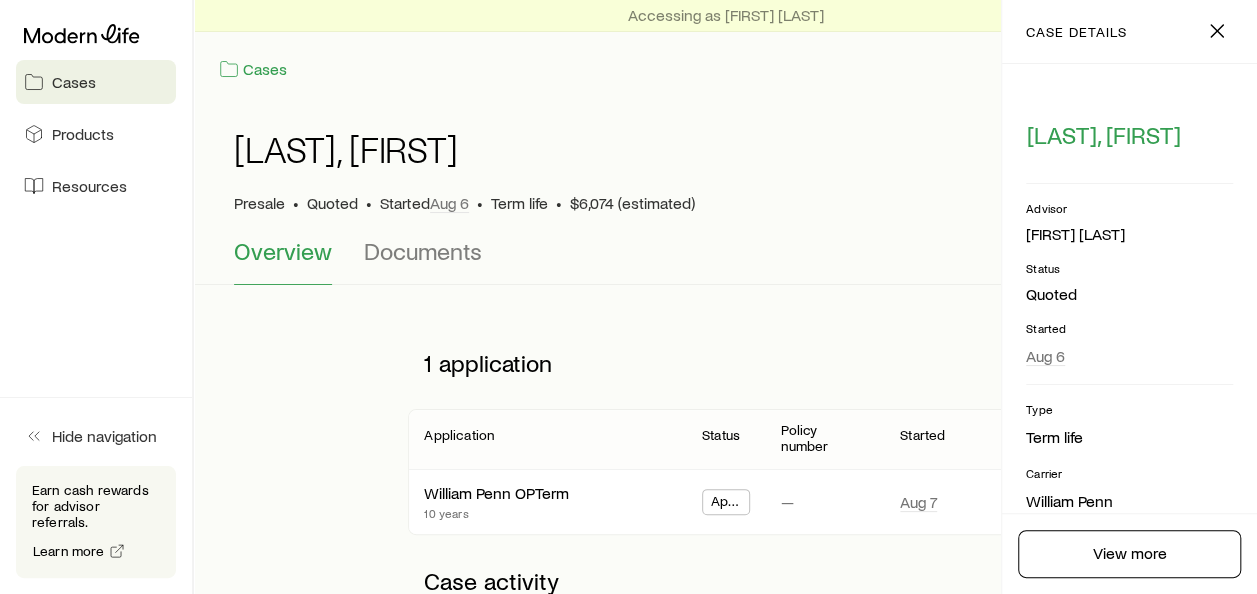 click on "App Started" at bounding box center [726, 503] 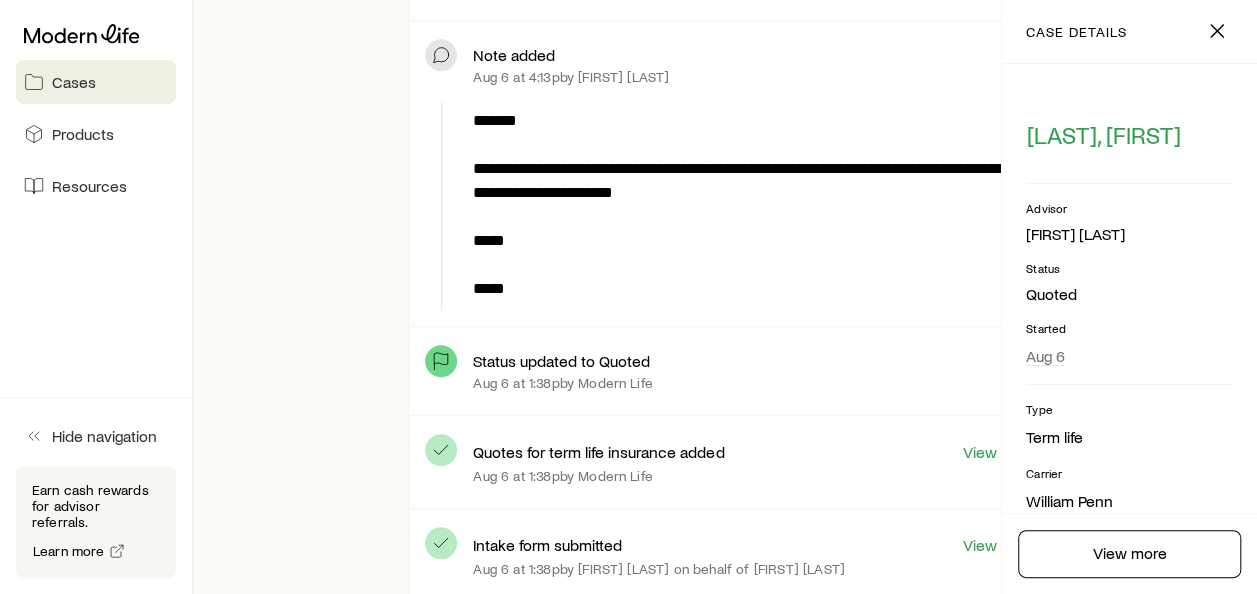 scroll, scrollTop: 800, scrollLeft: 0, axis: vertical 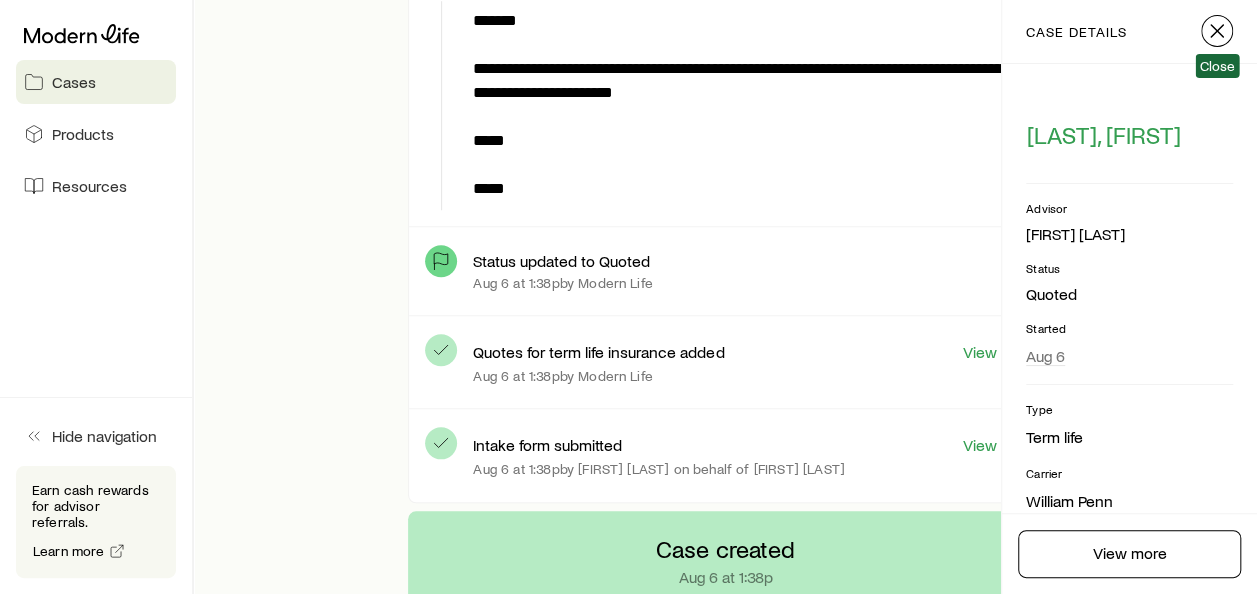 click 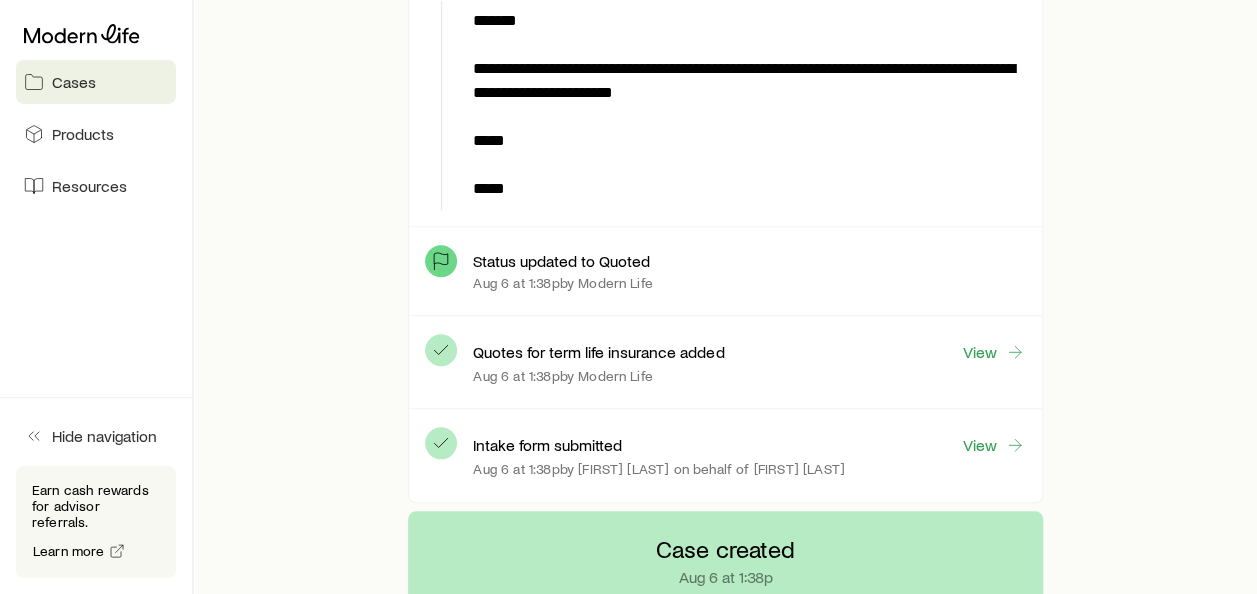 click on "Status updated to Quoted" at bounding box center [561, 261] 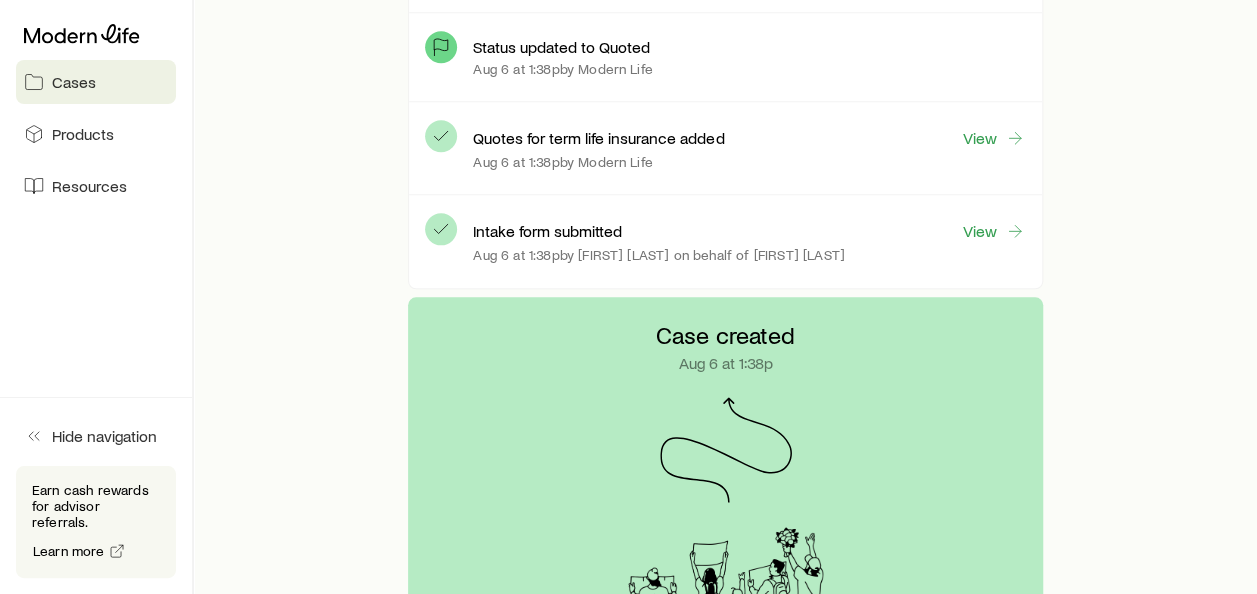 scroll, scrollTop: 1200, scrollLeft: 0, axis: vertical 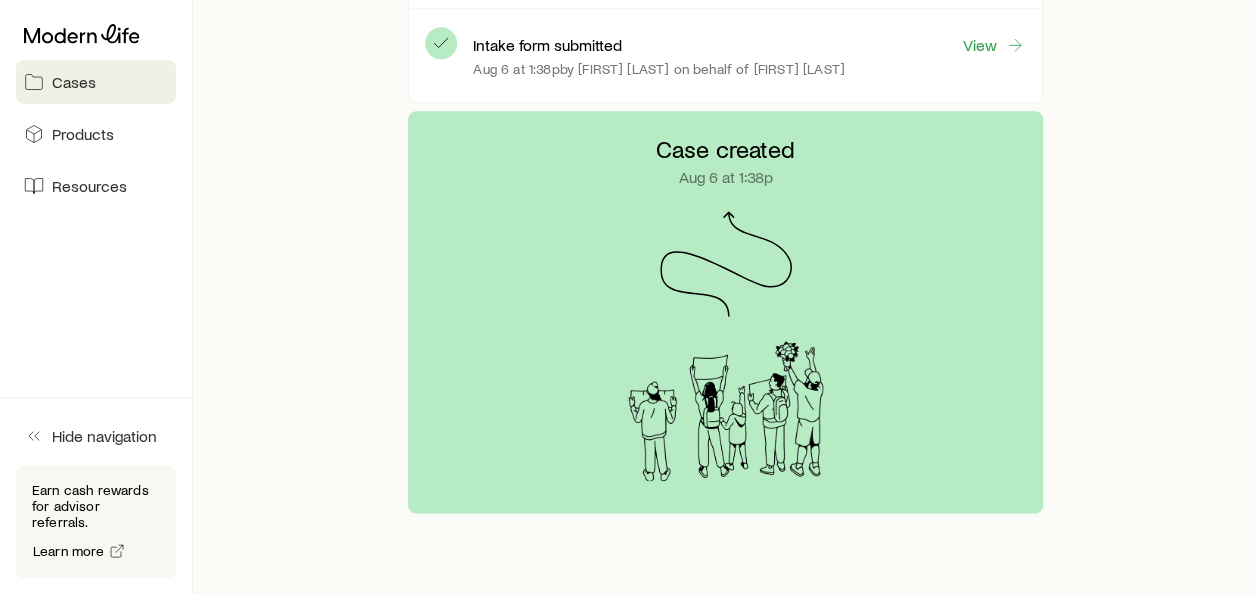click at bounding box center [725, 411] 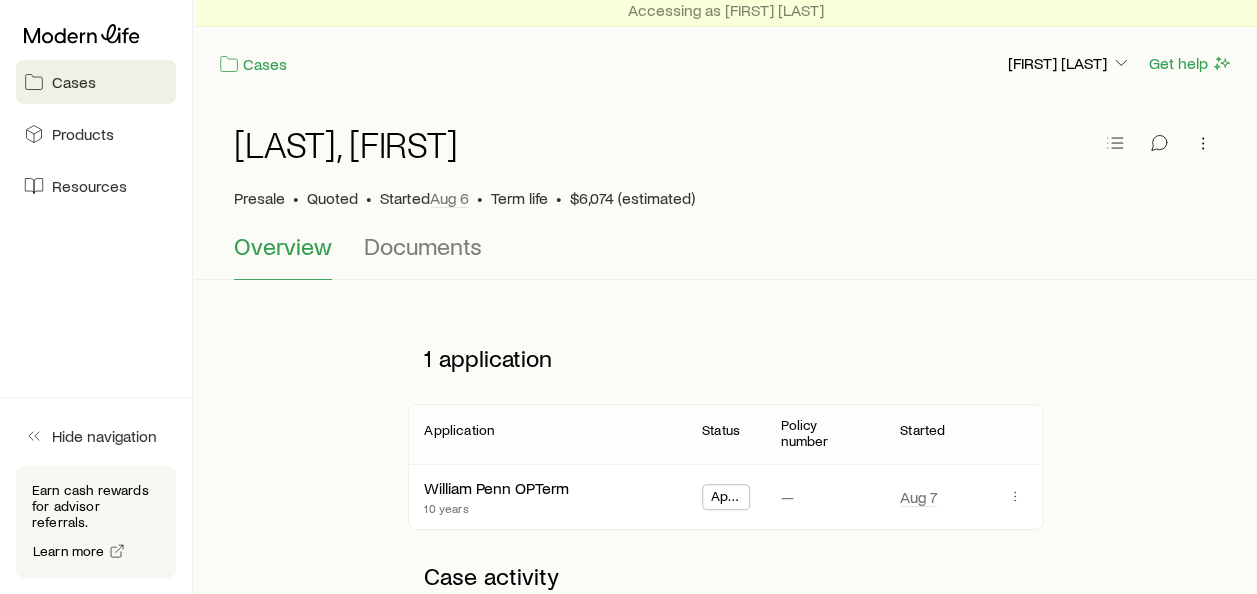 scroll, scrollTop: 0, scrollLeft: 0, axis: both 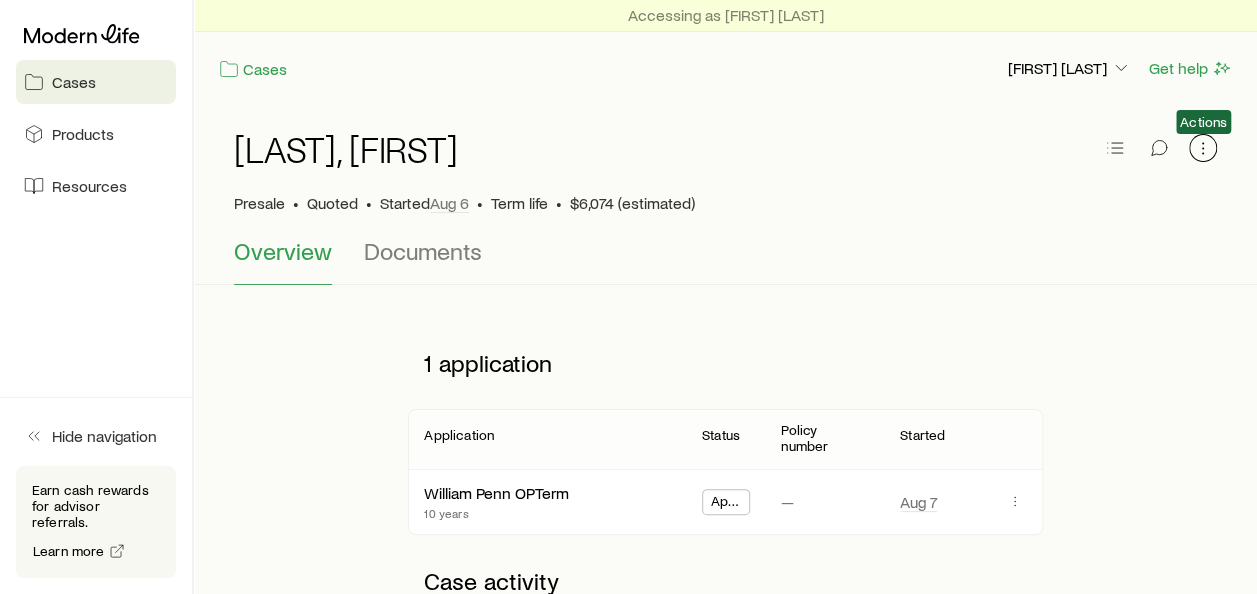 click 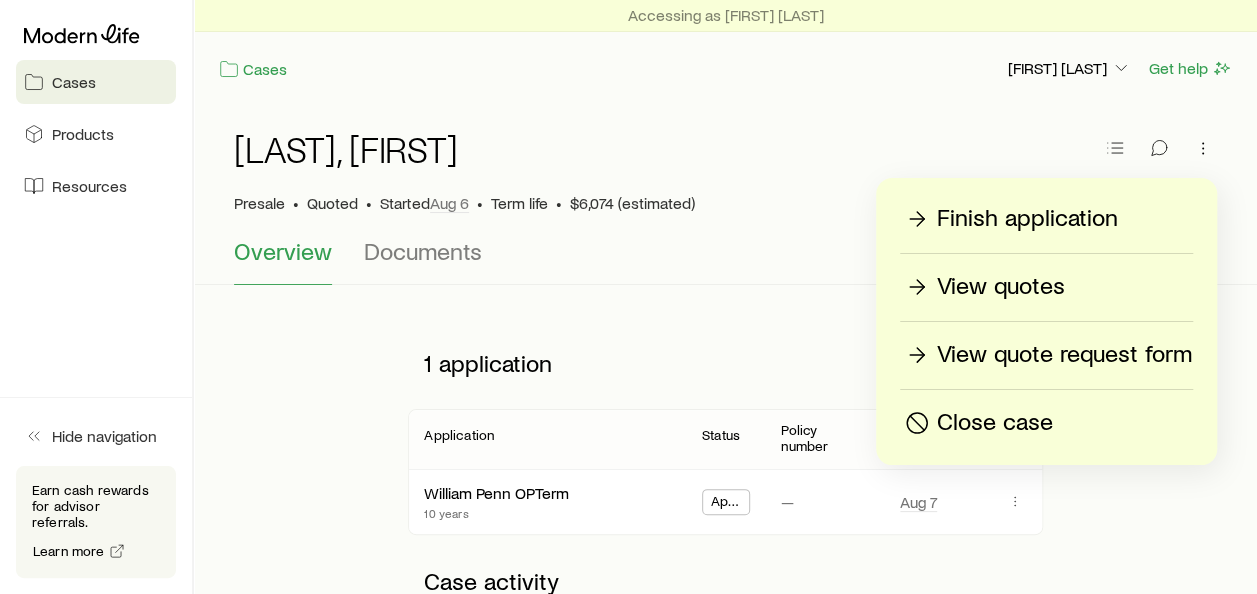 click on "[LAST], [FIRST]" at bounding box center [725, 161] 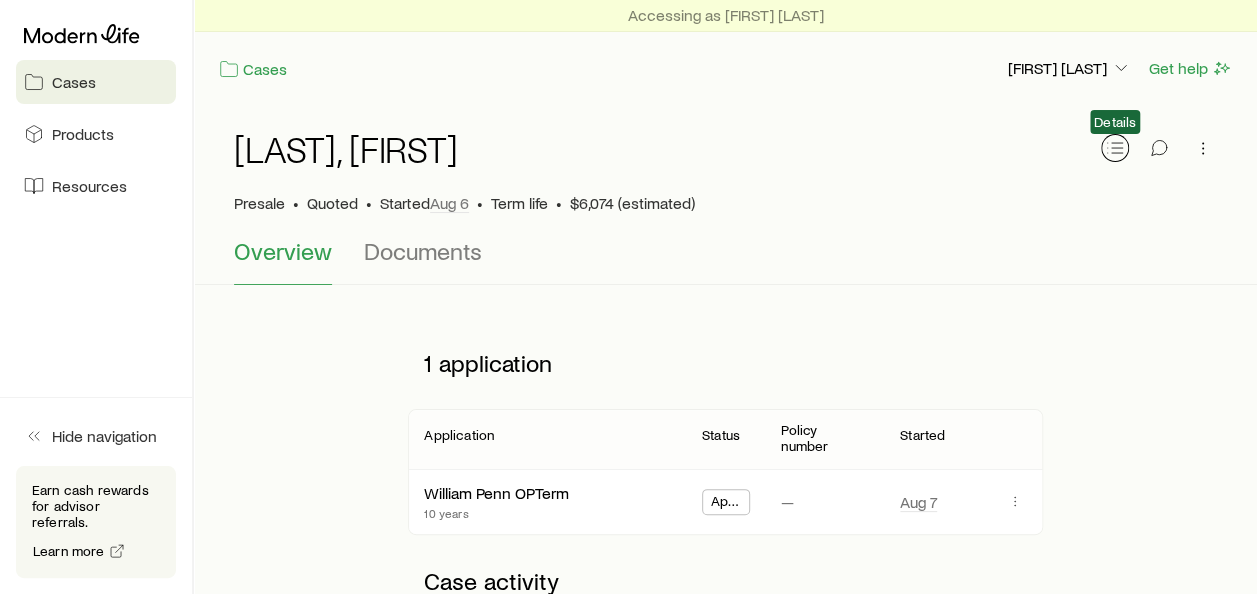 click 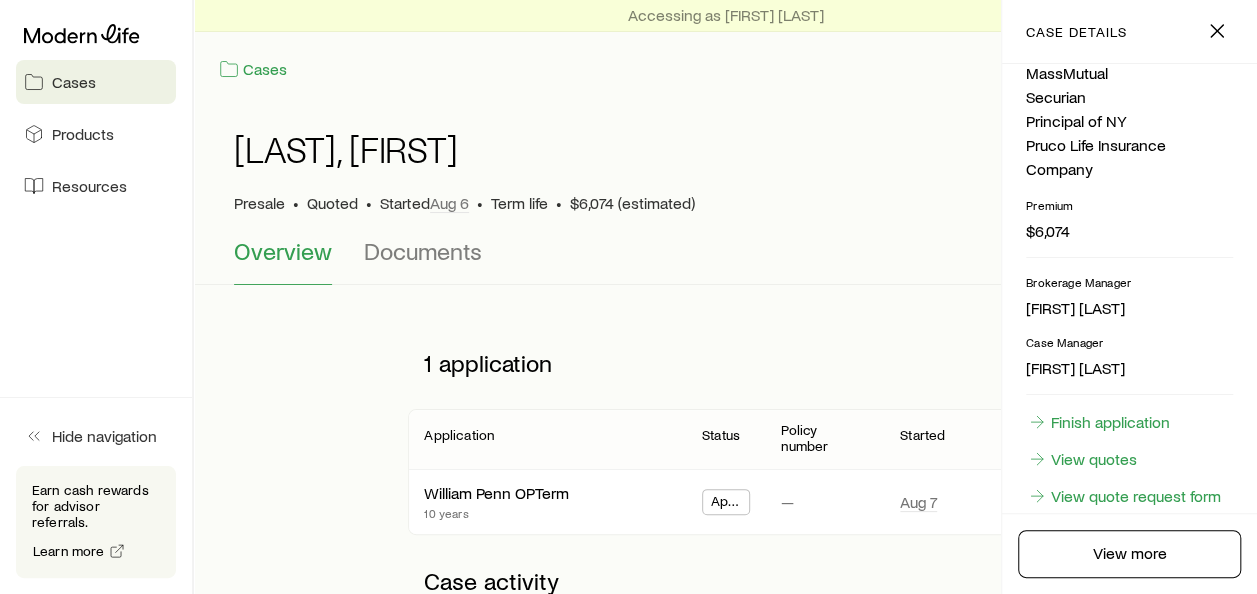 scroll, scrollTop: 576, scrollLeft: 0, axis: vertical 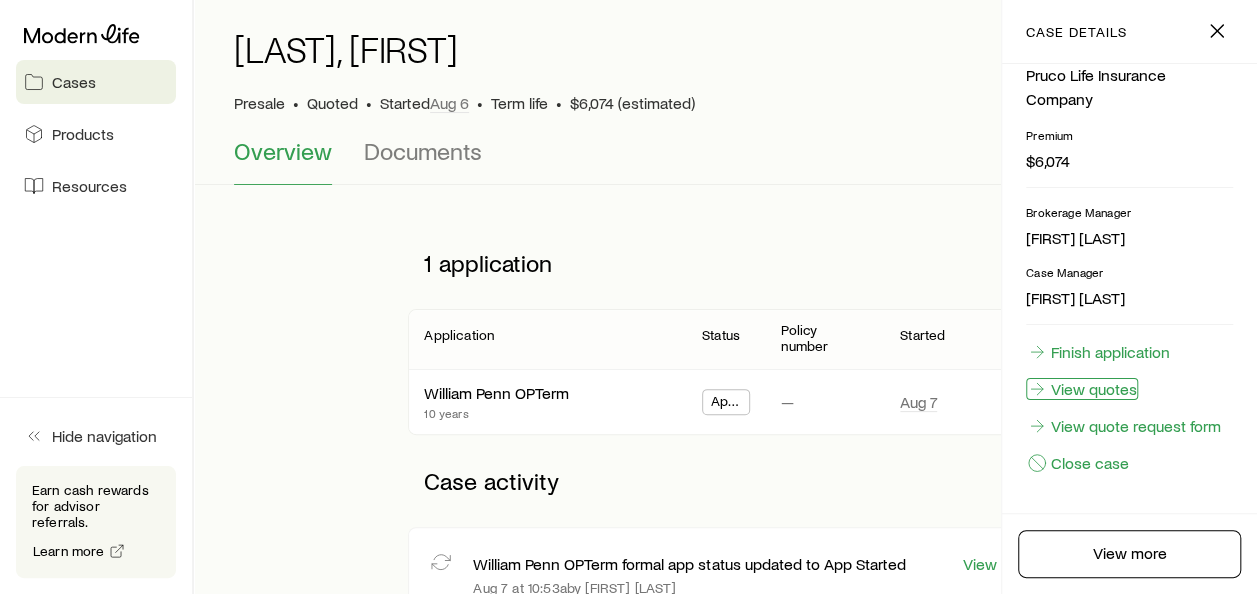 click on "View quotes" at bounding box center [1082, 389] 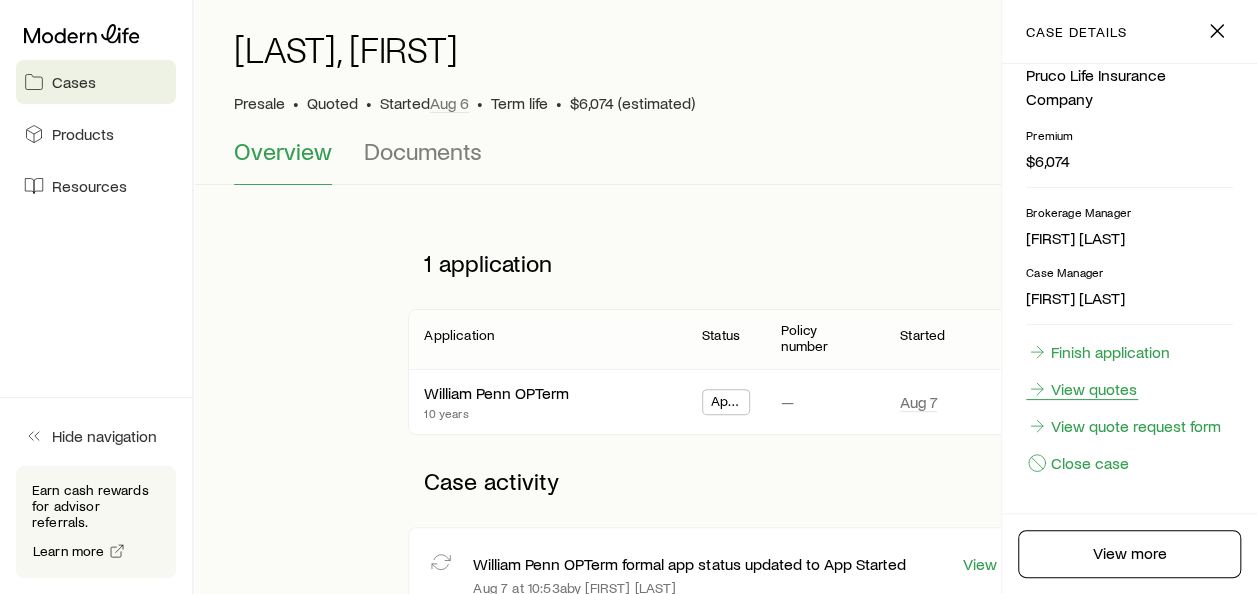 scroll, scrollTop: 0, scrollLeft: 0, axis: both 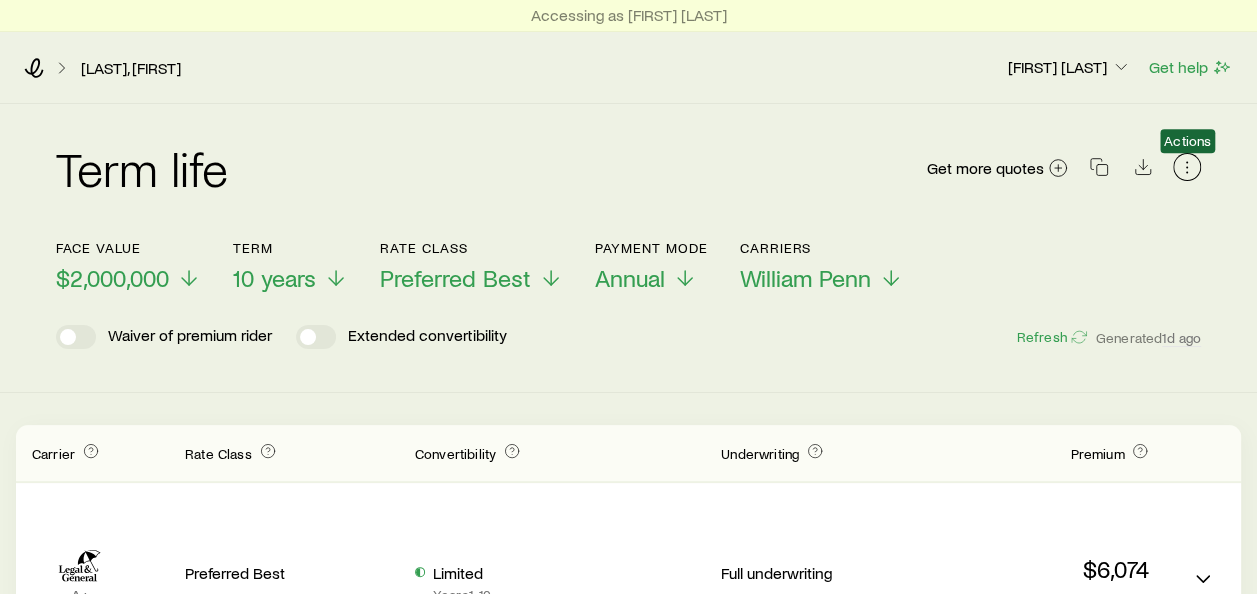 click 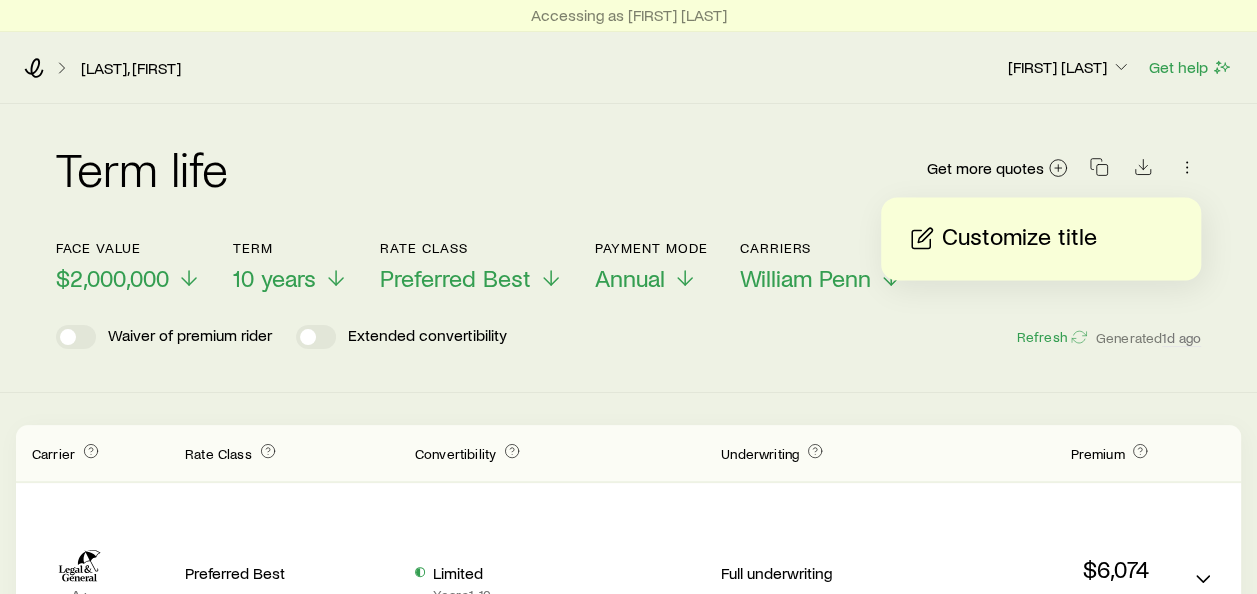 click on "Term life Get more quotes" at bounding box center (628, 180) 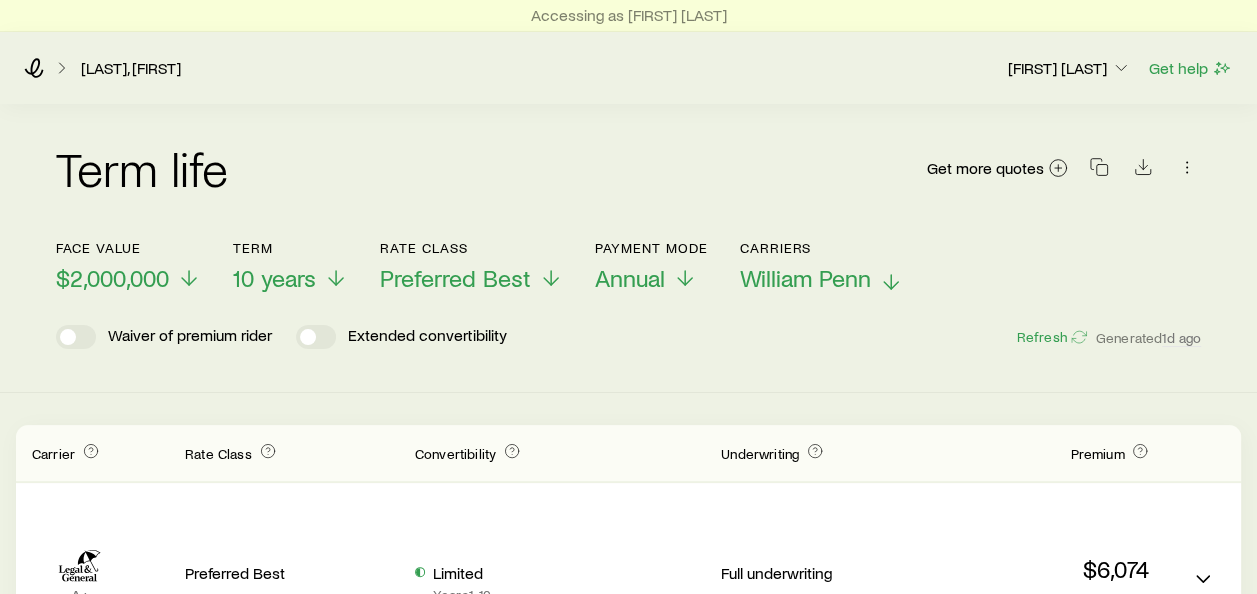 scroll, scrollTop: 193, scrollLeft: 0, axis: vertical 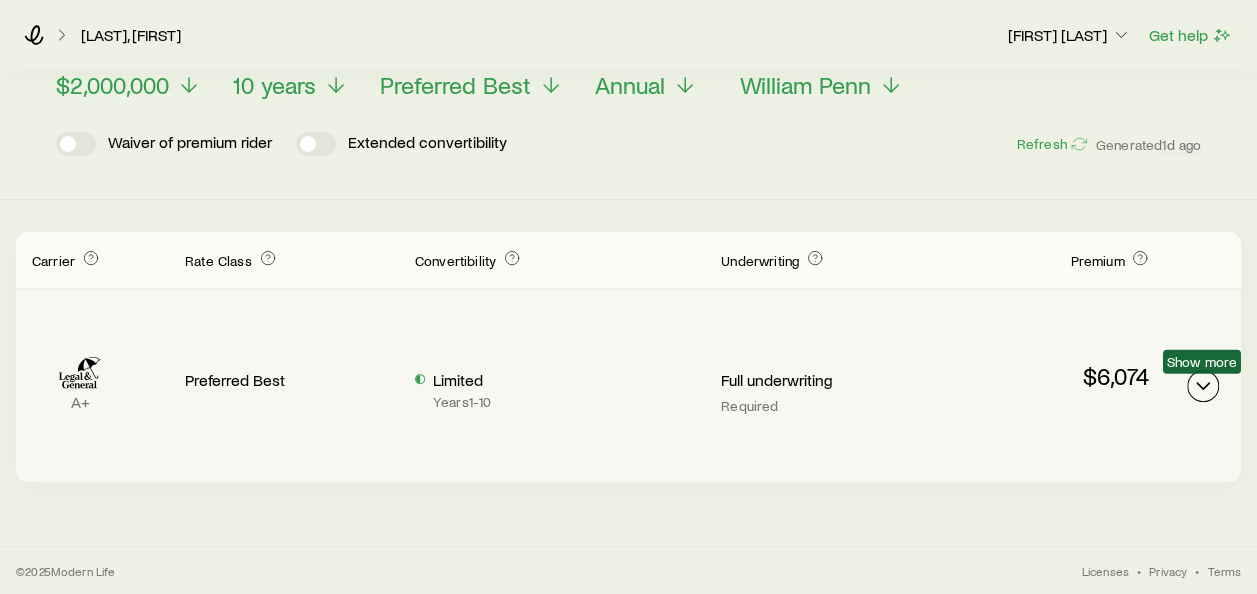 click 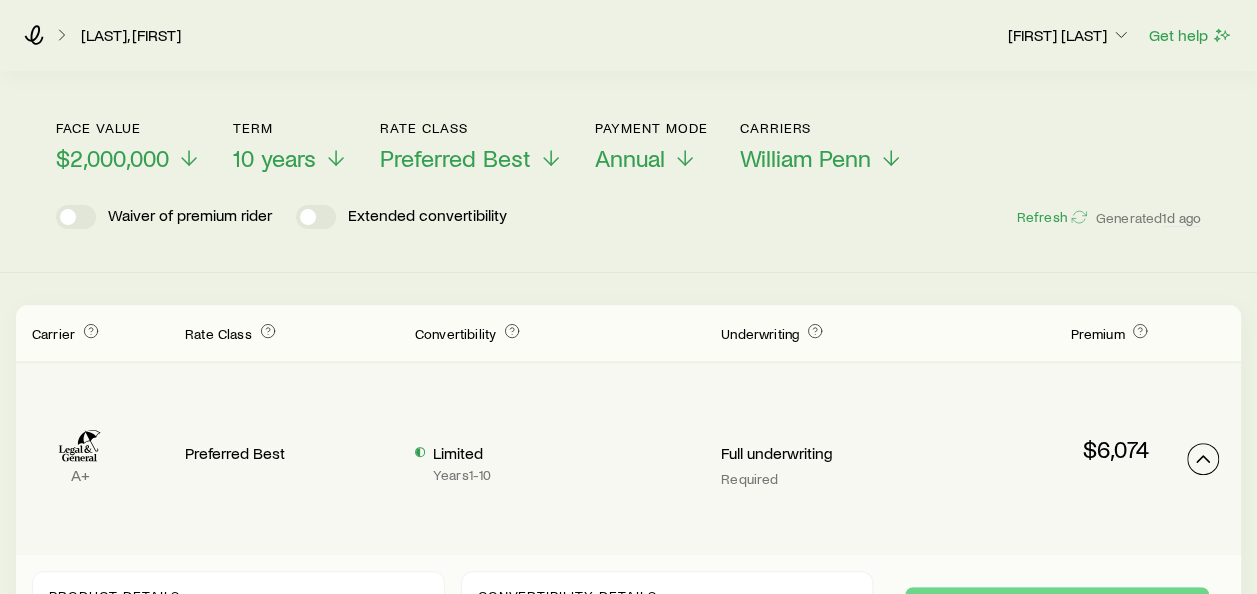 scroll, scrollTop: 93, scrollLeft: 0, axis: vertical 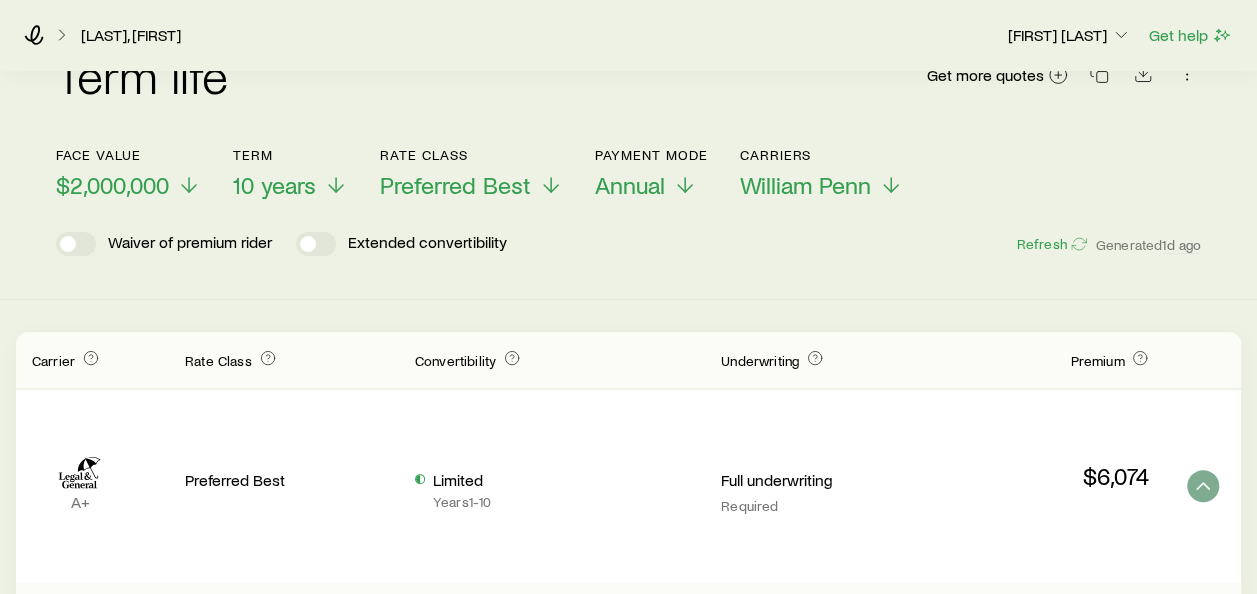 click on "Full underwriting" at bounding box center [828, 482] 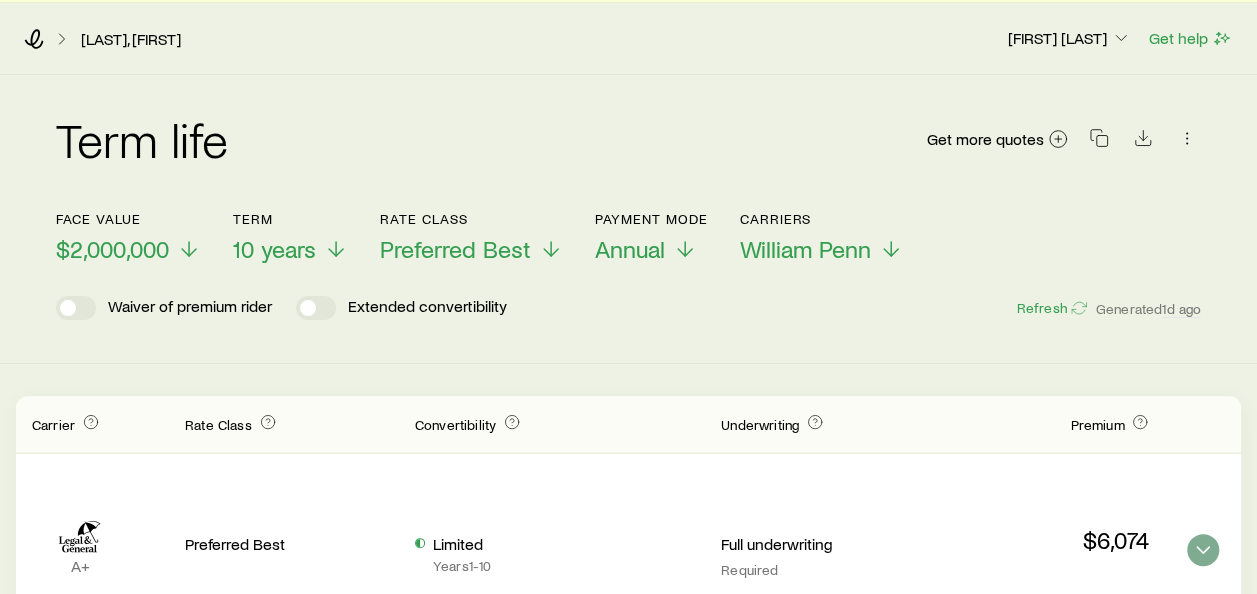 scroll, scrollTop: 0, scrollLeft: 0, axis: both 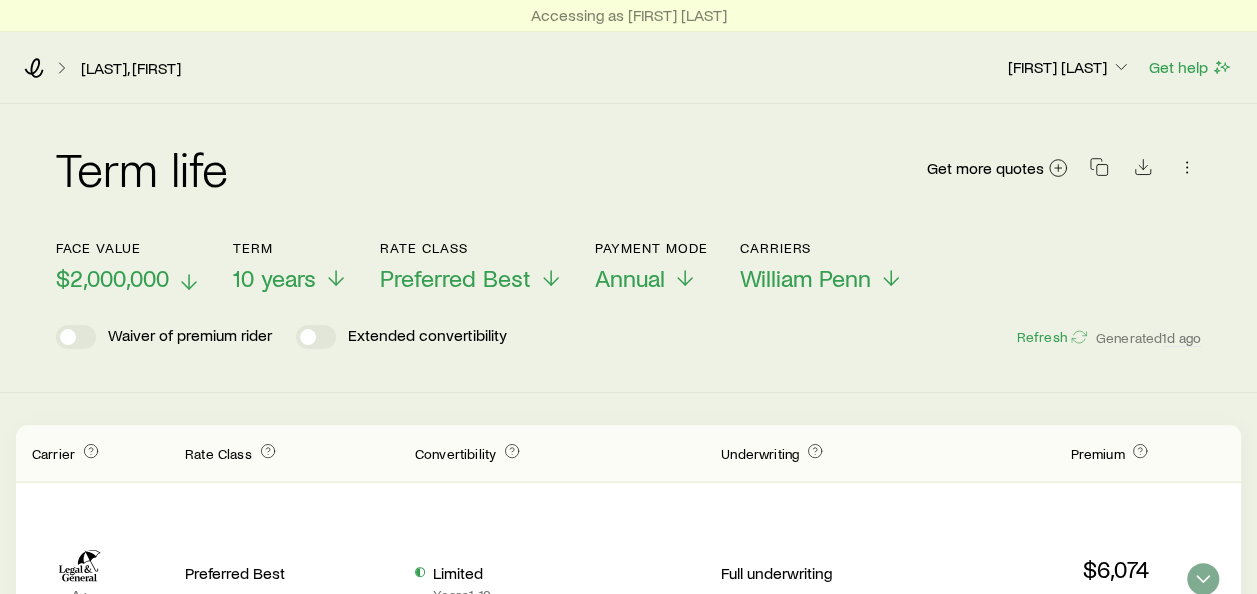 click on "Face value $2,000,000" at bounding box center [128, 266] 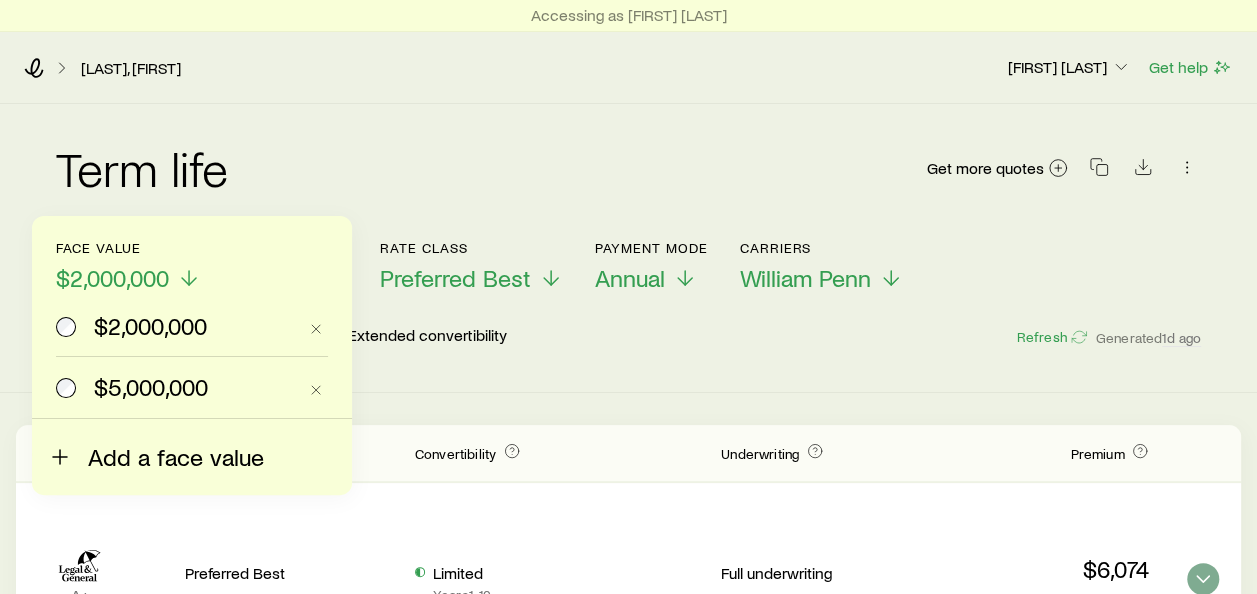 click on "Add a face value" at bounding box center (176, 457) 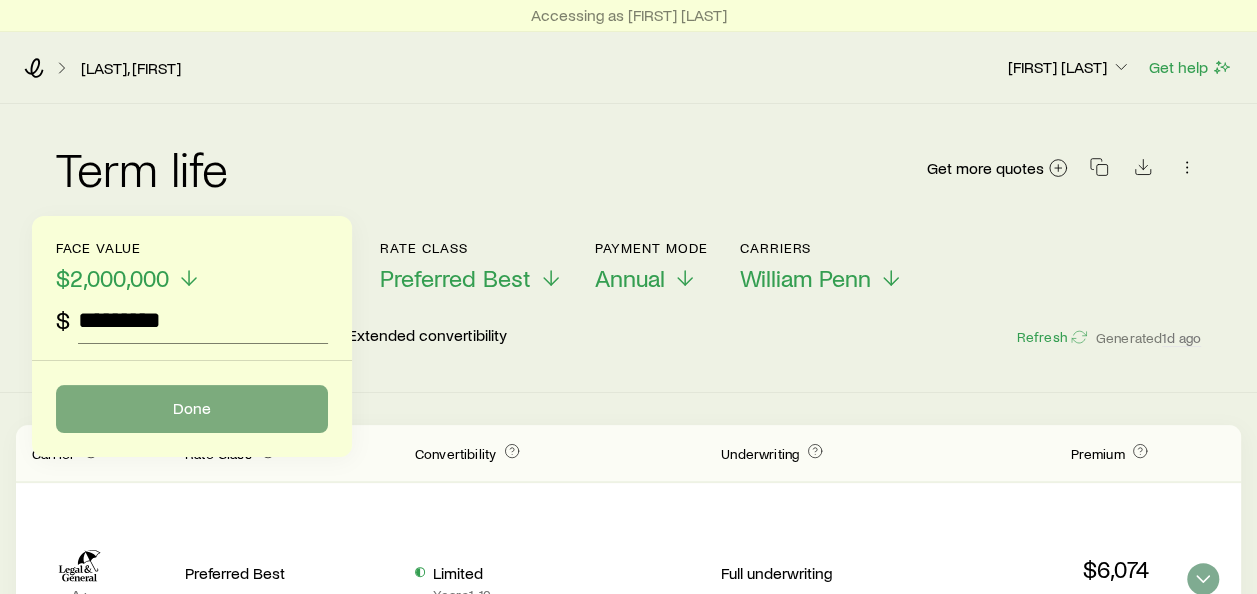 type on "*********" 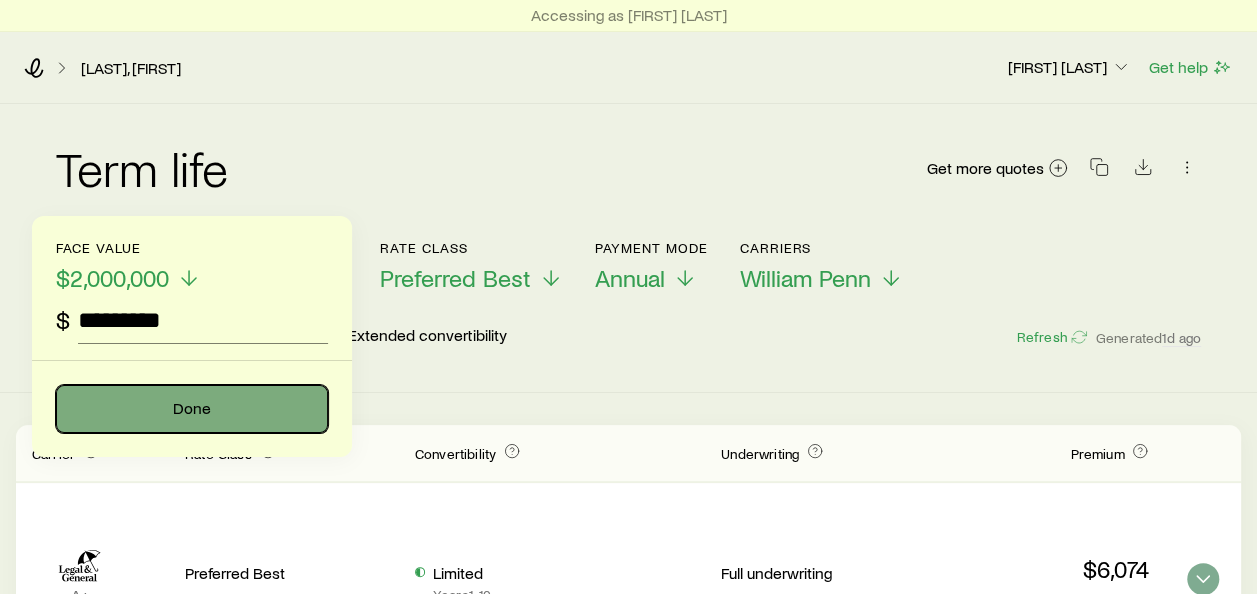 click on "Done" at bounding box center (192, 409) 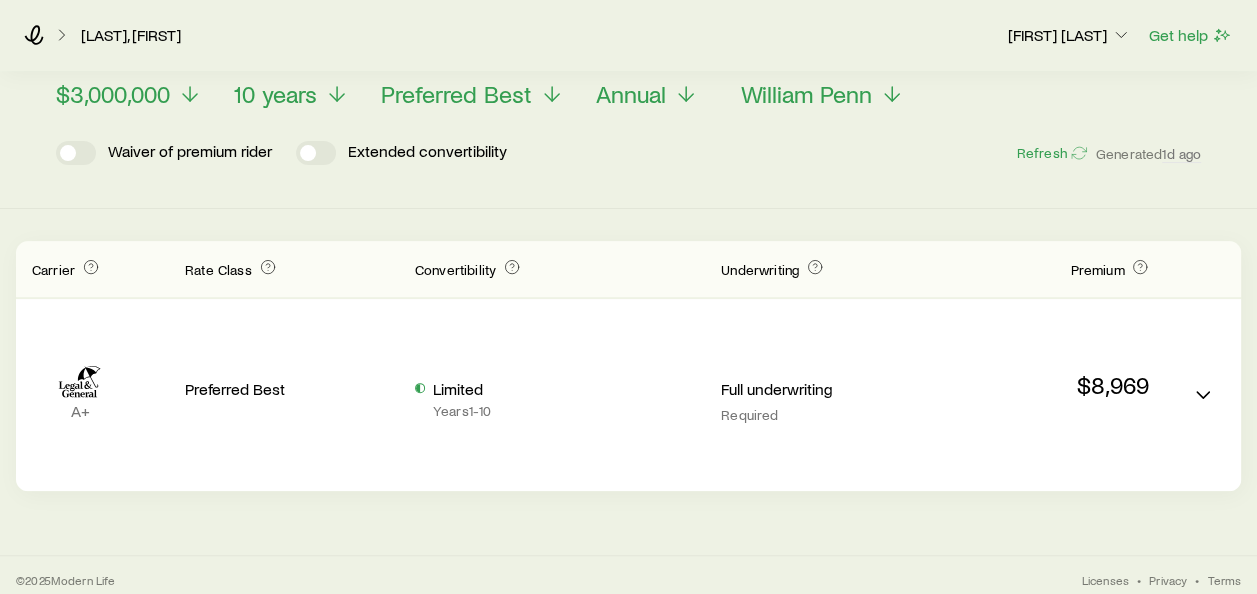 scroll, scrollTop: 193, scrollLeft: 0, axis: vertical 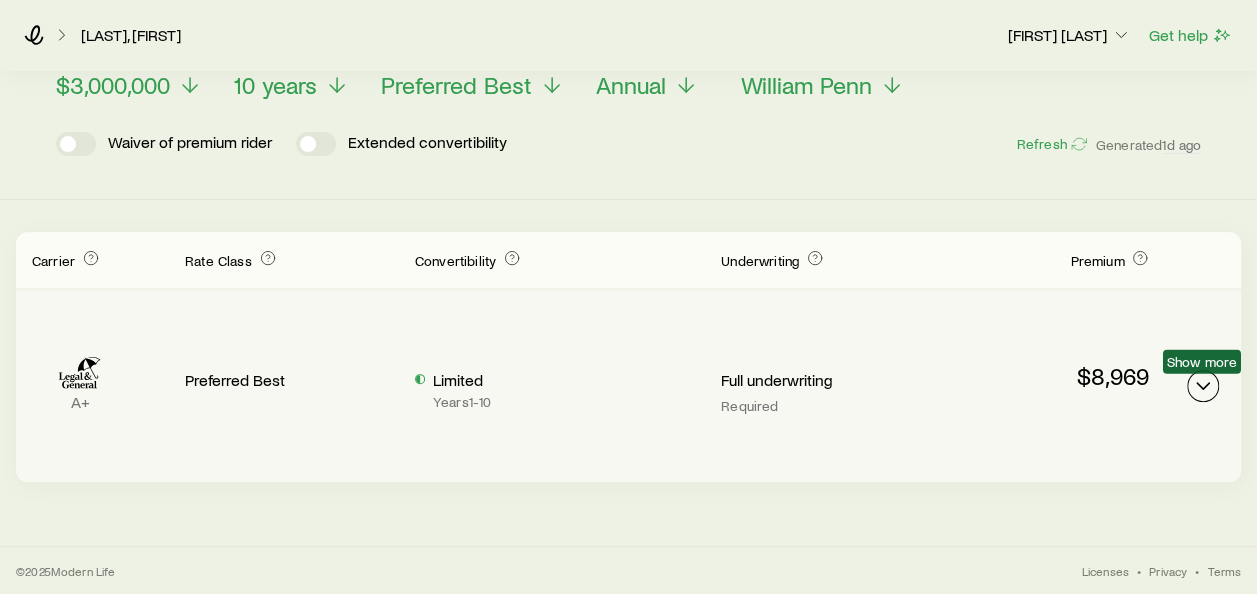 click 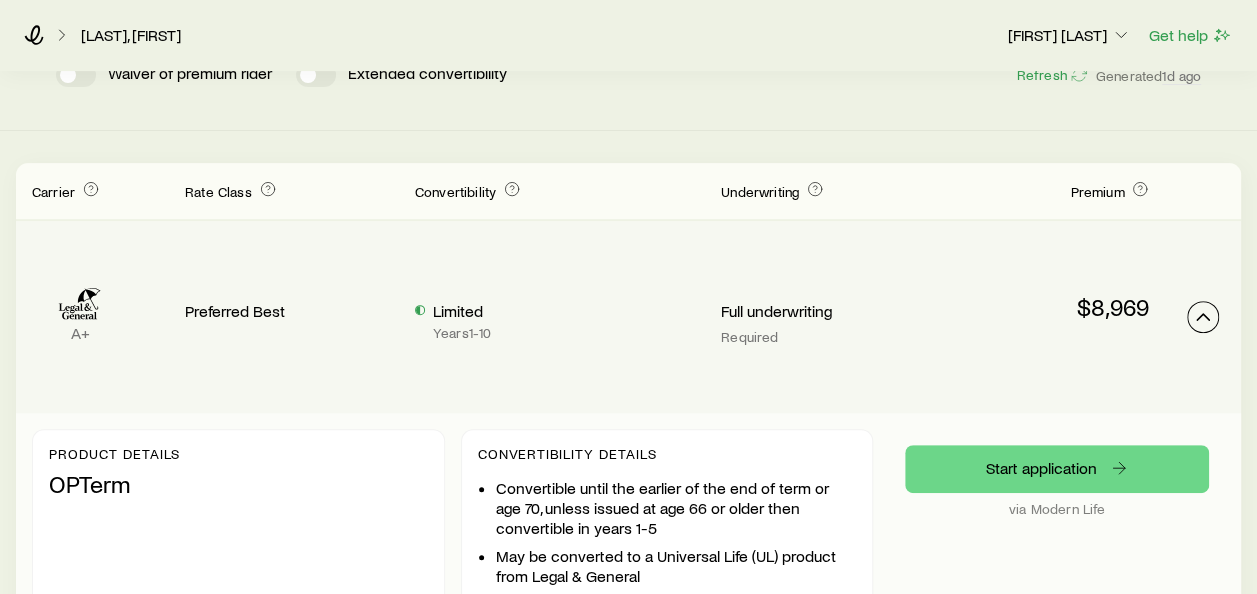 scroll, scrollTop: 293, scrollLeft: 0, axis: vertical 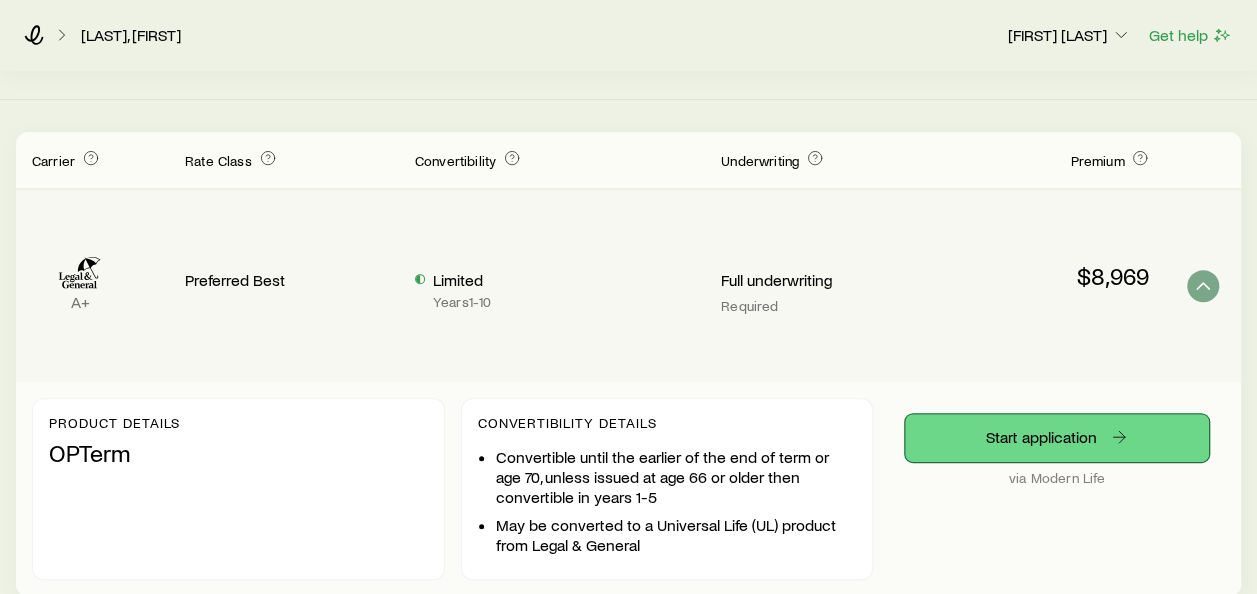click on "Start application" at bounding box center (1057, 438) 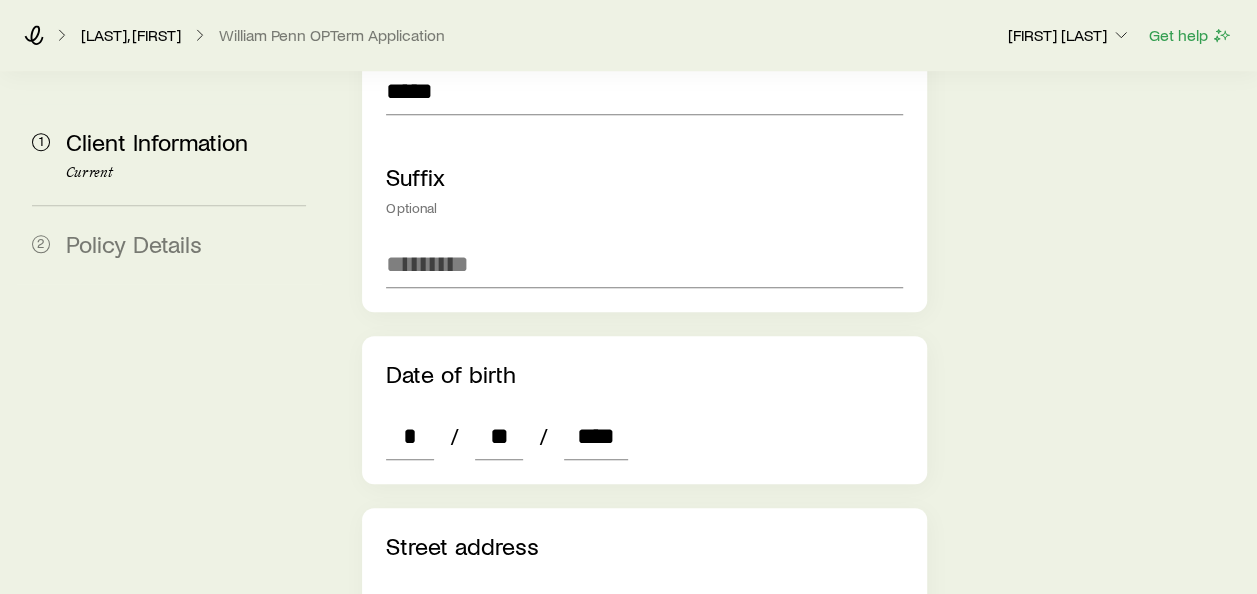 scroll, scrollTop: 800, scrollLeft: 0, axis: vertical 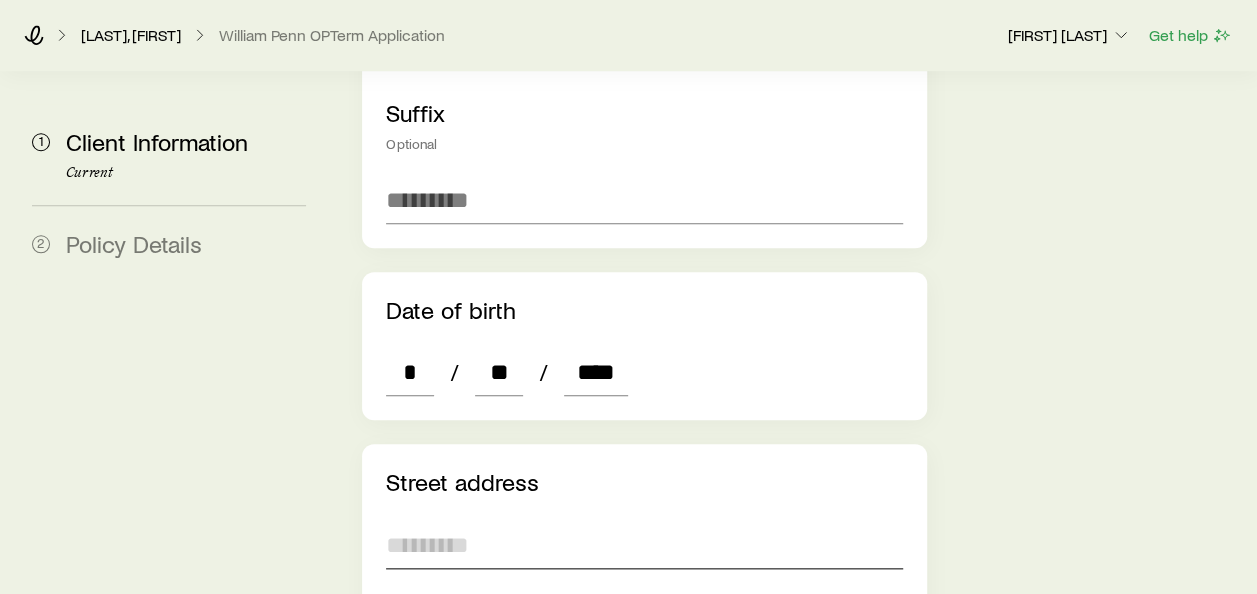 click at bounding box center (644, 545) 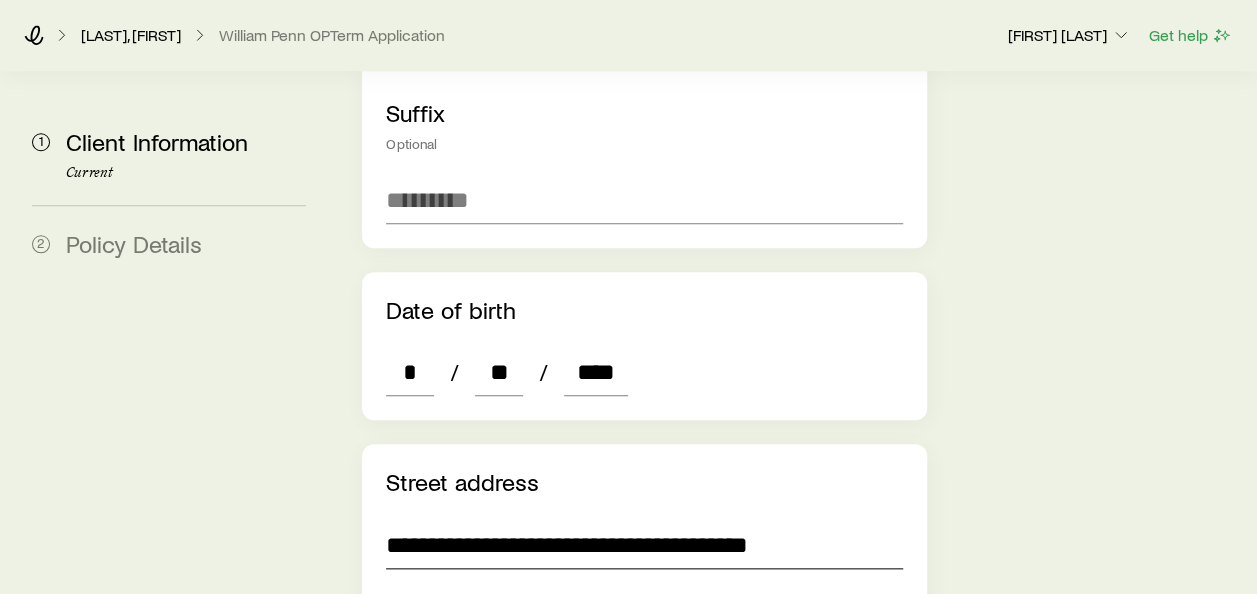 drag, startPoint x: 810, startPoint y: 468, endPoint x: 751, endPoint y: 468, distance: 59 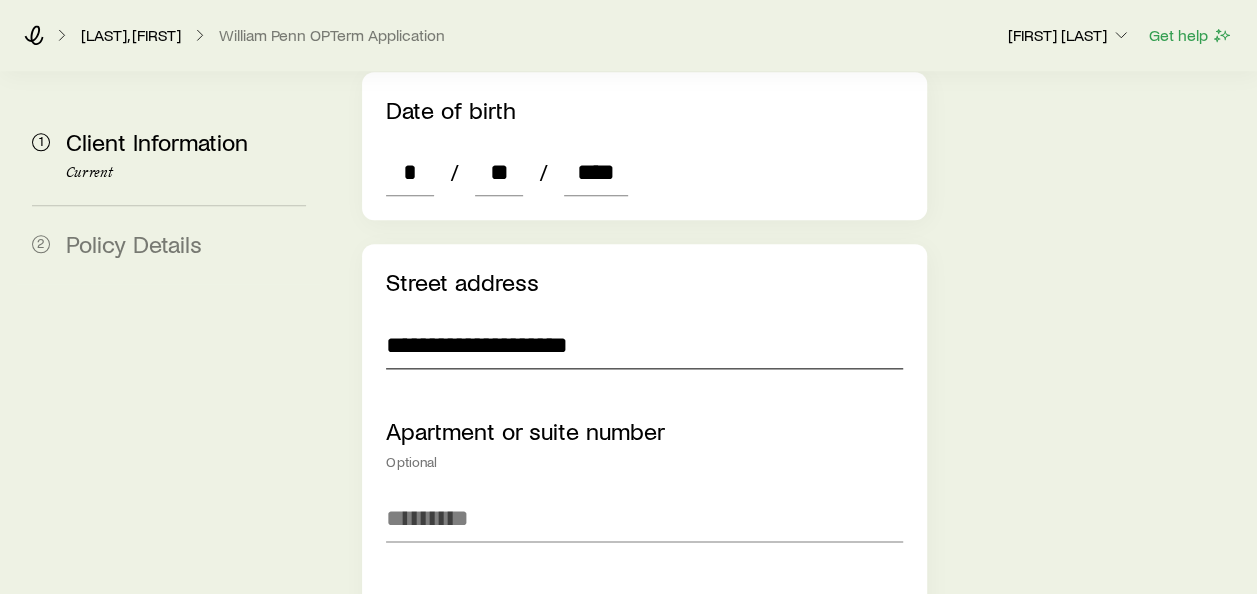 scroll, scrollTop: 1100, scrollLeft: 0, axis: vertical 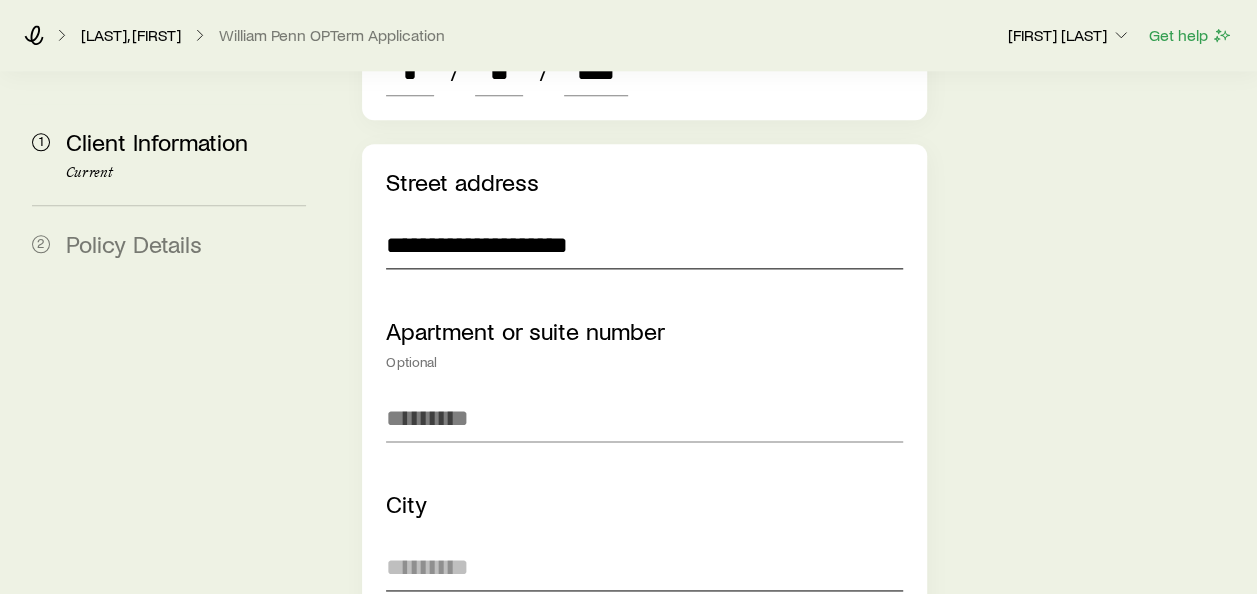 type on "**********" 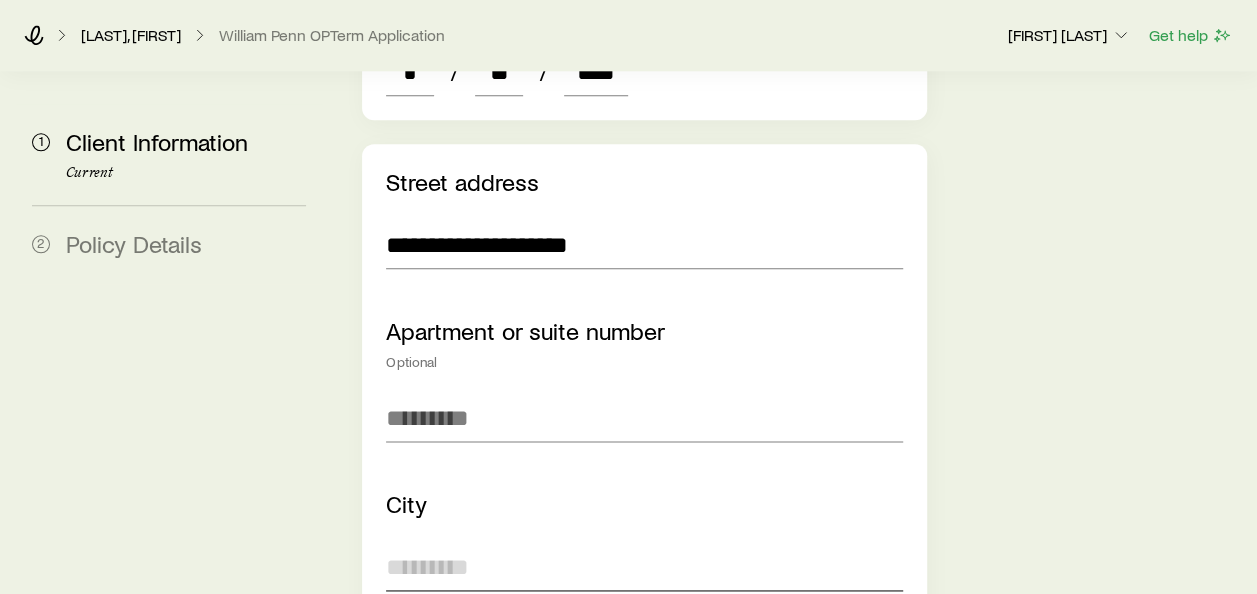 click at bounding box center [644, 567] 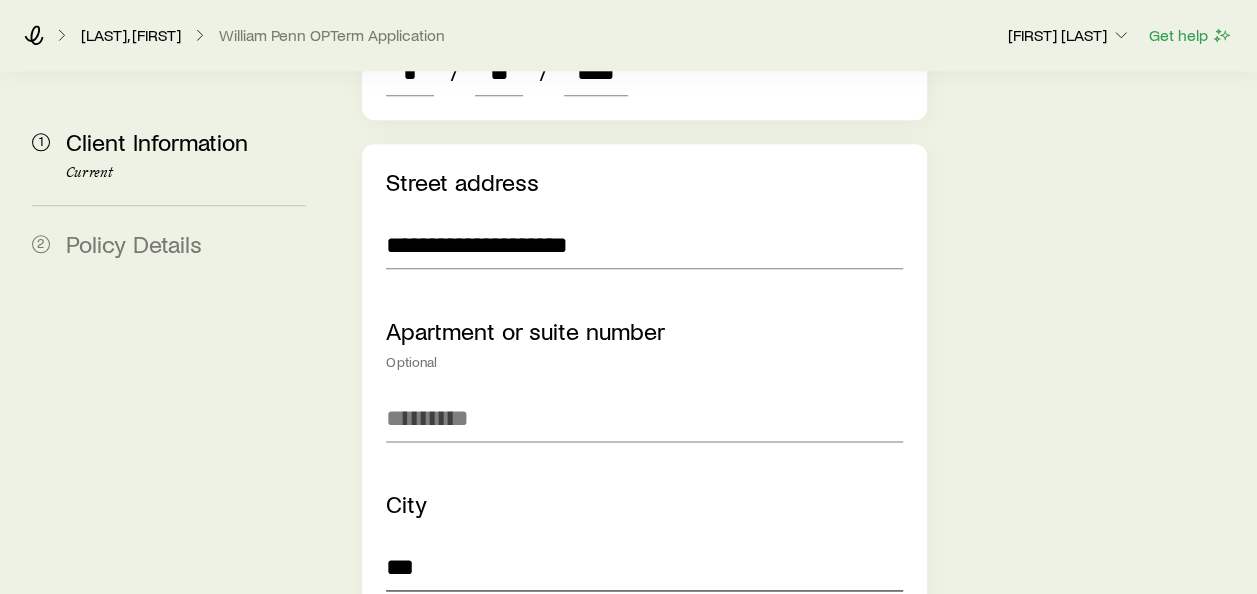 type on "********" 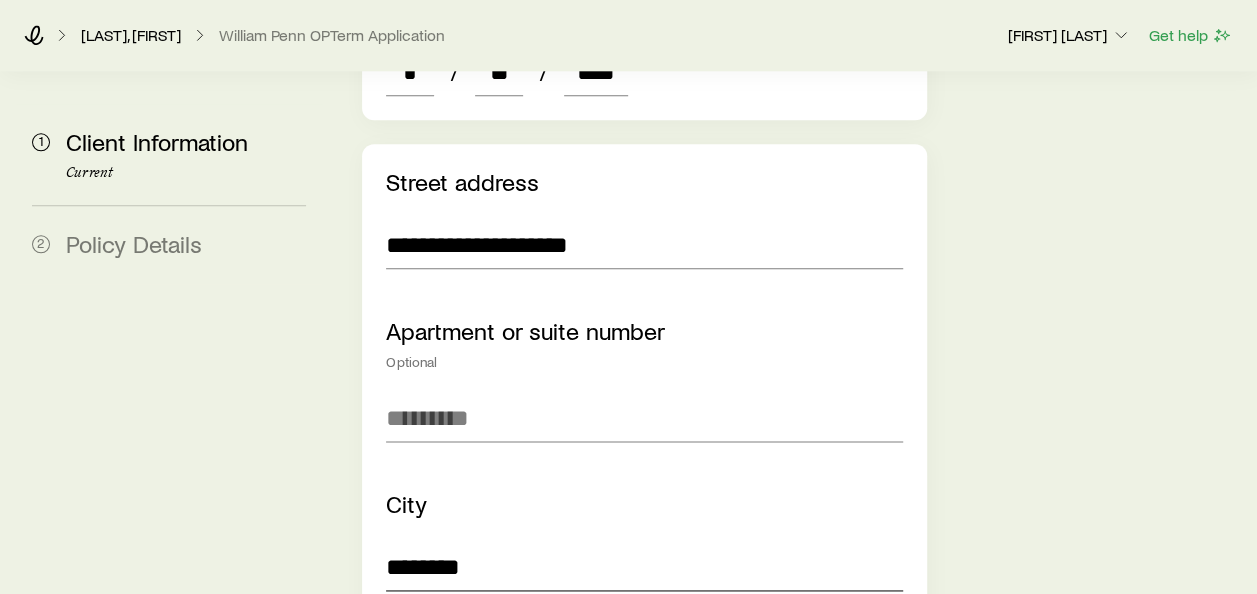 scroll, scrollTop: 1438, scrollLeft: 0, axis: vertical 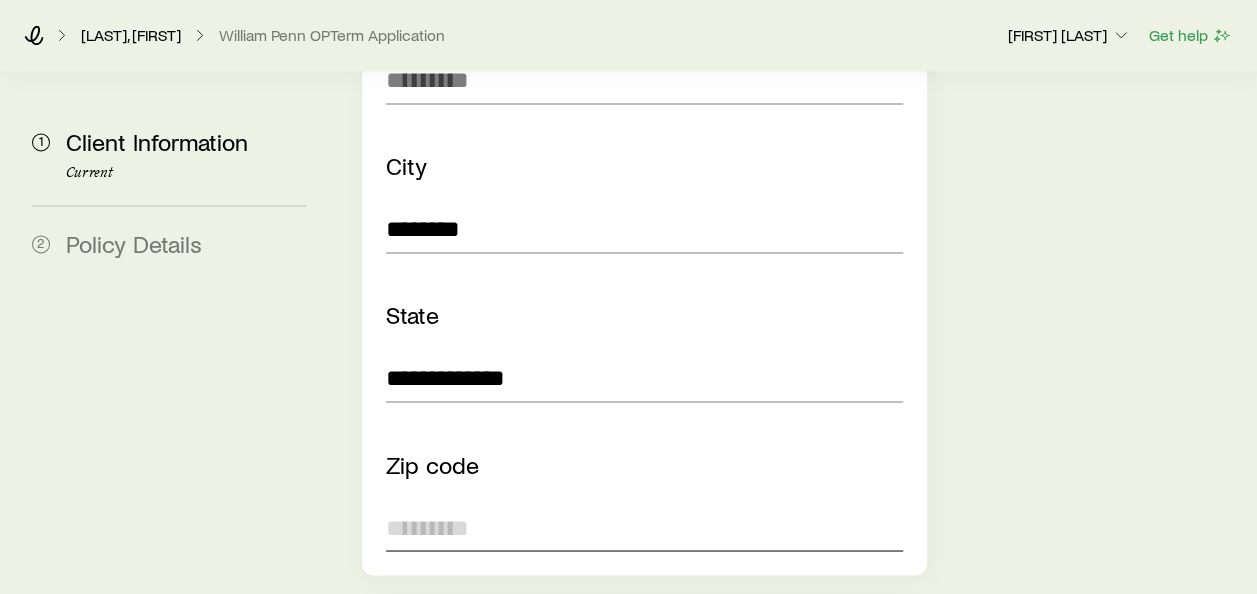 click at bounding box center (644, 527) 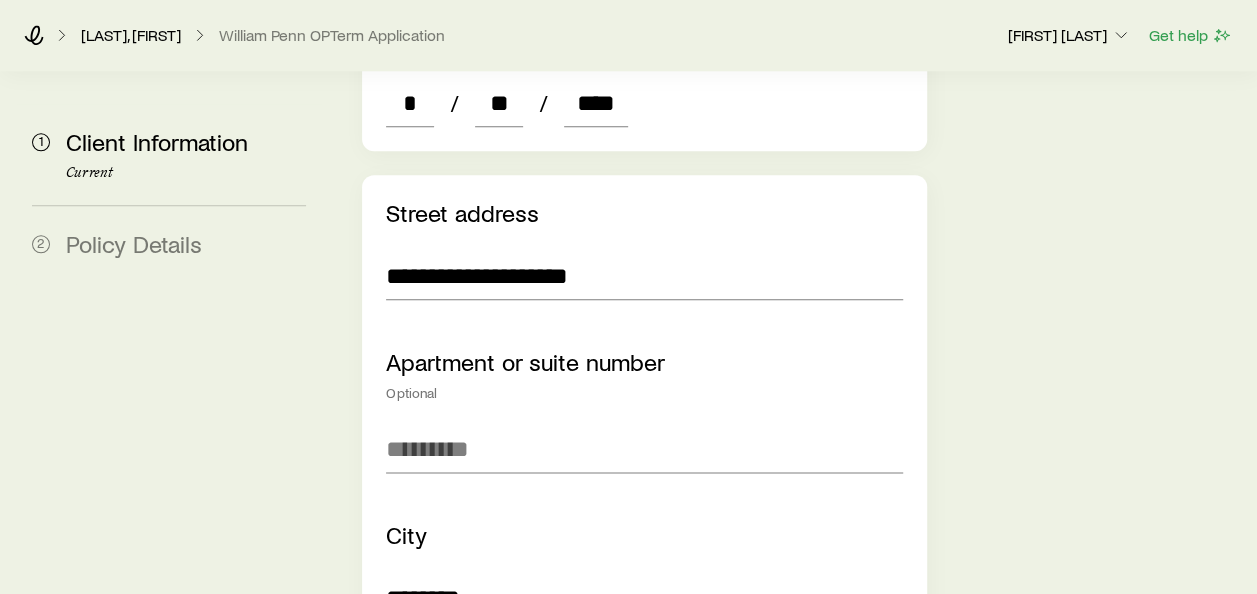 scroll, scrollTop: 1038, scrollLeft: 0, axis: vertical 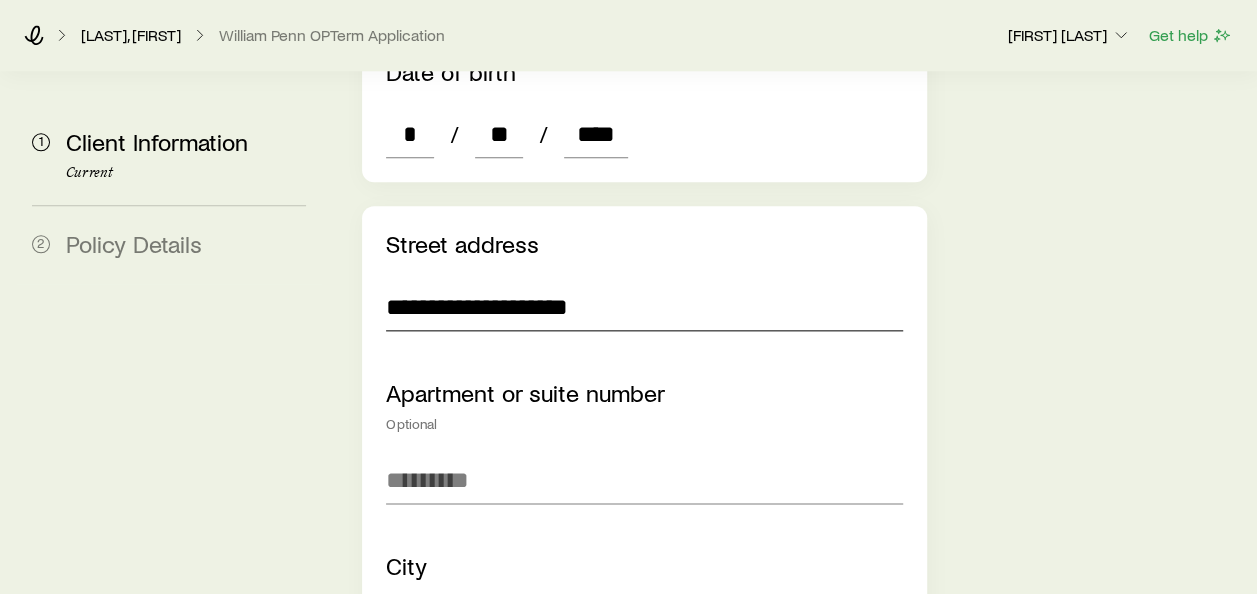type on "*****" 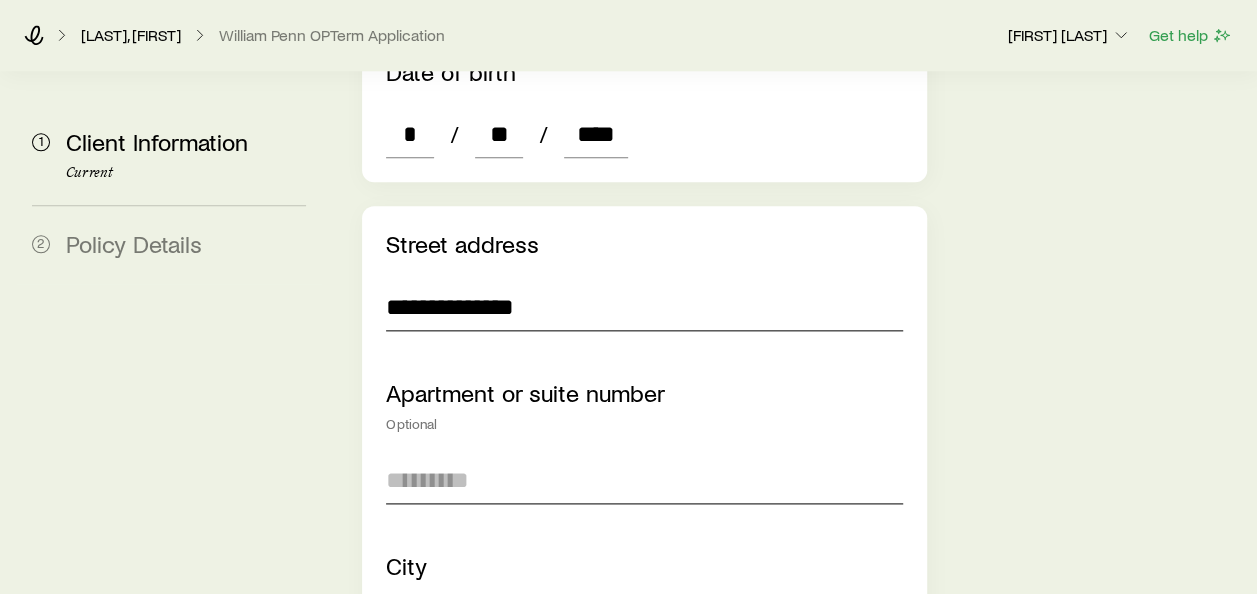 type on "**********" 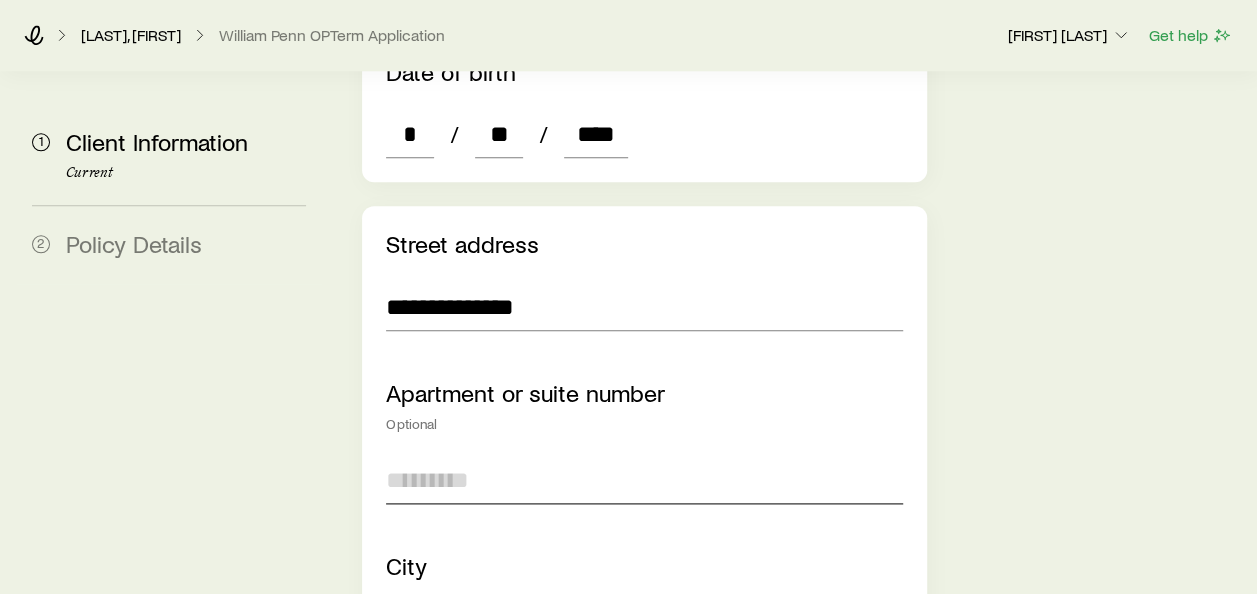 click at bounding box center (644, 480) 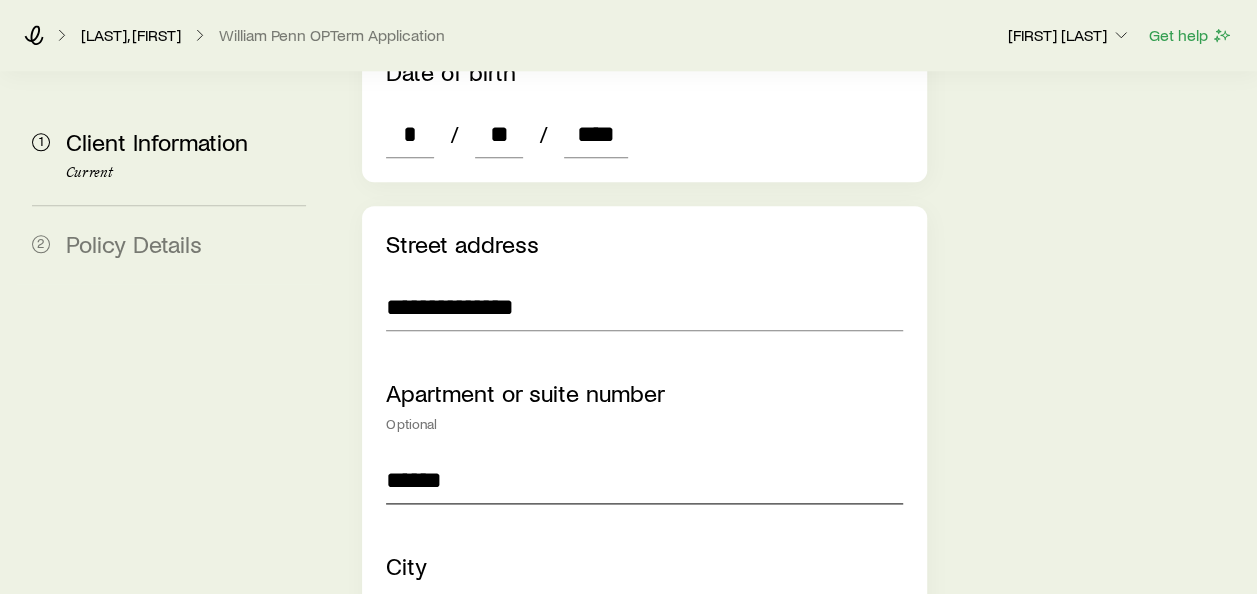 click on "******" at bounding box center (644, 480) 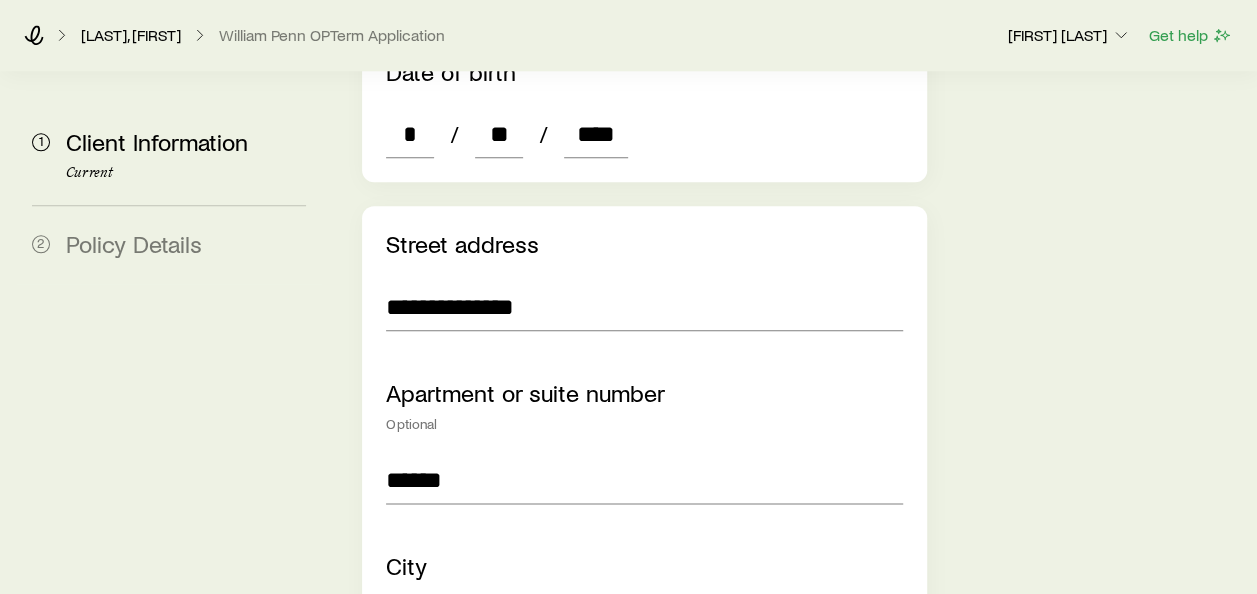 click on "**********" at bounding box center [644, 590] 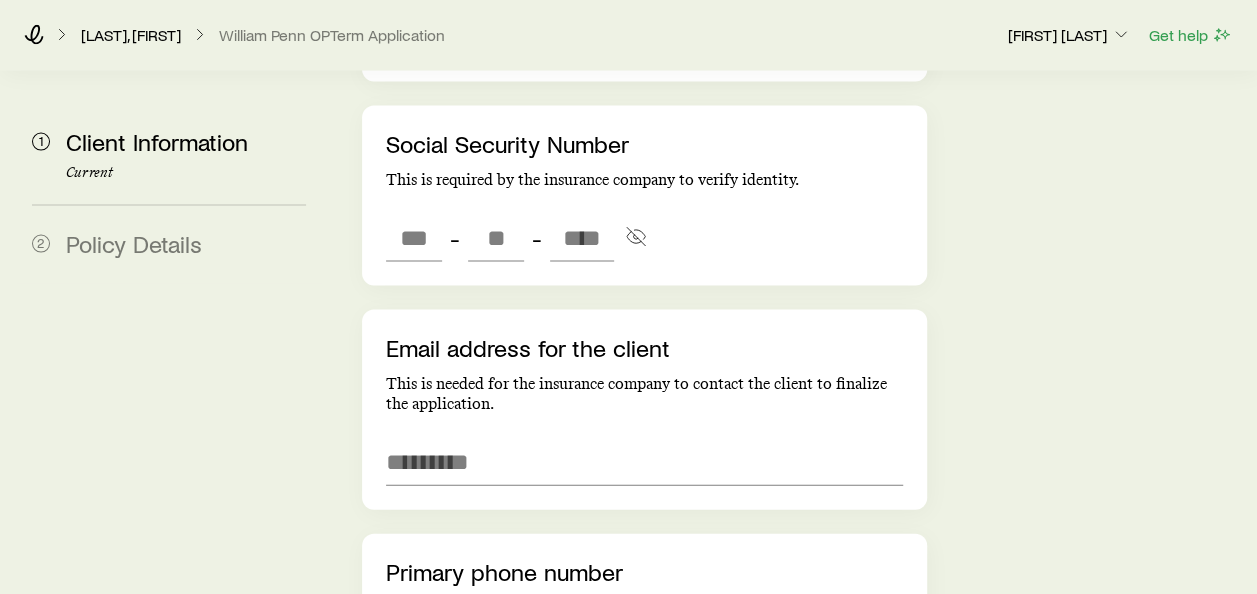 scroll, scrollTop: 1938, scrollLeft: 0, axis: vertical 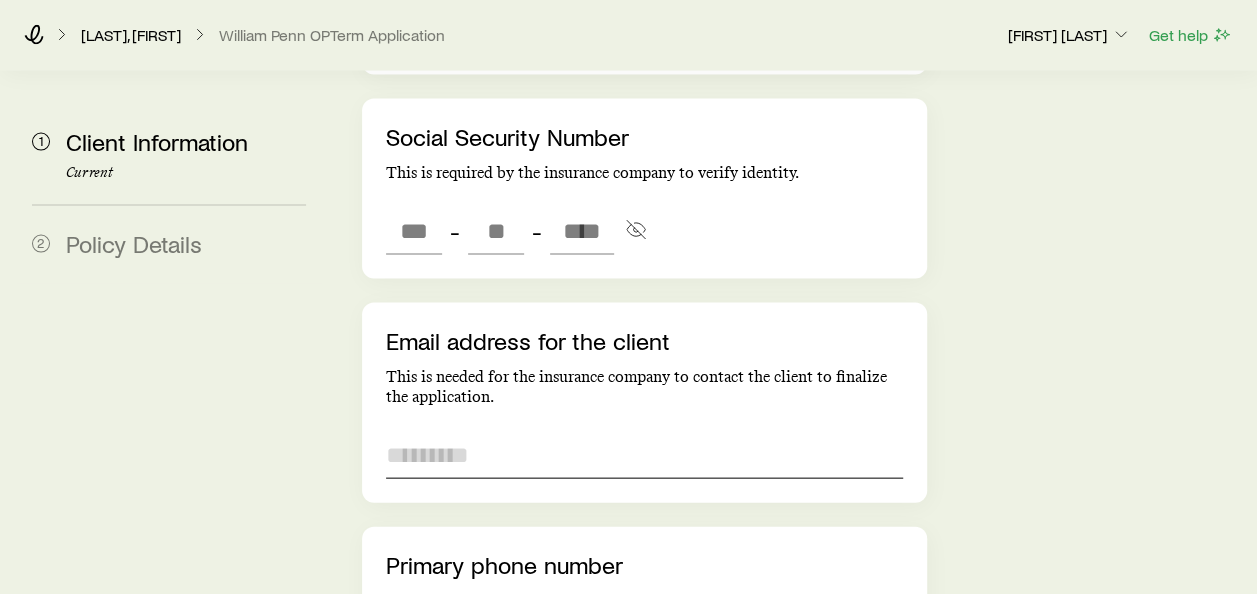 click at bounding box center (644, 455) 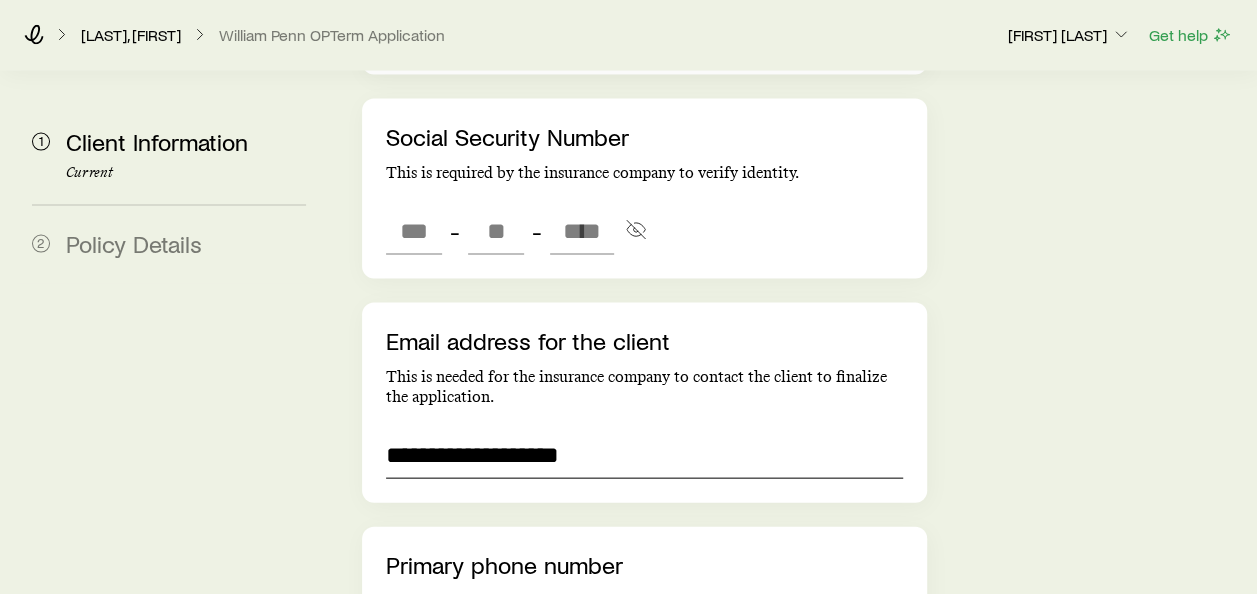 click on "**********" at bounding box center [644, 455] 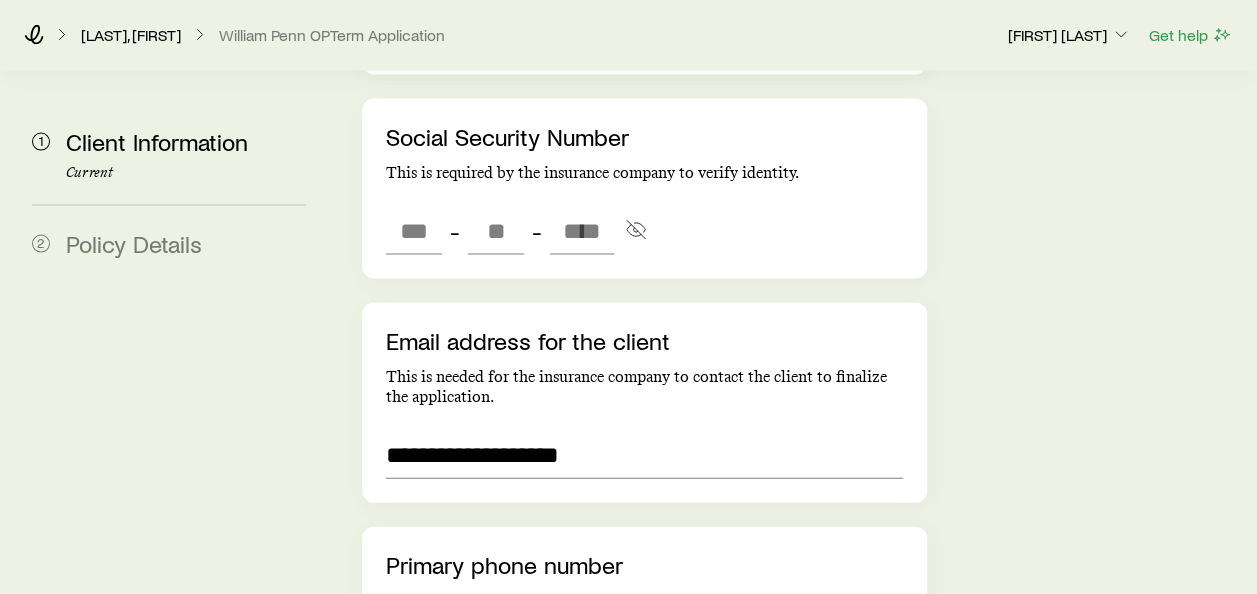 click at bounding box center (414, 628) 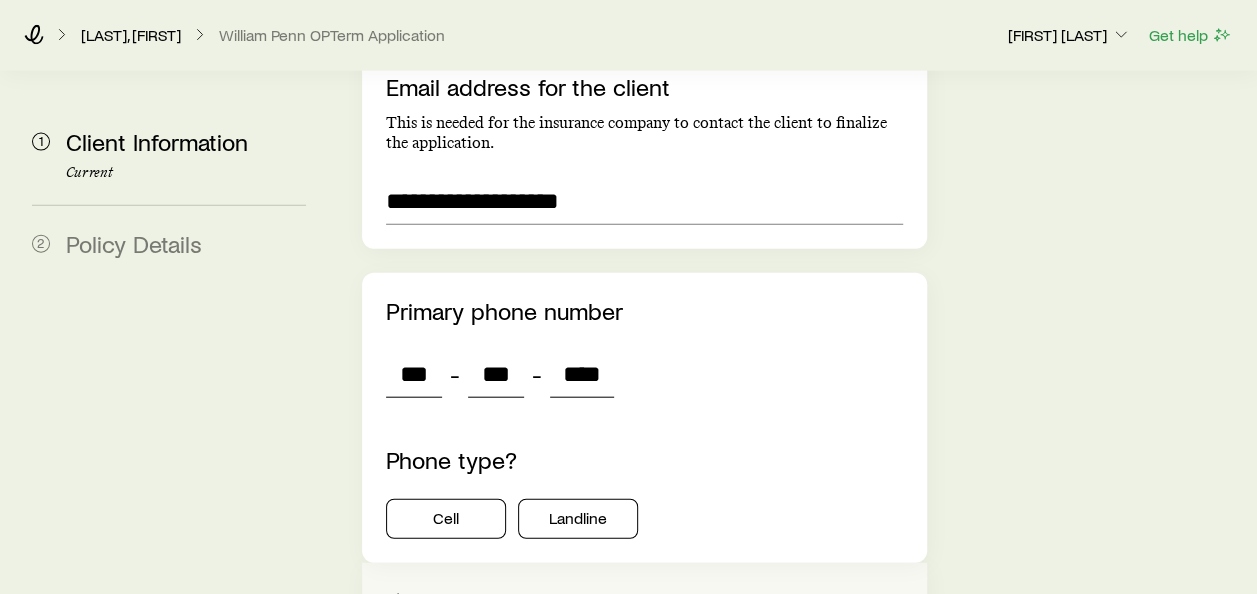scroll, scrollTop: 2238, scrollLeft: 0, axis: vertical 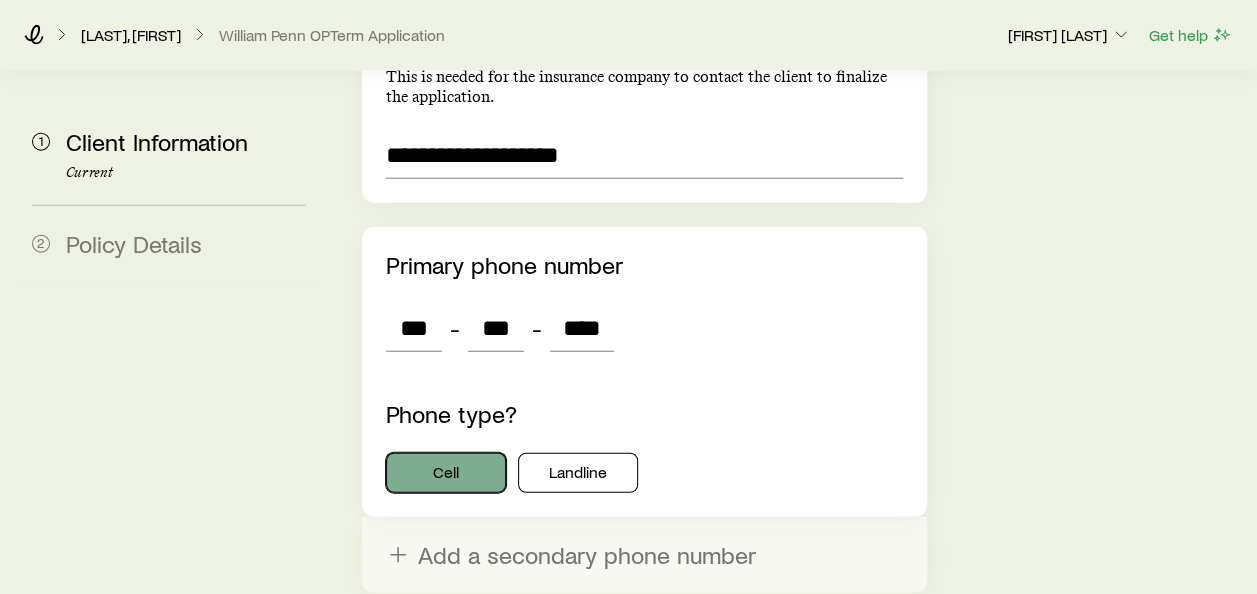 click on "Cell" at bounding box center [446, 473] 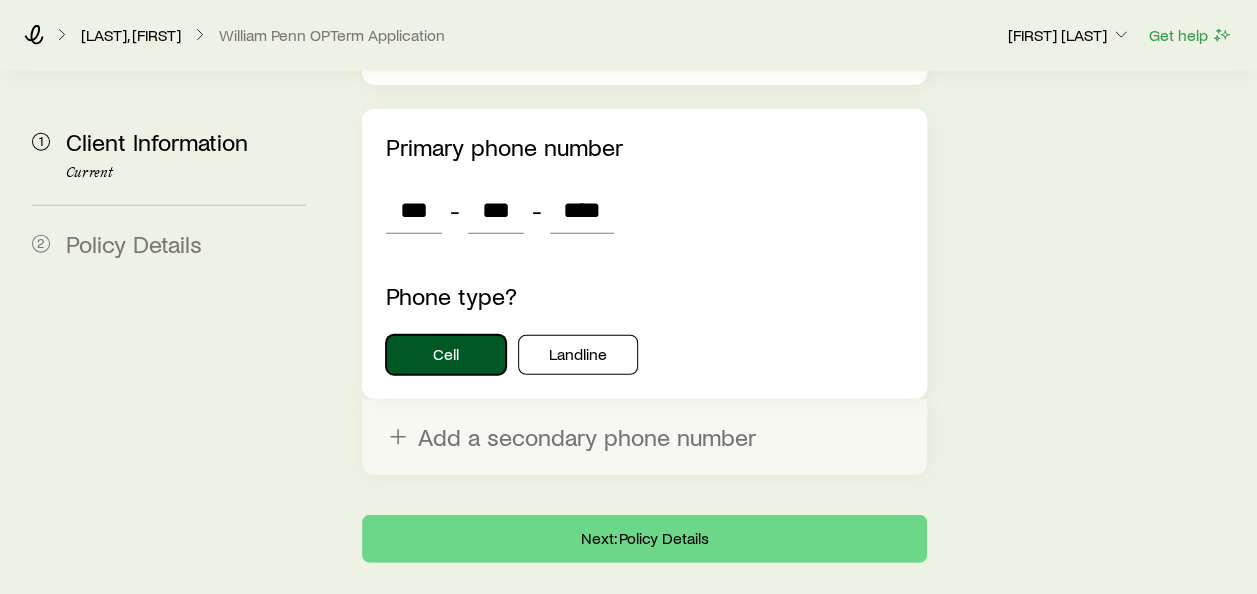 scroll, scrollTop: 2357, scrollLeft: 0, axis: vertical 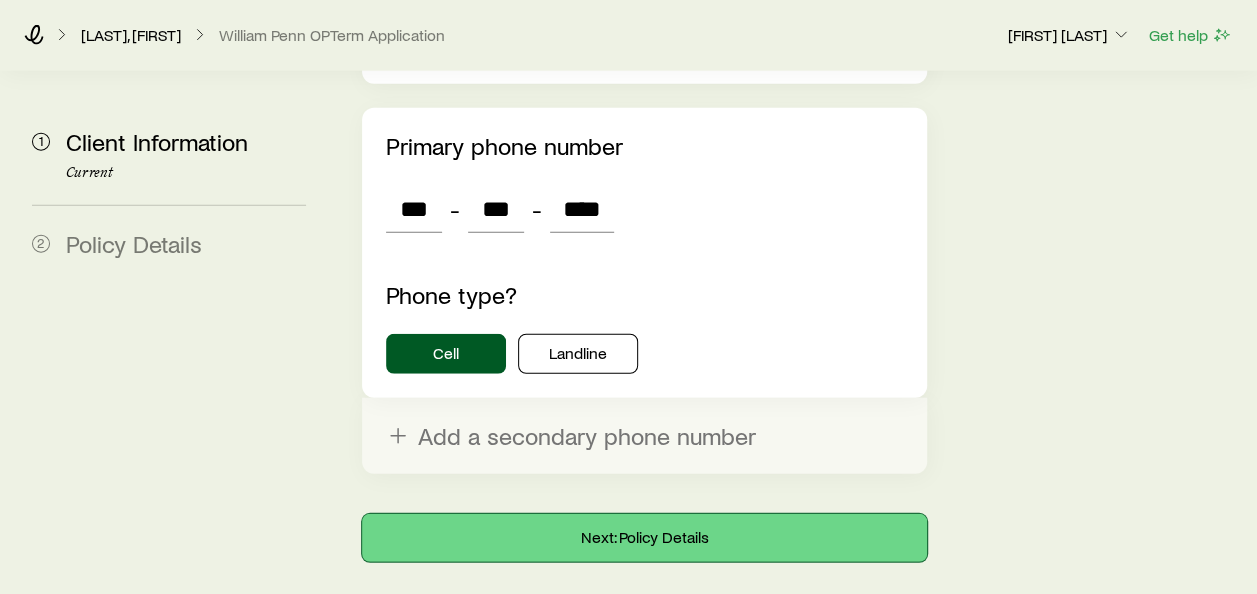 click on "Next: Policy Details" at bounding box center (644, 538) 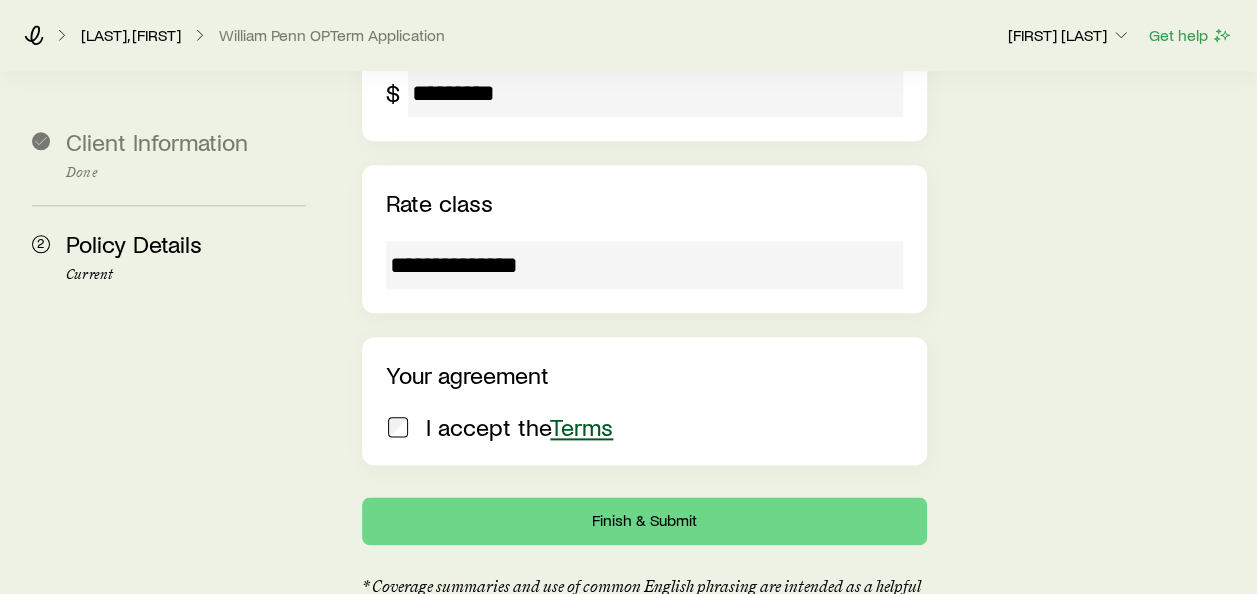 scroll, scrollTop: 1000, scrollLeft: 0, axis: vertical 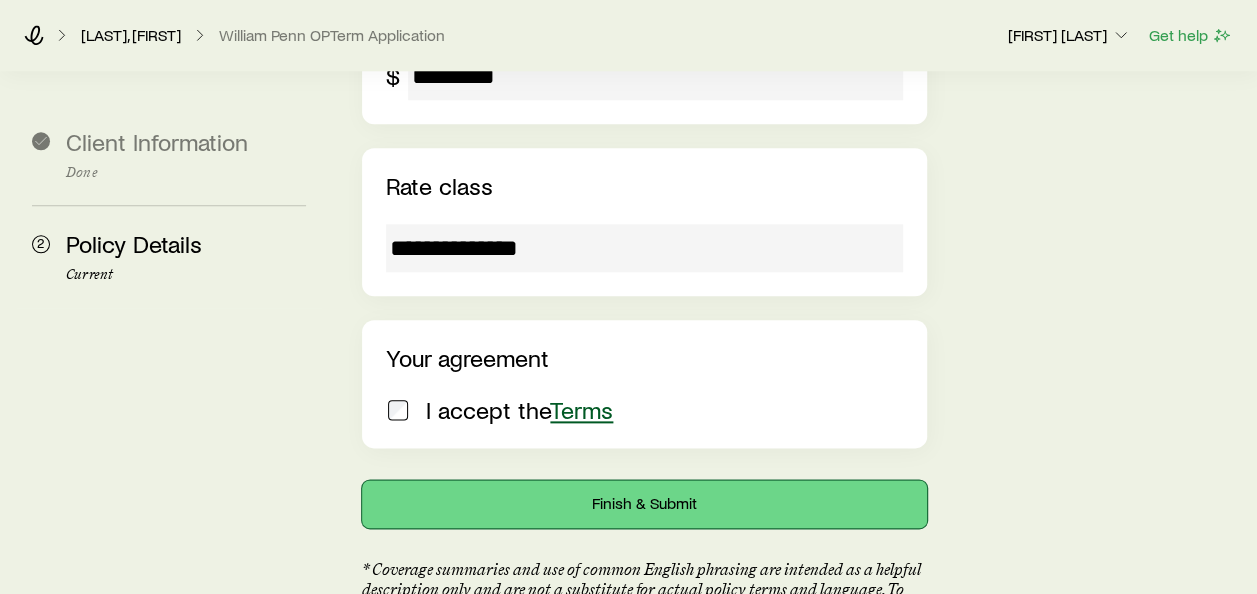 click on "Finish & Submit" at bounding box center [644, 504] 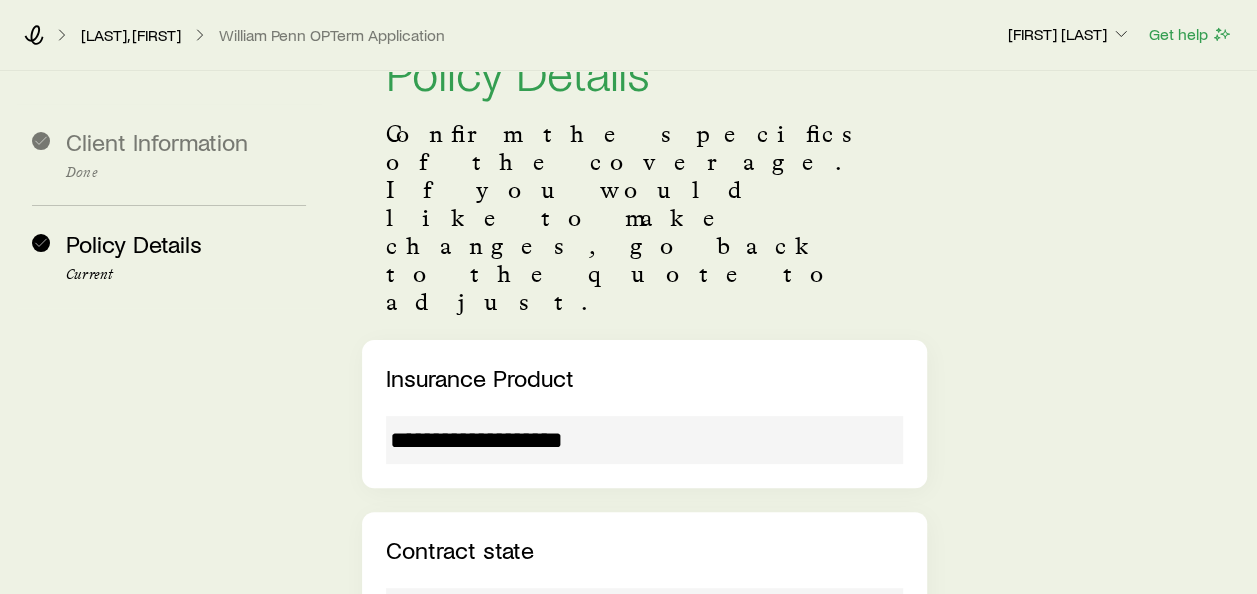 scroll, scrollTop: 0, scrollLeft: 0, axis: both 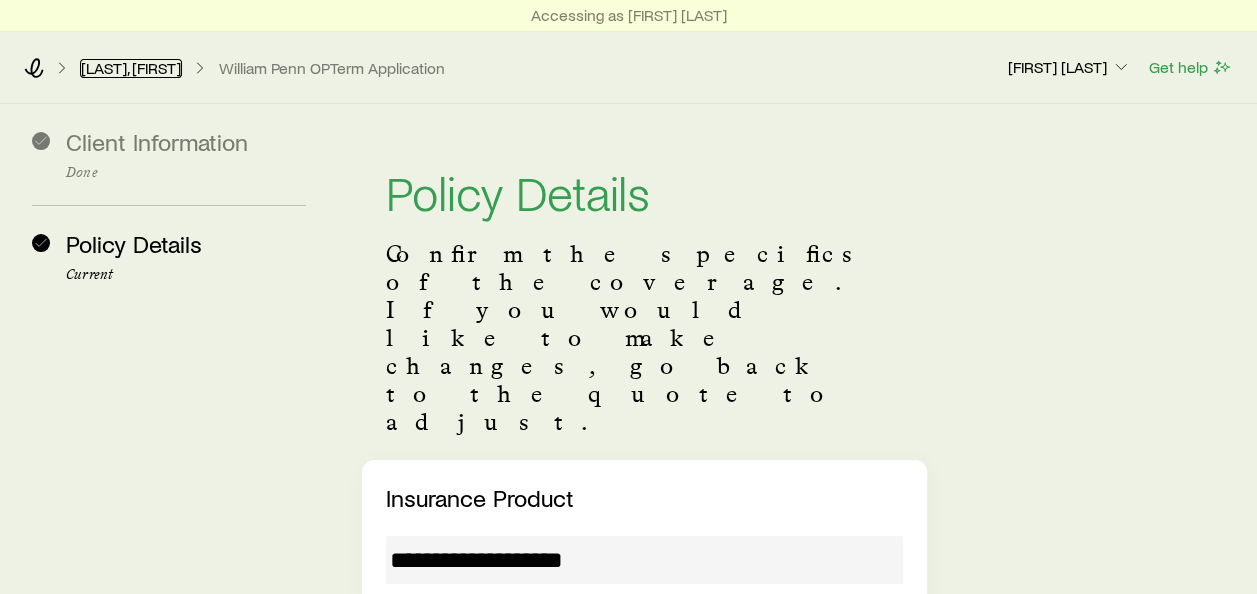 click on "[LAST], [FIRST]" at bounding box center (131, 68) 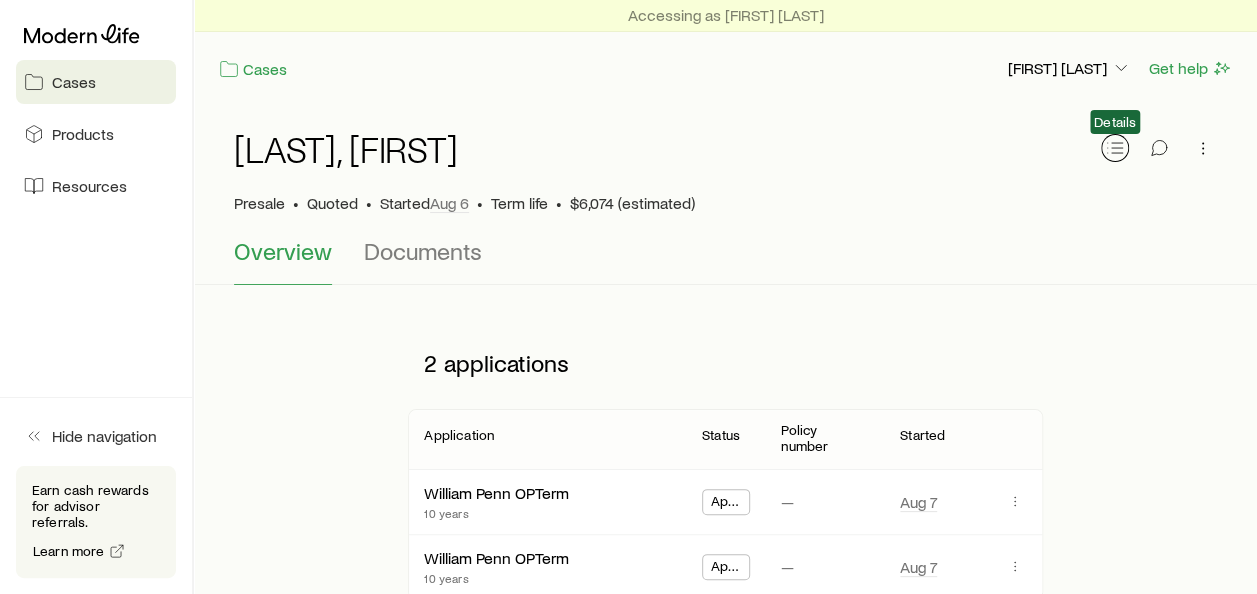 click 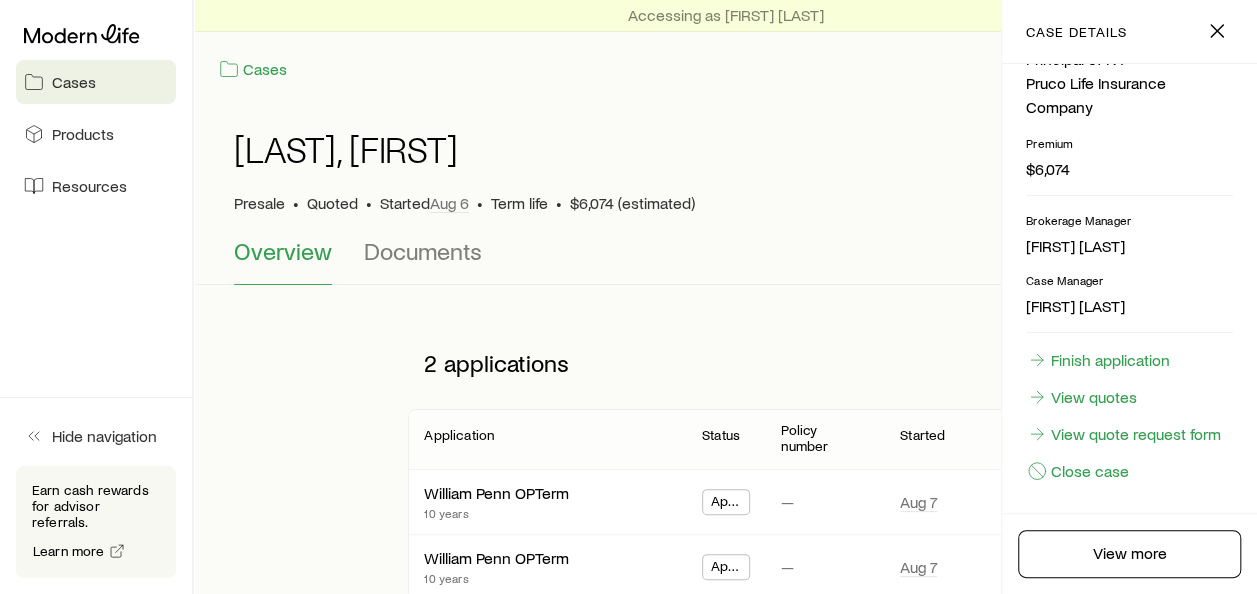 scroll, scrollTop: 576, scrollLeft: 0, axis: vertical 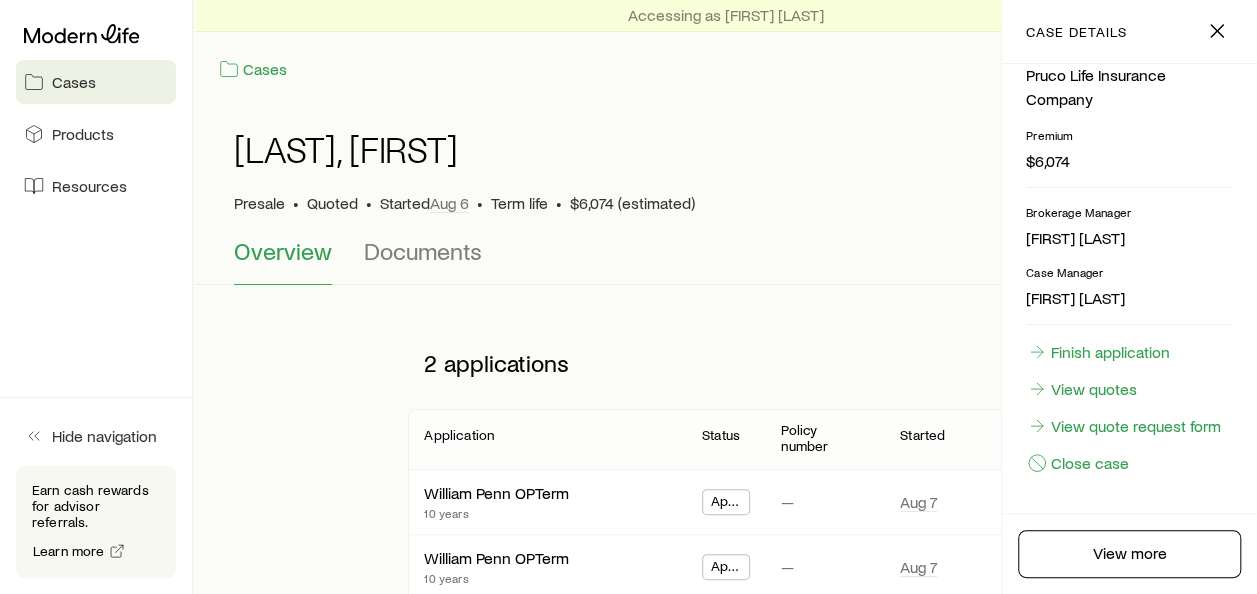 click on "2 applications" at bounding box center [725, 363] 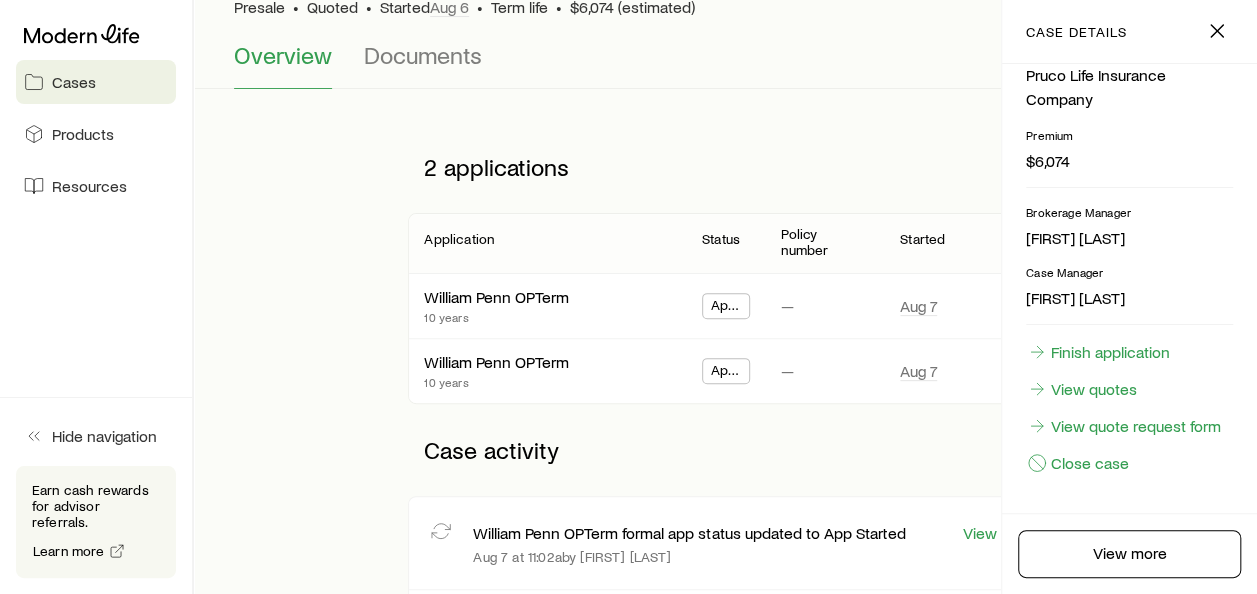 scroll, scrollTop: 200, scrollLeft: 0, axis: vertical 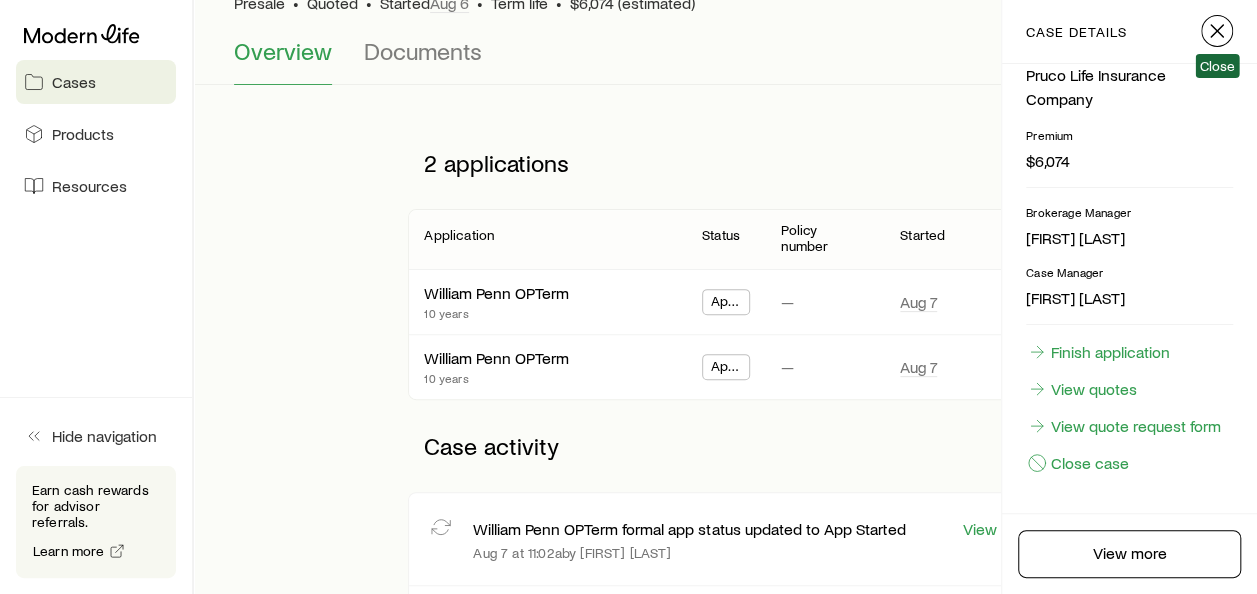 click 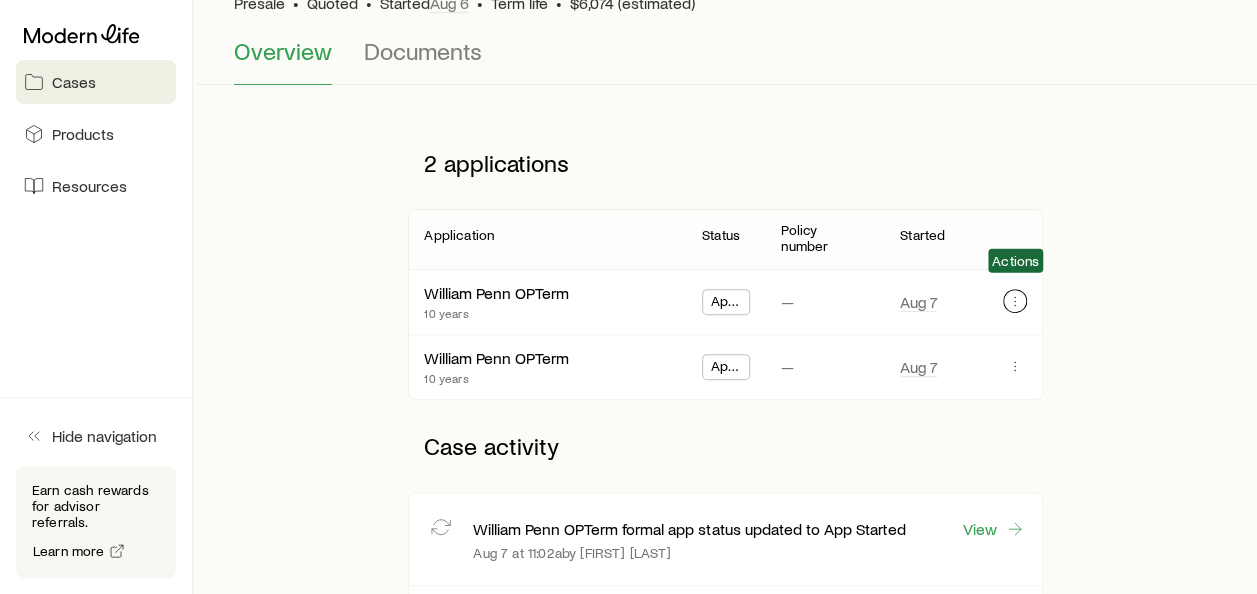 click 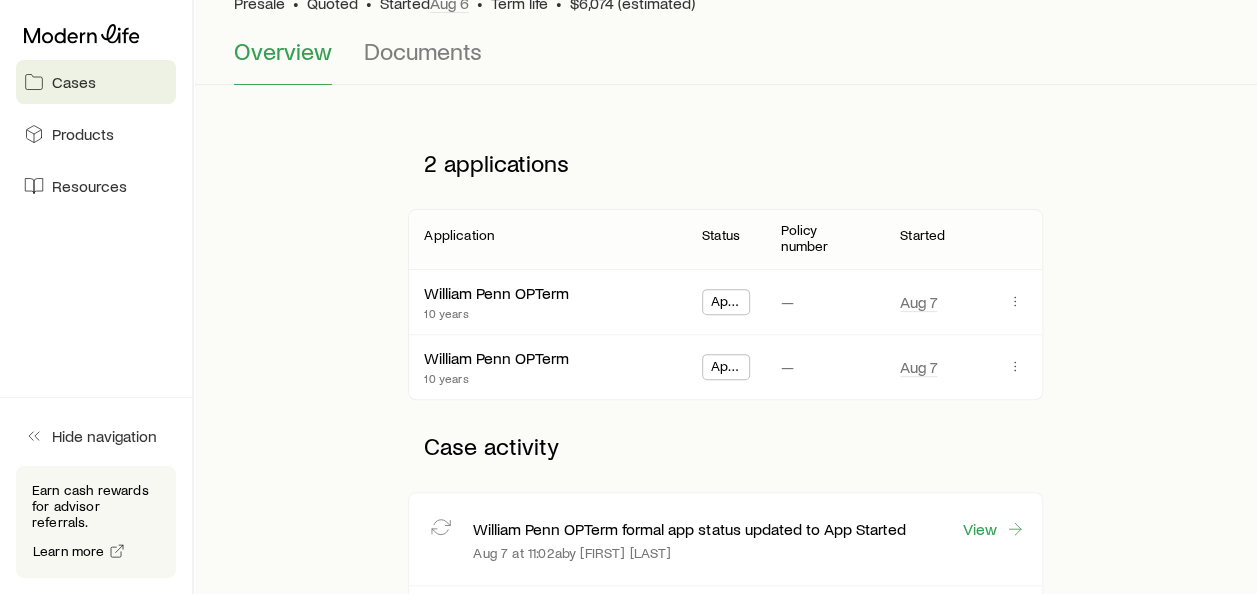 click on "**********" at bounding box center [725, 693] 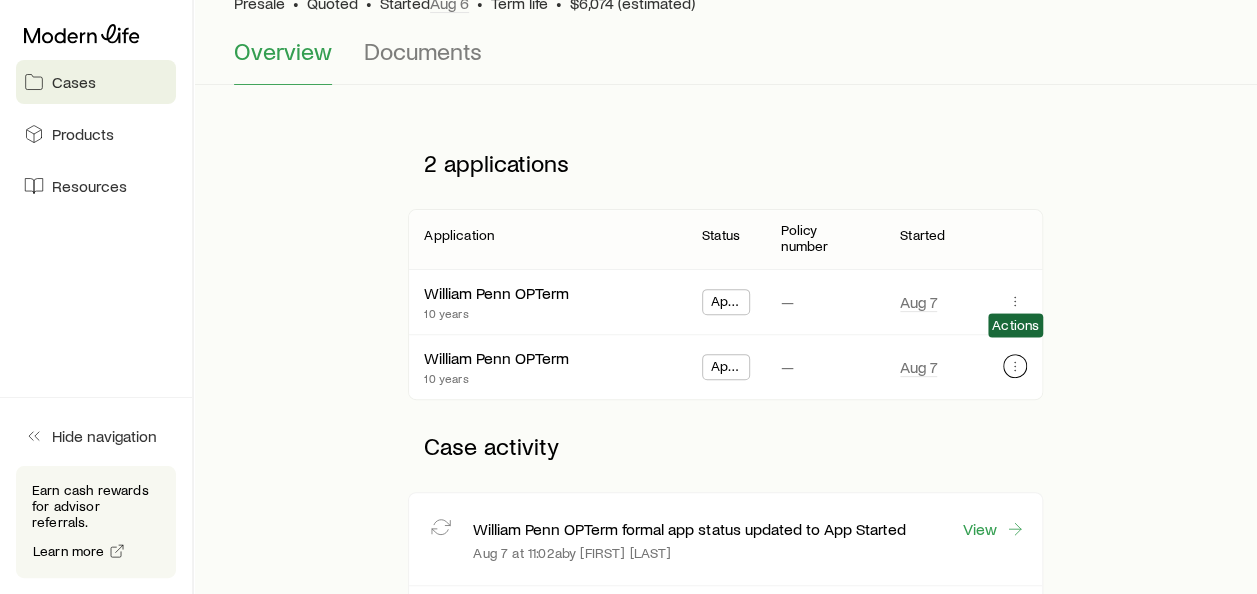 click 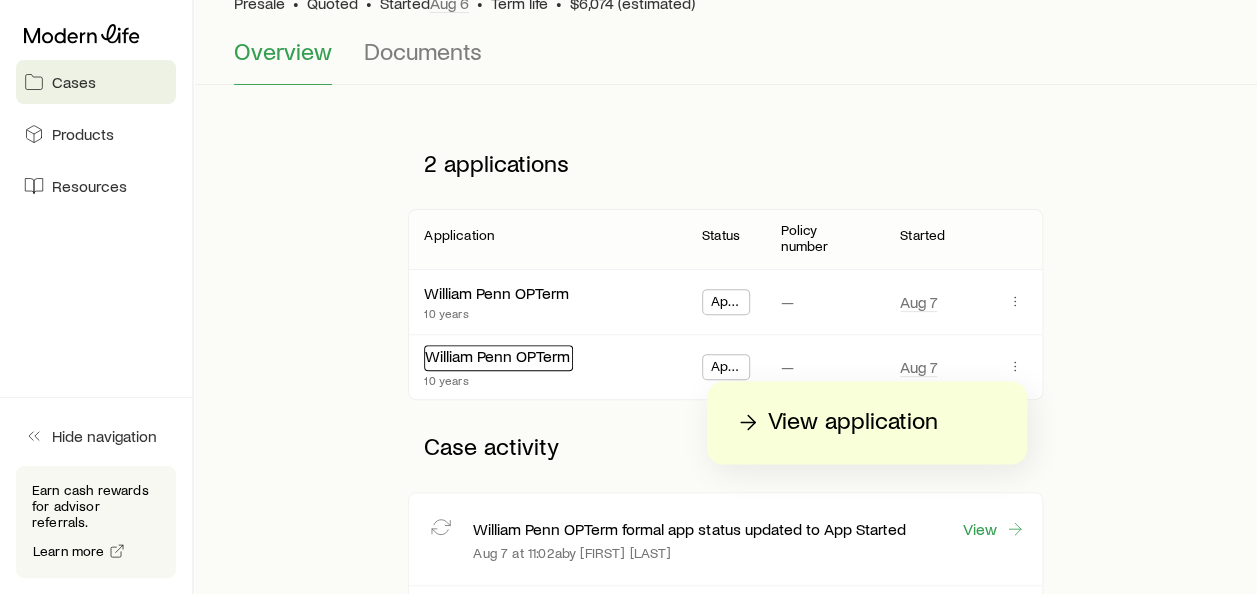 click on "William Penn OPTerm" at bounding box center (497, 355) 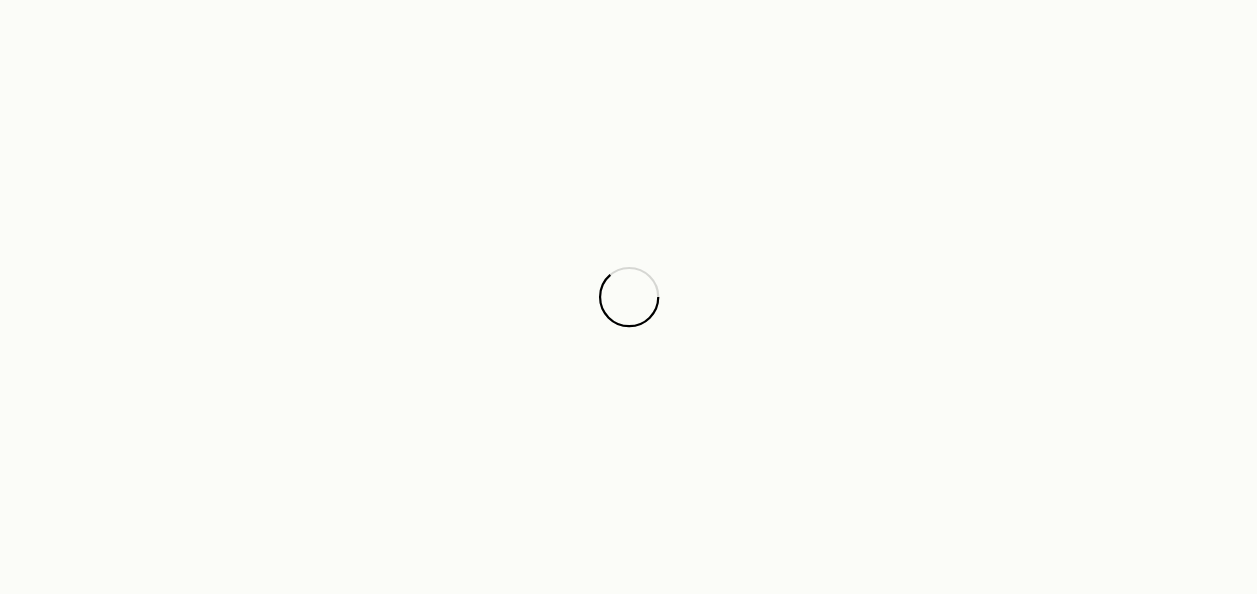 scroll, scrollTop: 0, scrollLeft: 0, axis: both 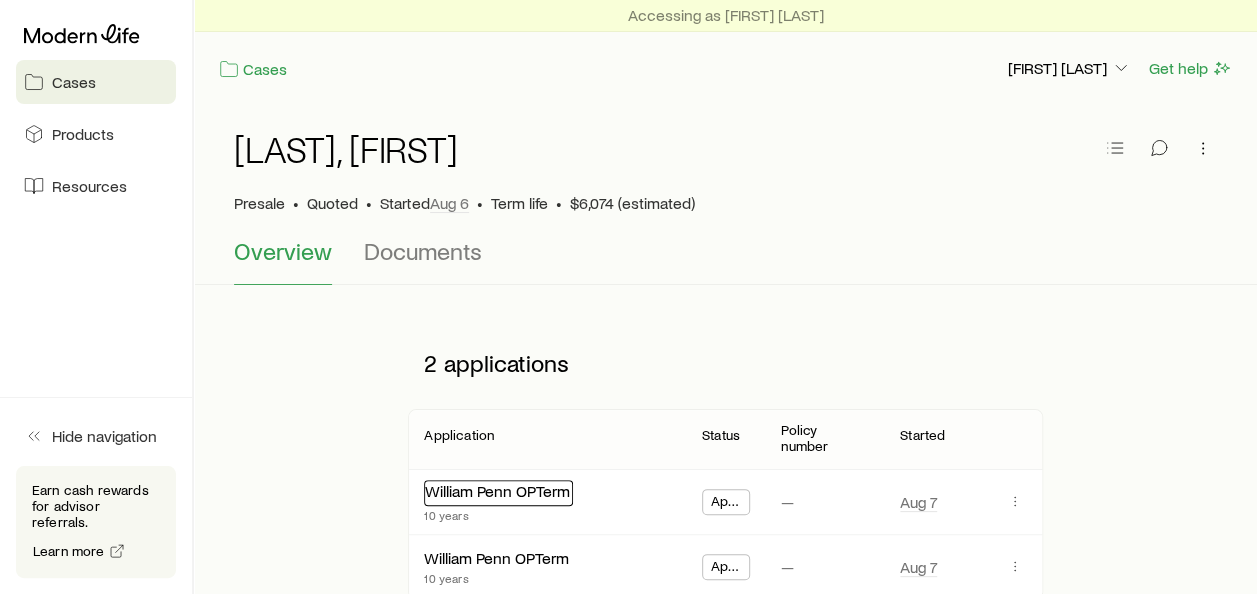 click on "William Penn OPTerm" at bounding box center [497, 490] 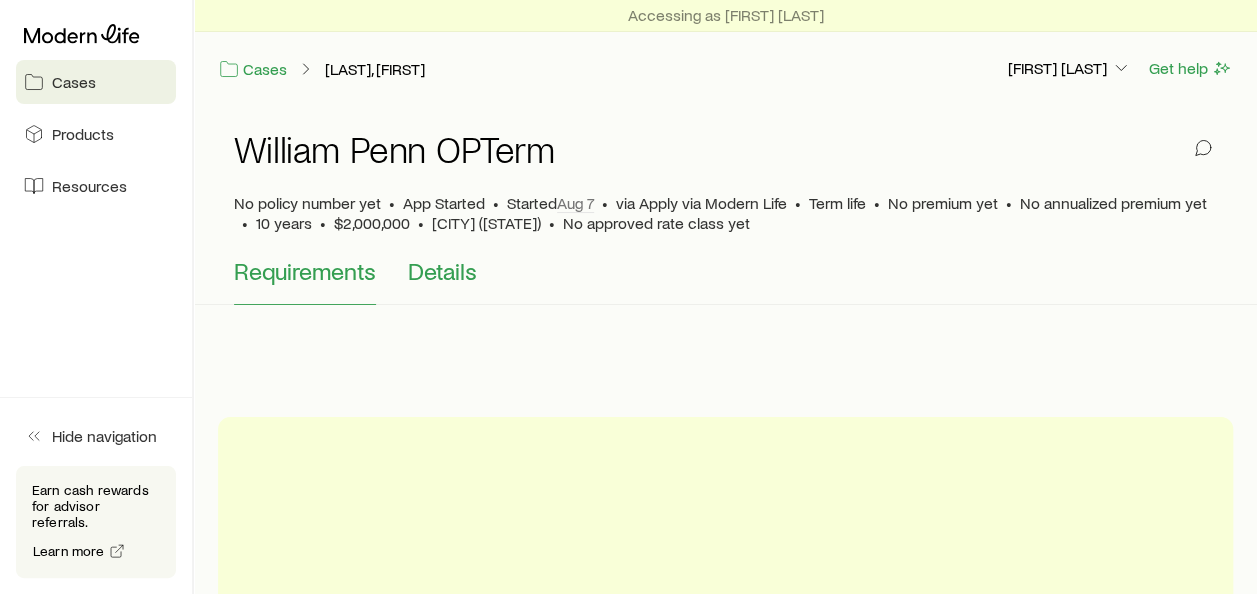 click on "Details" at bounding box center (442, 271) 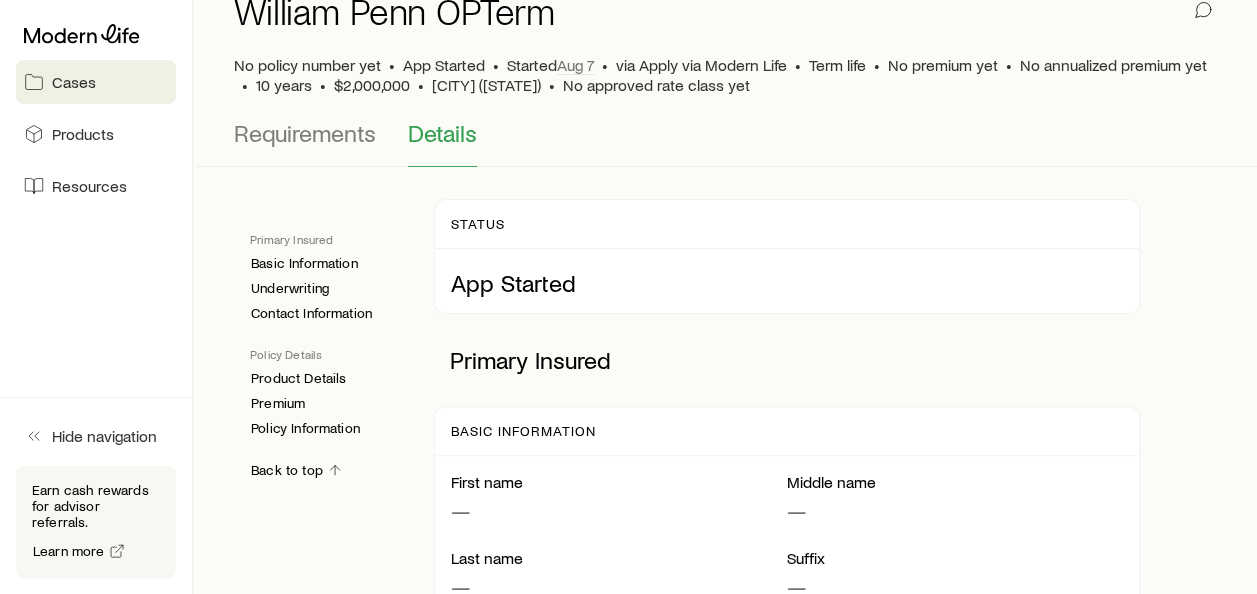scroll, scrollTop: 0, scrollLeft: 0, axis: both 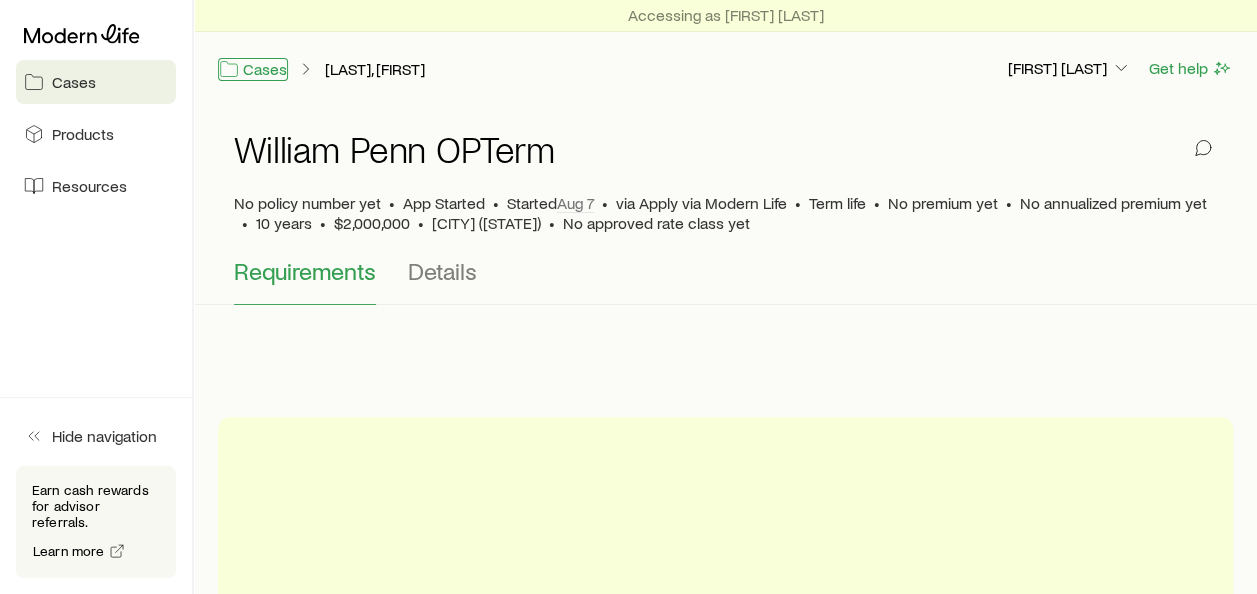 click on "Cases" at bounding box center (253, 69) 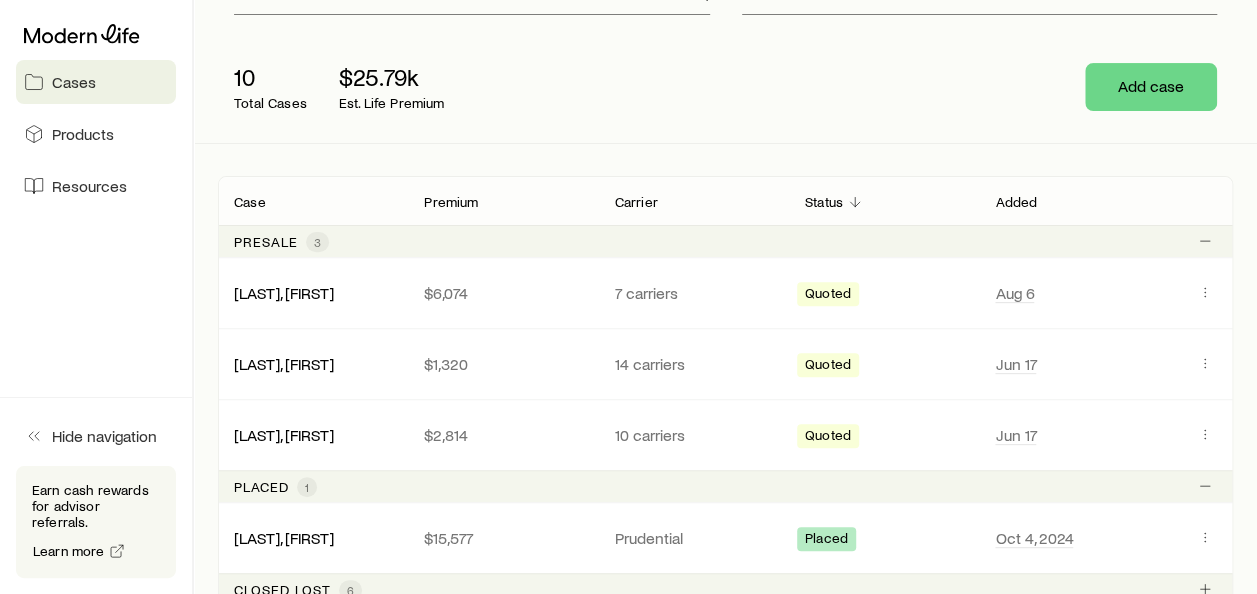 scroll, scrollTop: 300, scrollLeft: 0, axis: vertical 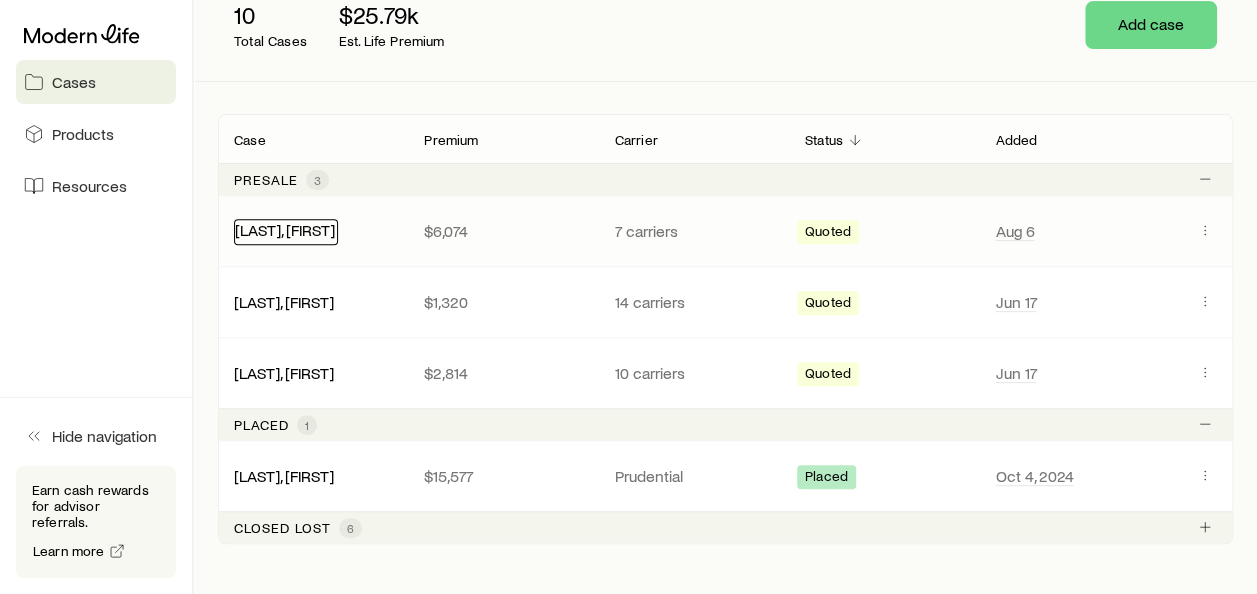 click on "[LAST], [FIRST]" at bounding box center (285, 229) 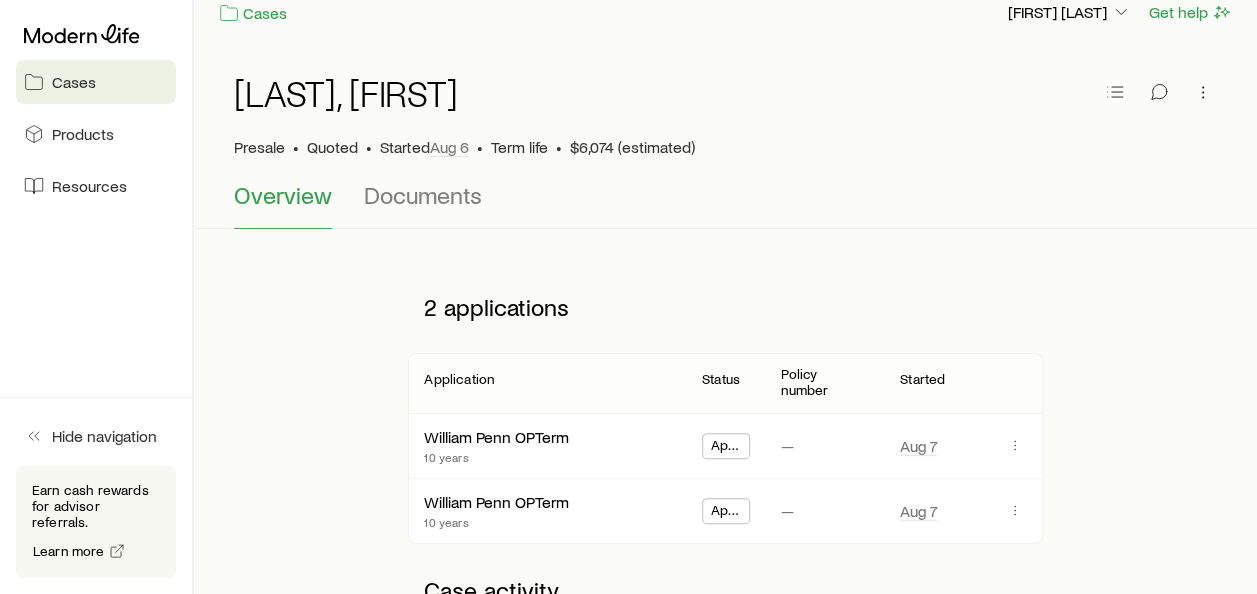 scroll, scrollTop: 100, scrollLeft: 0, axis: vertical 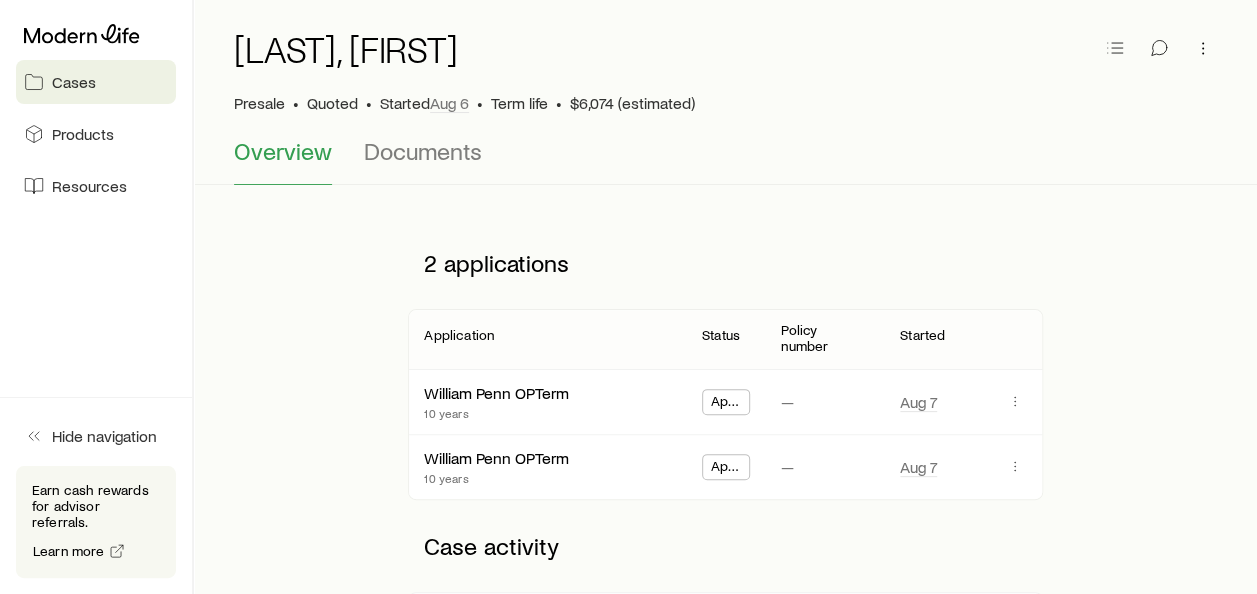 drag, startPoint x: 548, startPoint y: 382, endPoint x: 522, endPoint y: 382, distance: 26 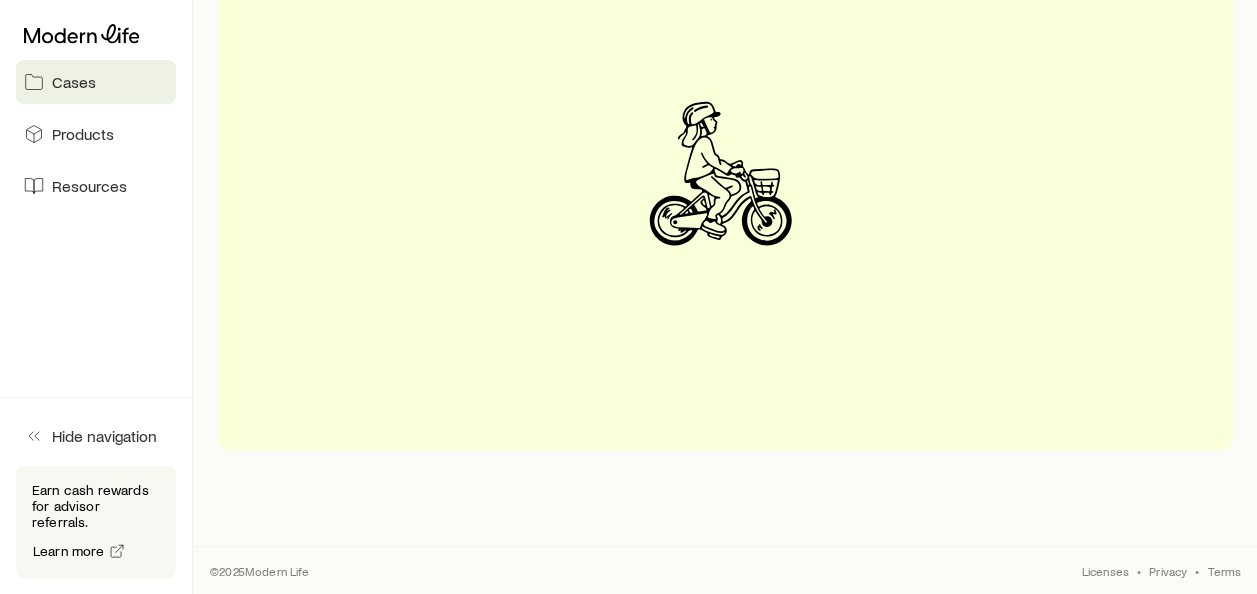 scroll, scrollTop: 0, scrollLeft: 0, axis: both 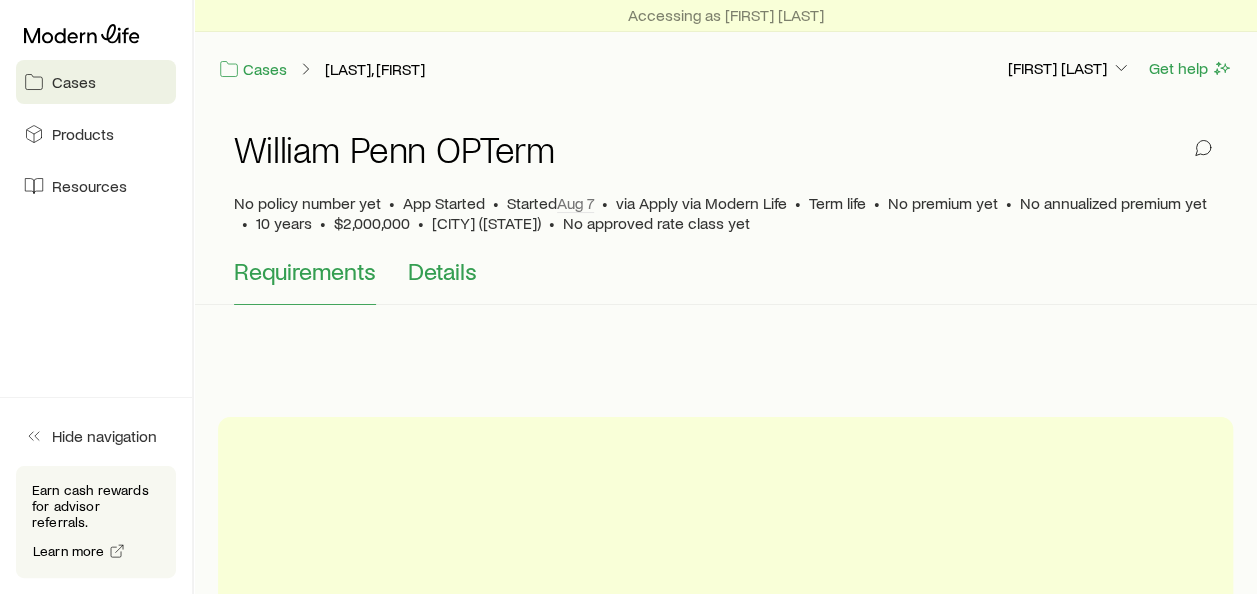click on "Details" at bounding box center [442, 271] 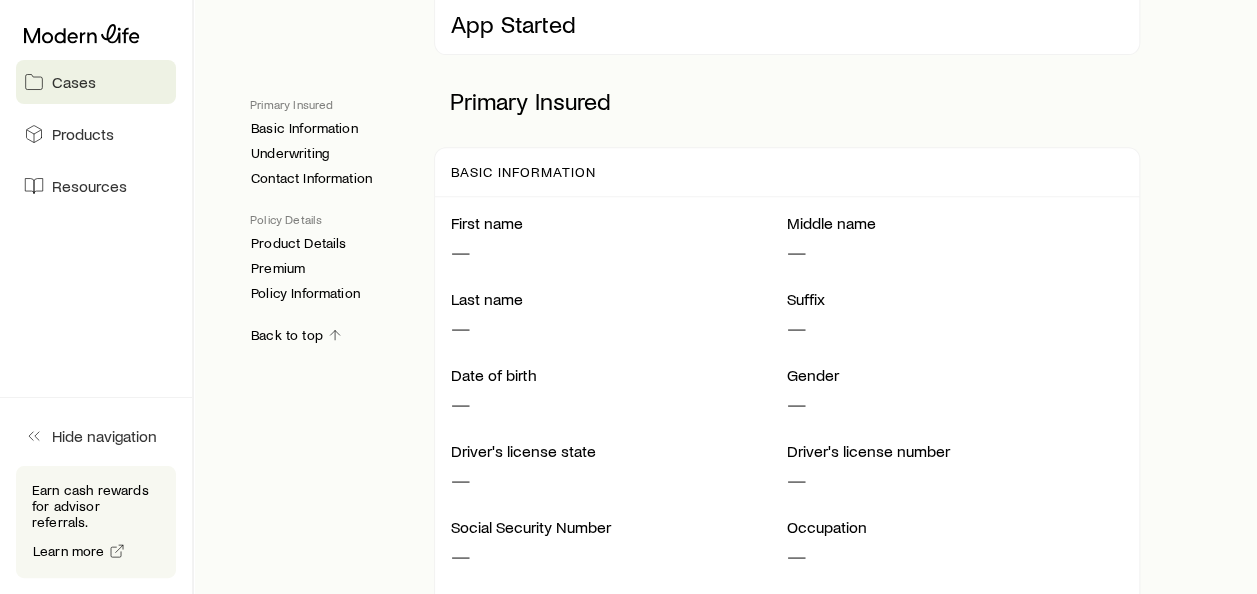 scroll, scrollTop: 0, scrollLeft: 0, axis: both 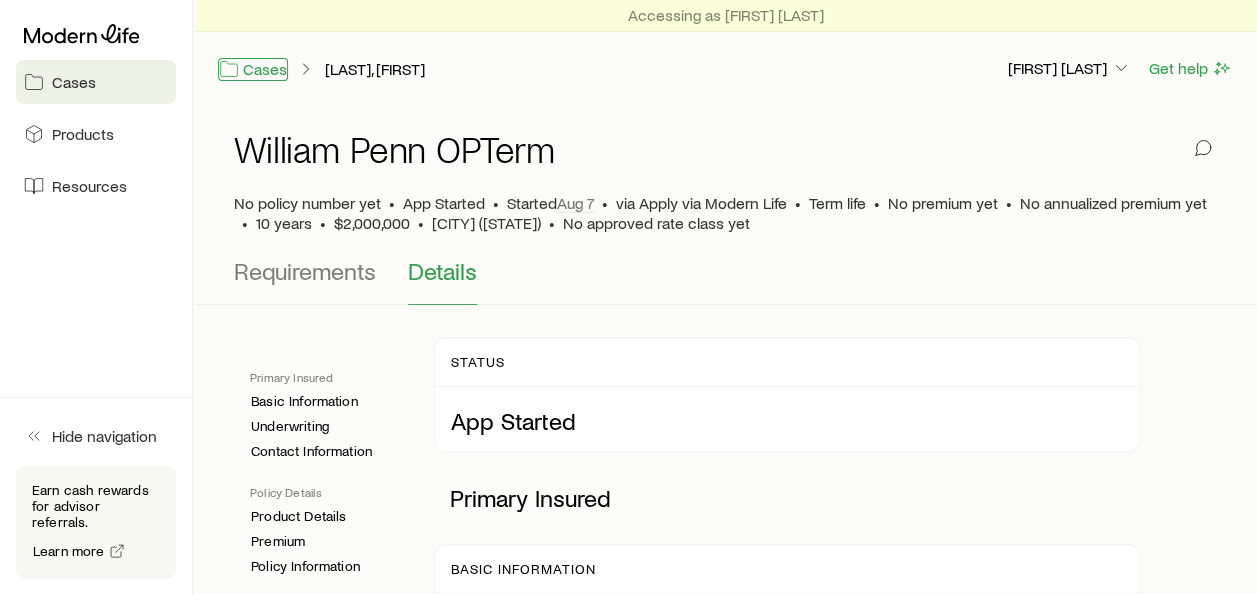 click on "Cases" at bounding box center (253, 69) 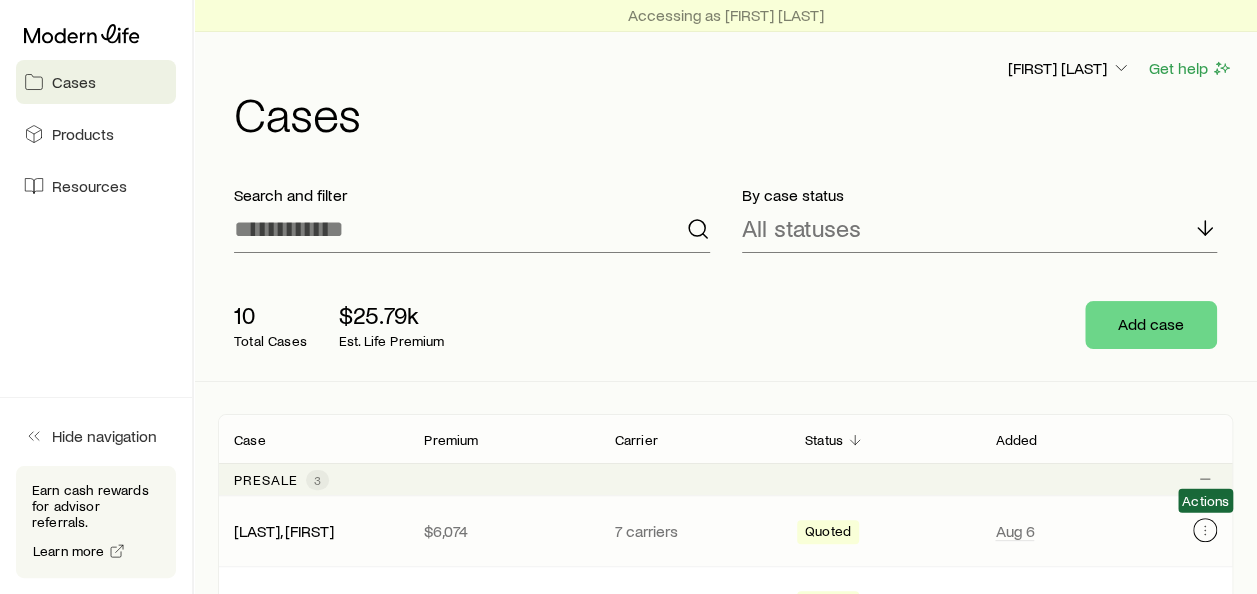 click 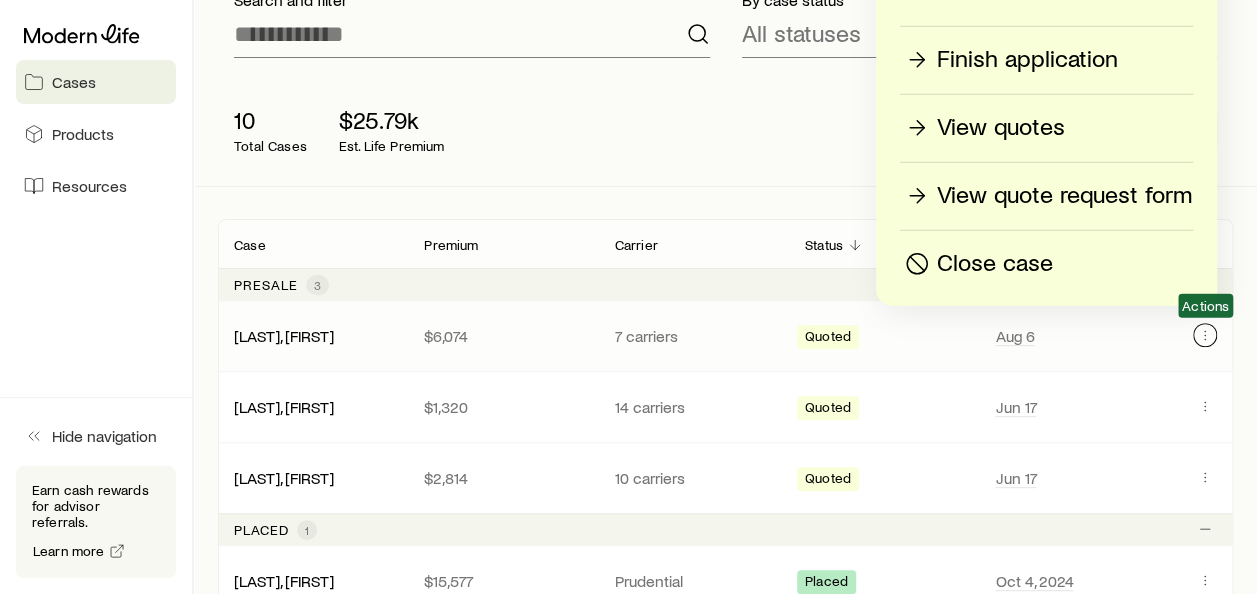 scroll, scrollTop: 200, scrollLeft: 0, axis: vertical 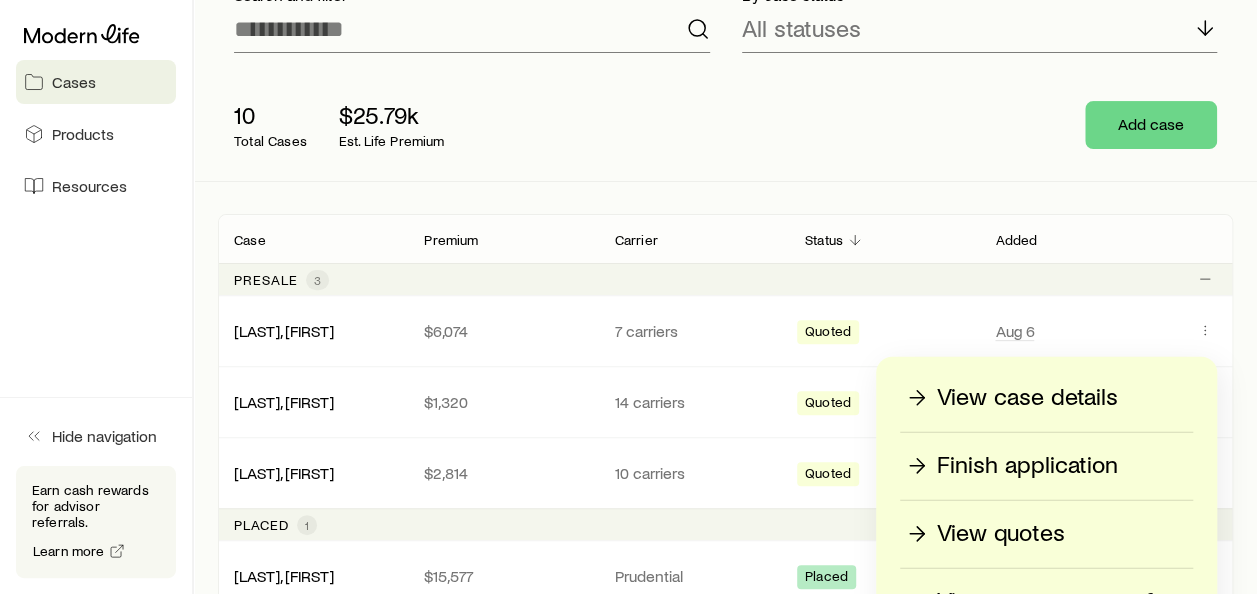 click on "10 Total Cases $25.79k Est. Life Premium Add case" at bounding box center (725, 125) 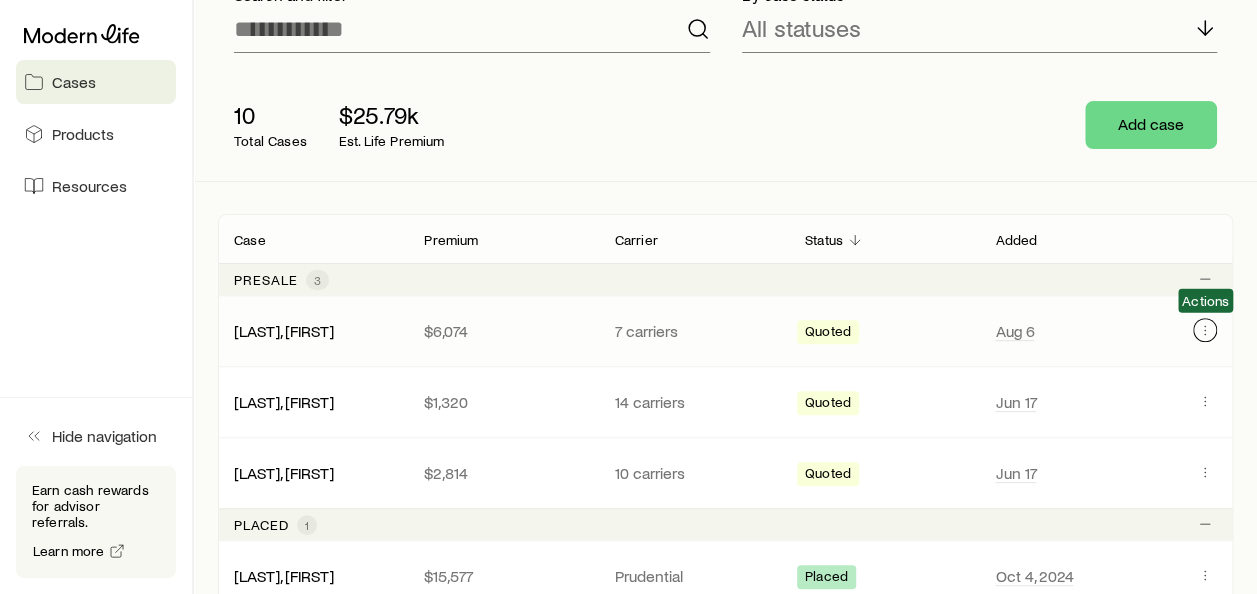 click 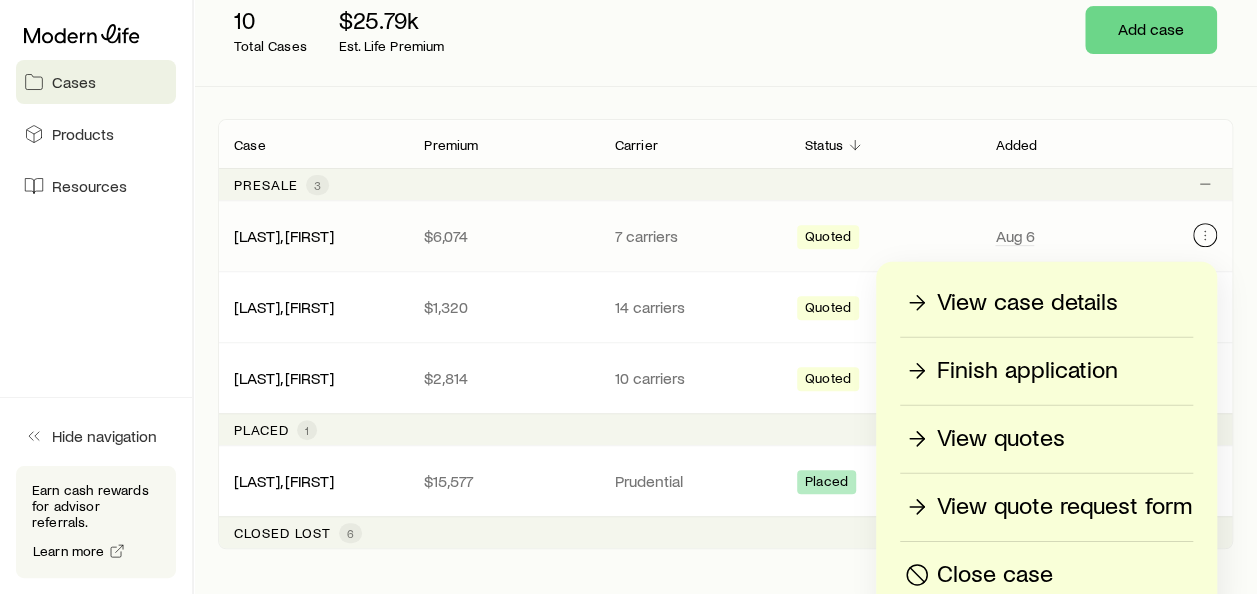 scroll, scrollTop: 92, scrollLeft: 0, axis: vertical 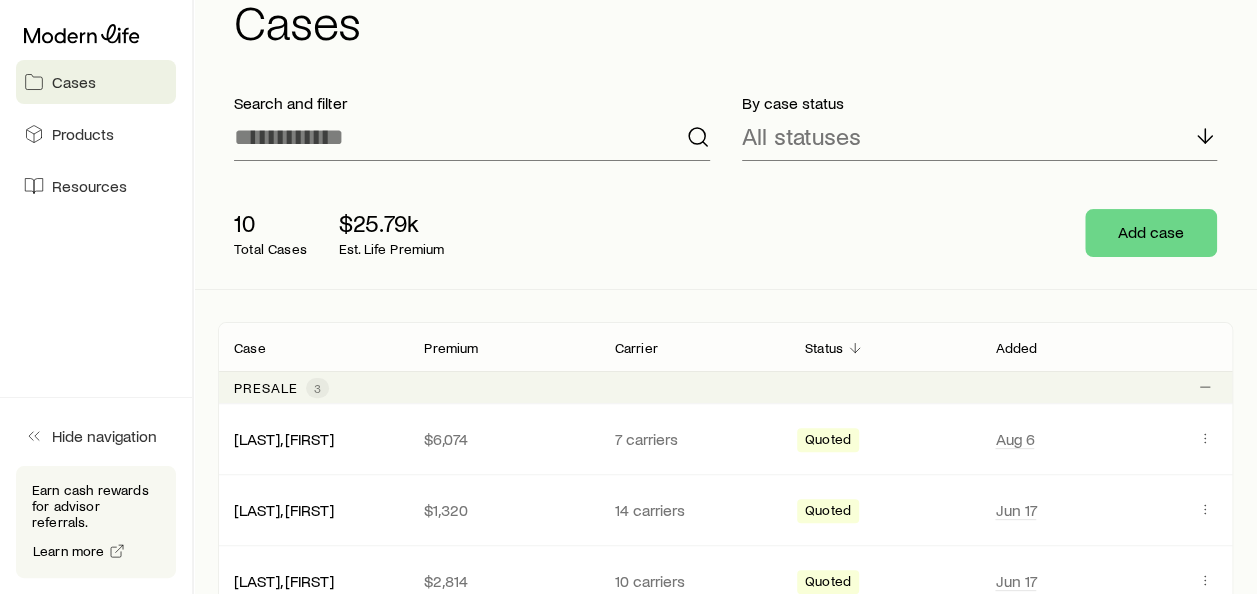click on "10 Total Cases $25.79k Est. Life Premium" at bounding box center (538, 233) 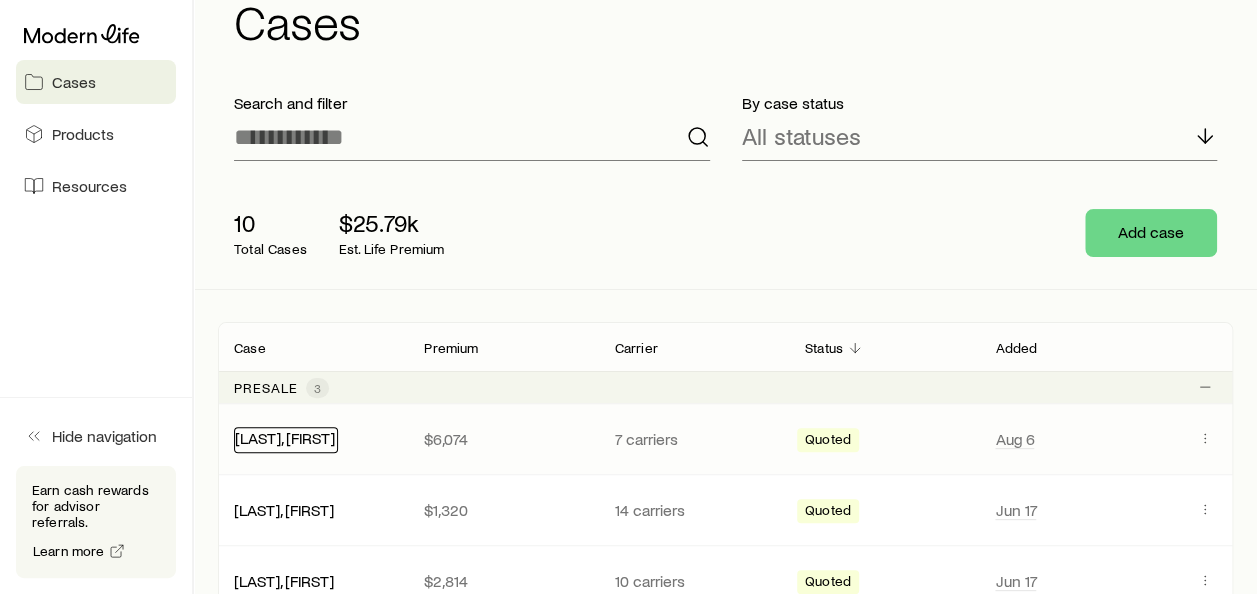 click on "[LAST], [FIRST]" at bounding box center [285, 437] 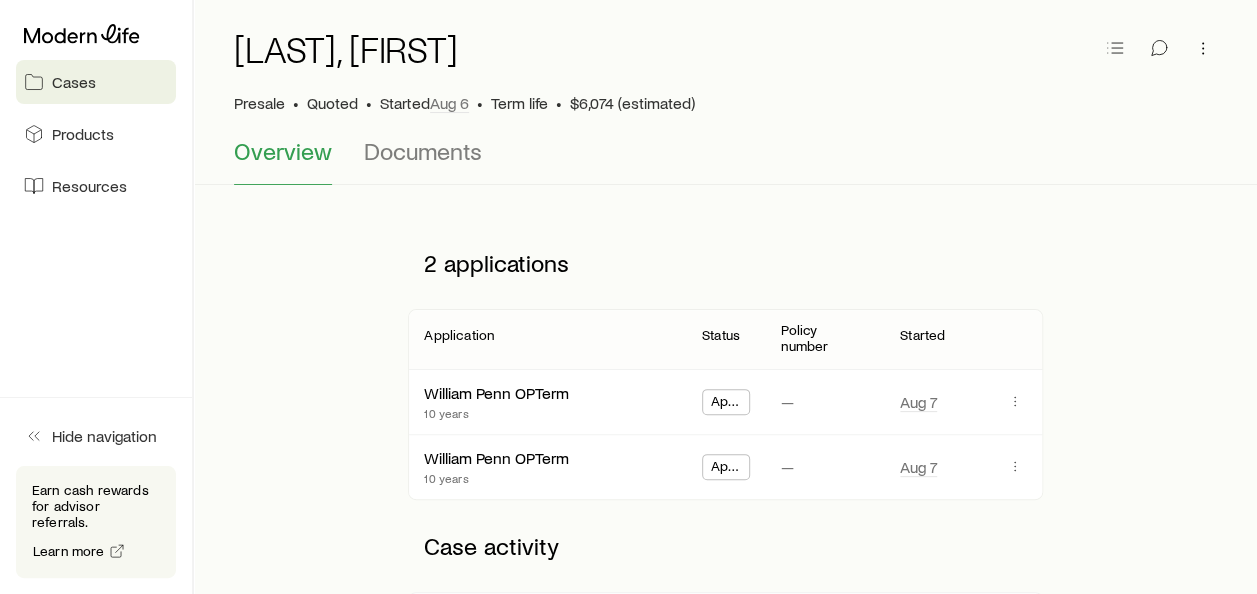 scroll, scrollTop: 200, scrollLeft: 0, axis: vertical 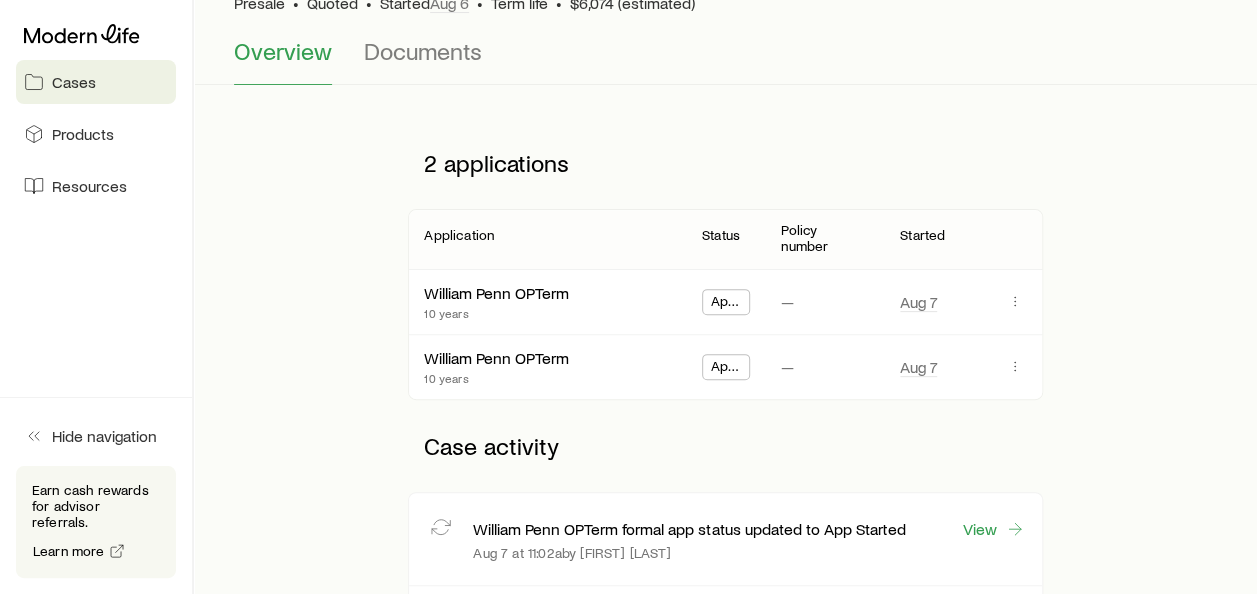 click on "10 years" at bounding box center (496, 378) 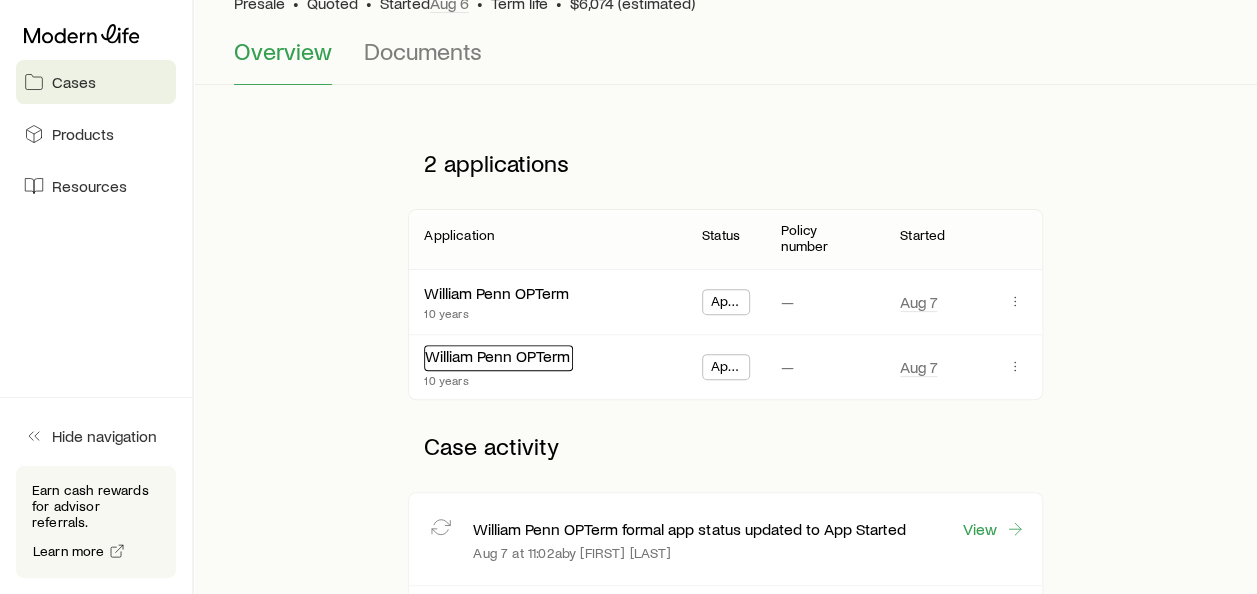 click on "William Penn OPTerm" at bounding box center [497, 355] 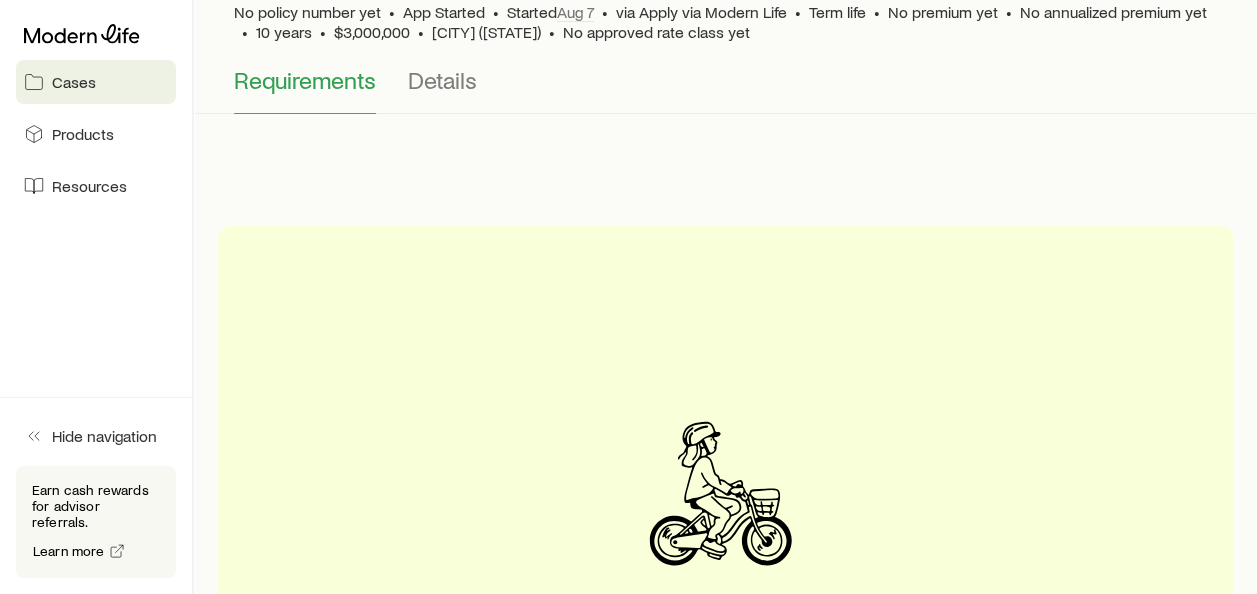 scroll, scrollTop: 0, scrollLeft: 0, axis: both 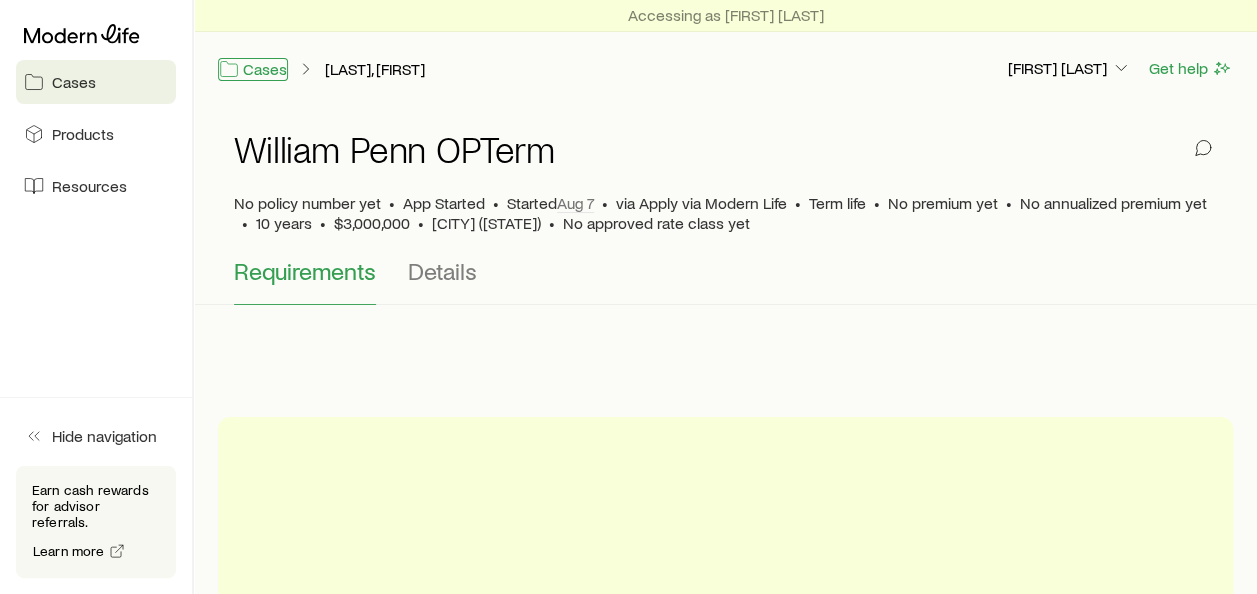 click on "Cases" at bounding box center [253, 69] 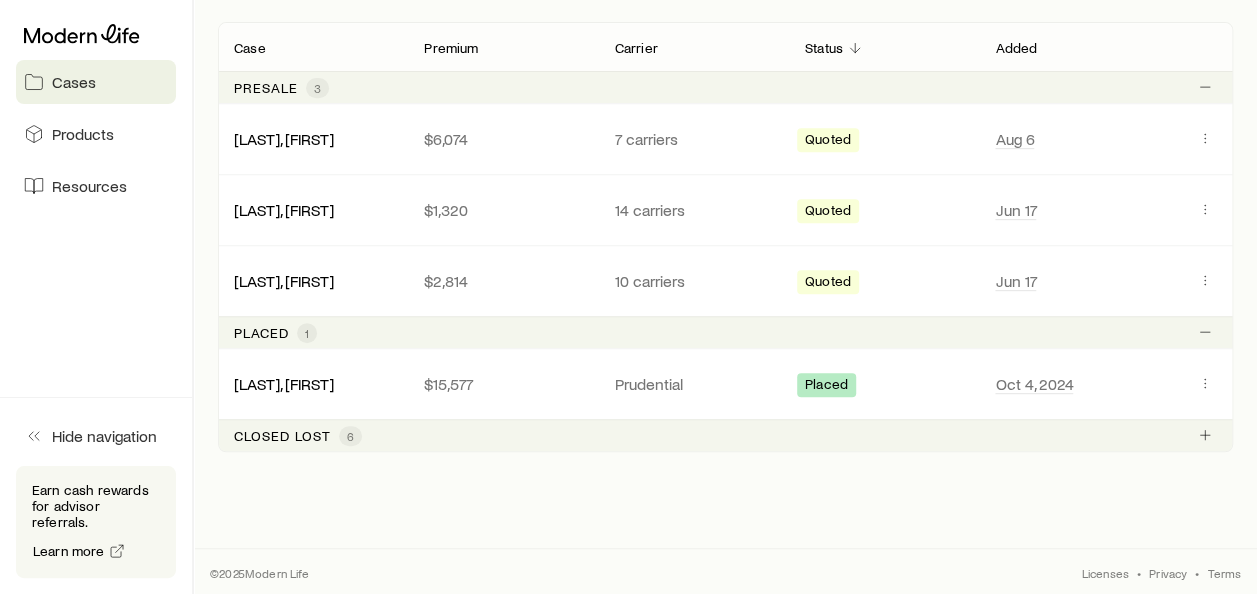 scroll, scrollTop: 0, scrollLeft: 0, axis: both 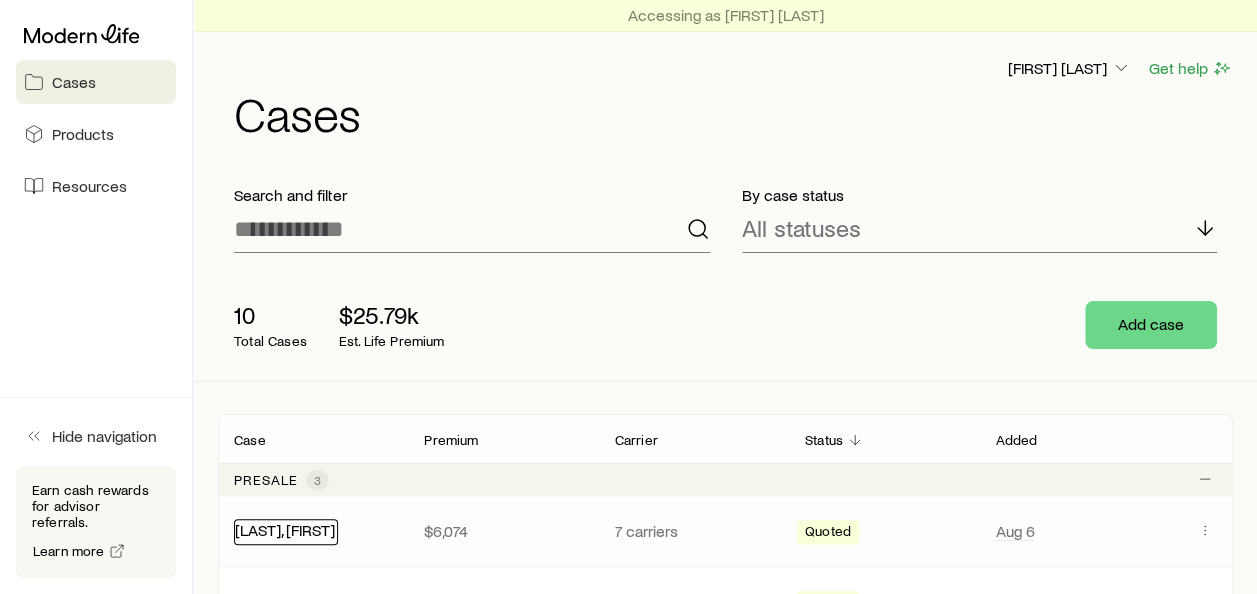 click on "[LAST], [FIRST]" at bounding box center (285, 529) 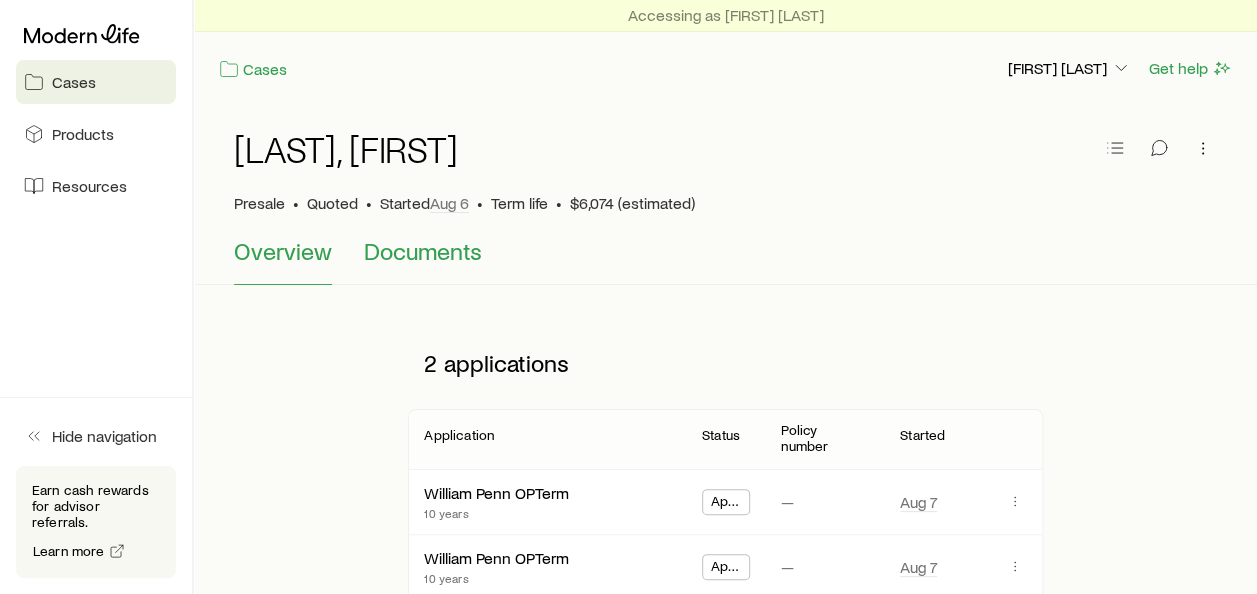 click on "Documents" at bounding box center (423, 251) 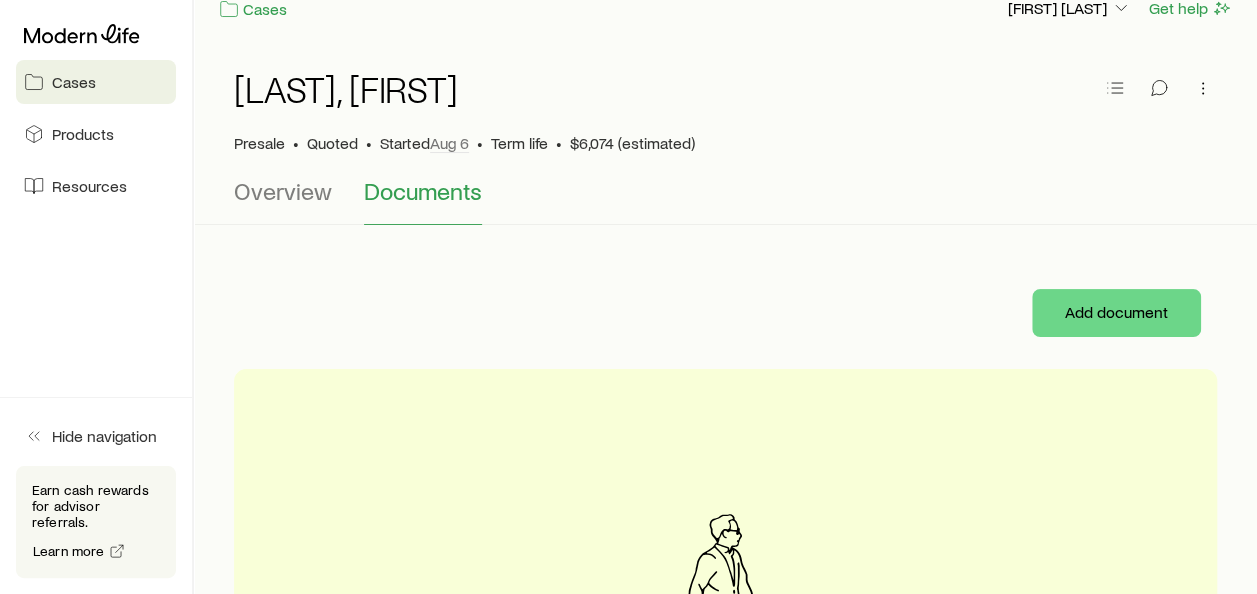 scroll, scrollTop: 0, scrollLeft: 0, axis: both 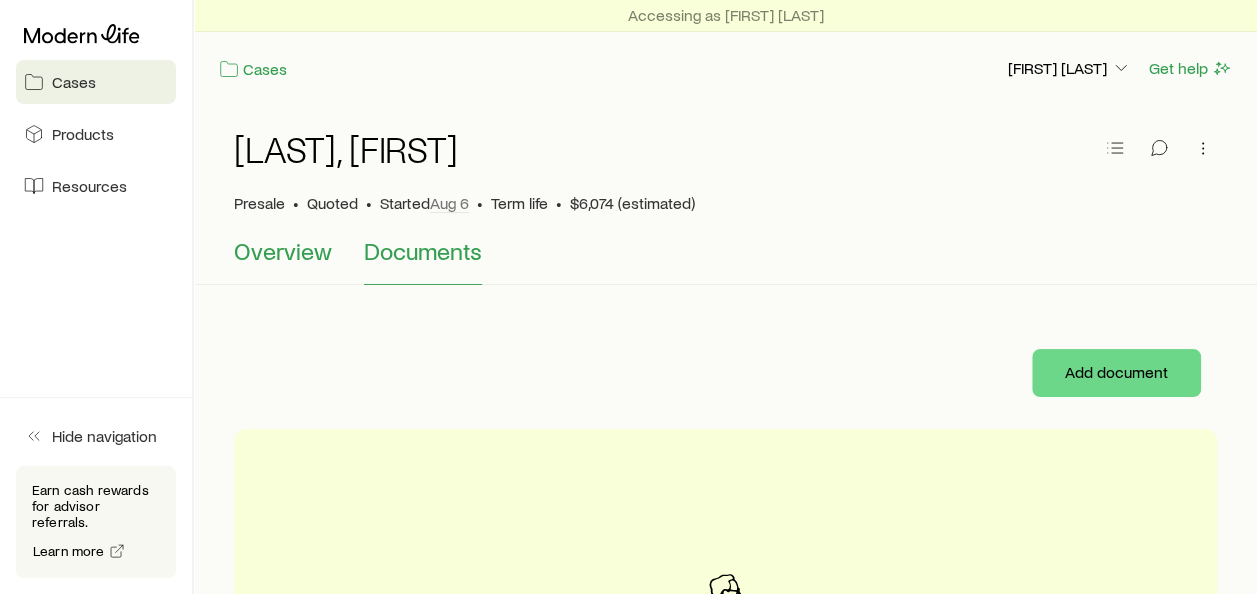 click on "Overview" at bounding box center [283, 251] 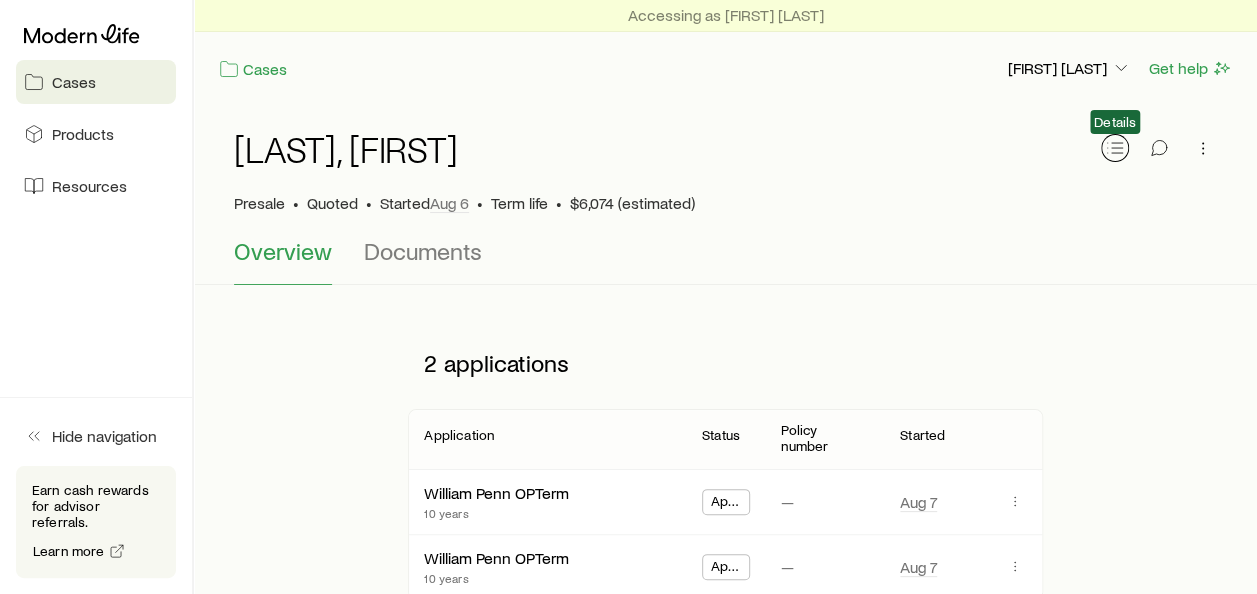 click 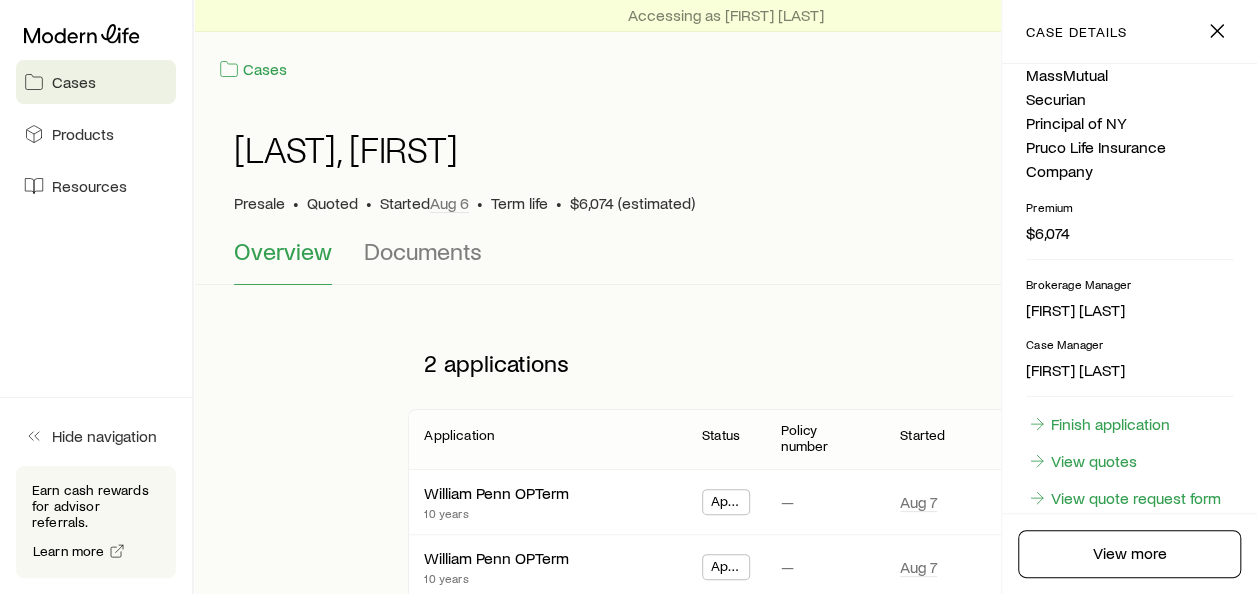 scroll, scrollTop: 576, scrollLeft: 0, axis: vertical 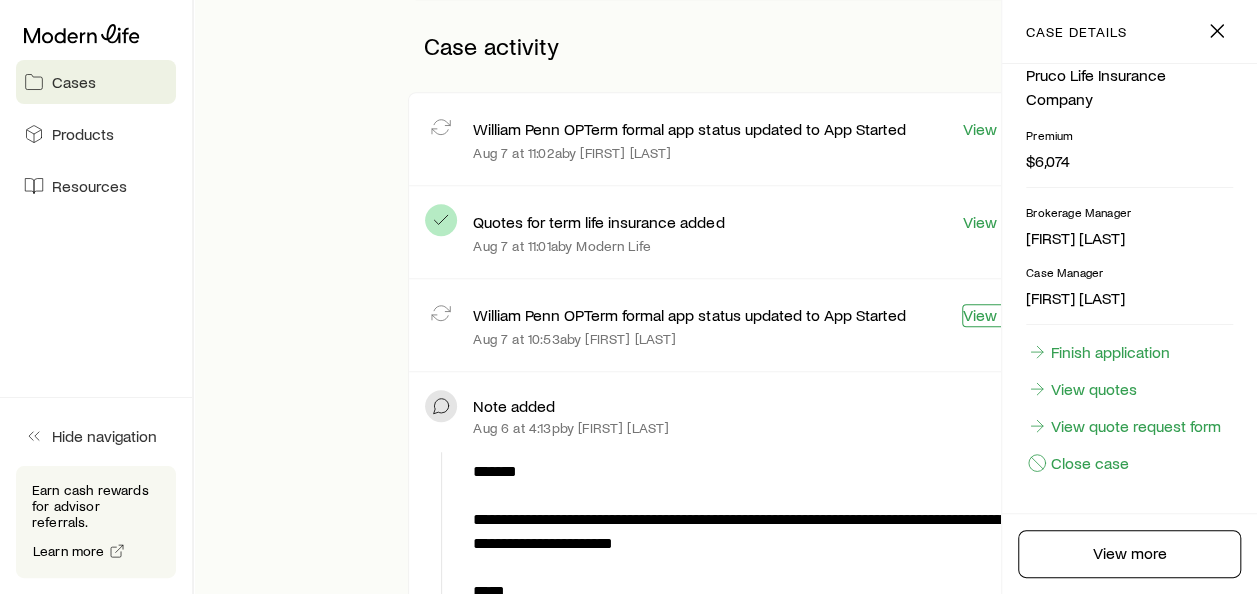 click on "View" at bounding box center [994, 315] 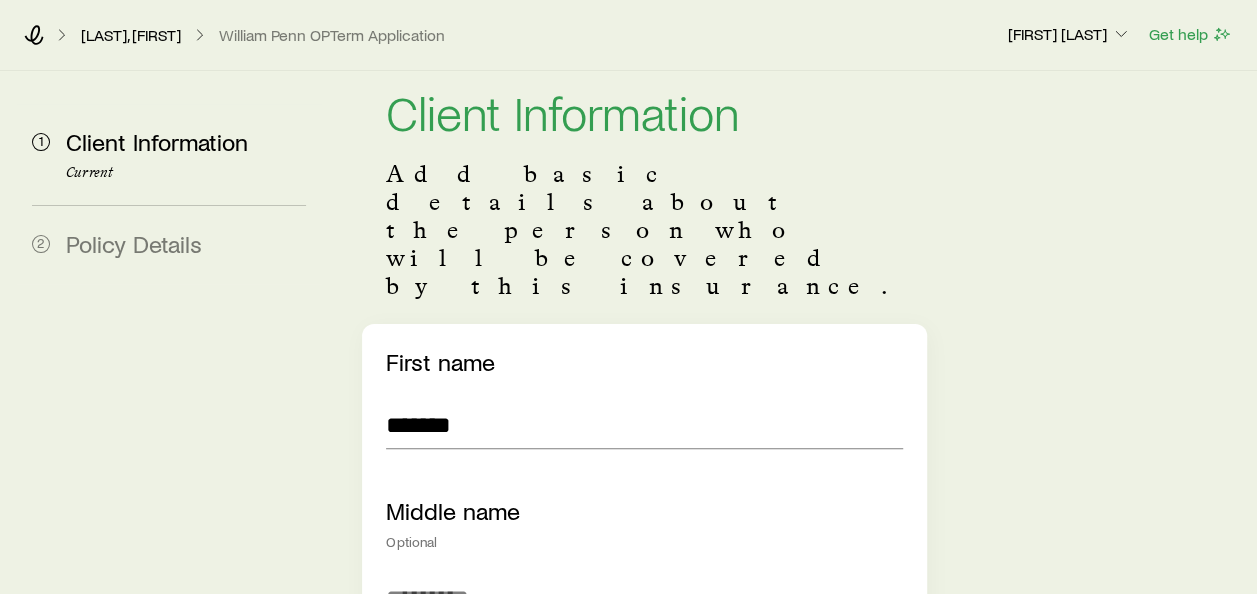 scroll, scrollTop: 0, scrollLeft: 0, axis: both 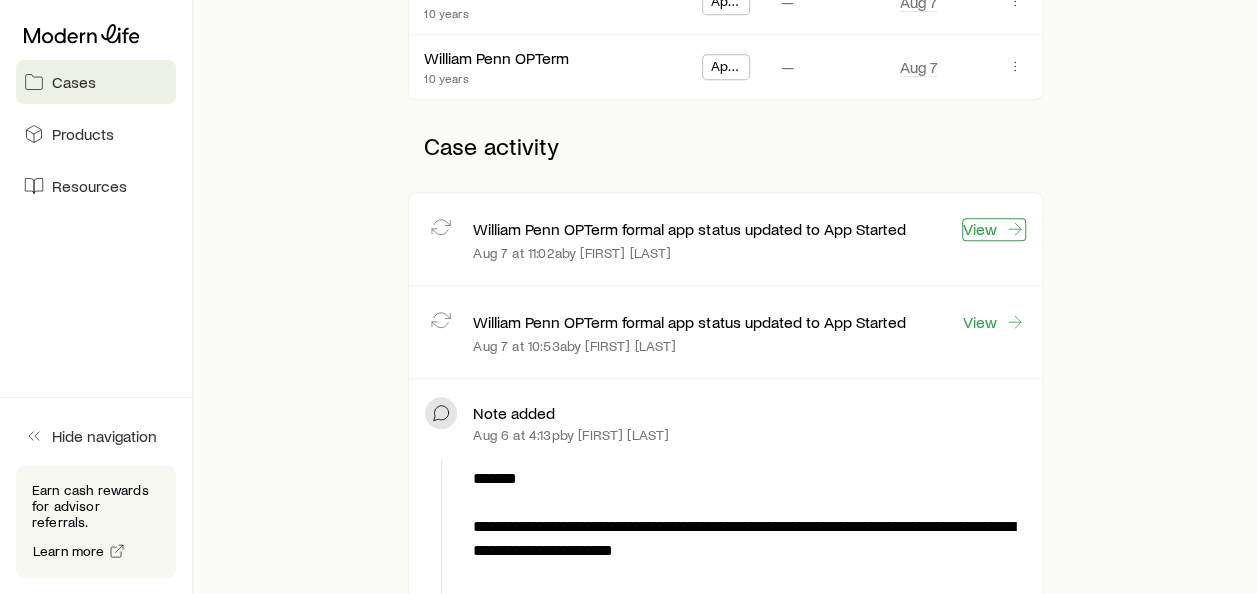 click on "View" at bounding box center [994, 229] 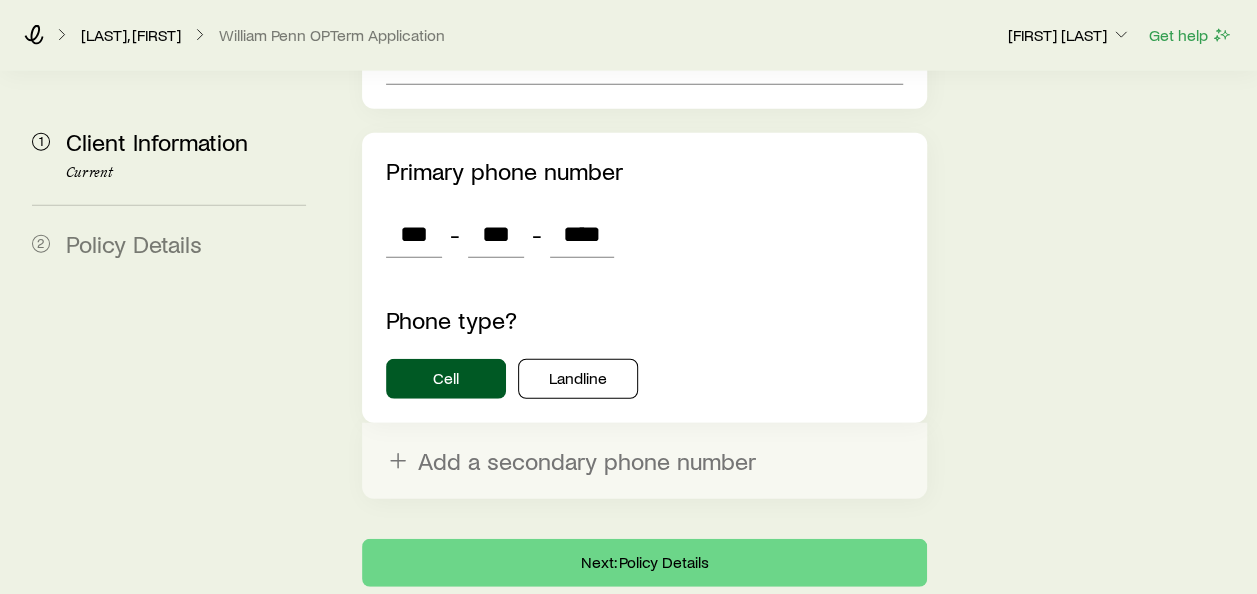 scroll, scrollTop: 2357, scrollLeft: 0, axis: vertical 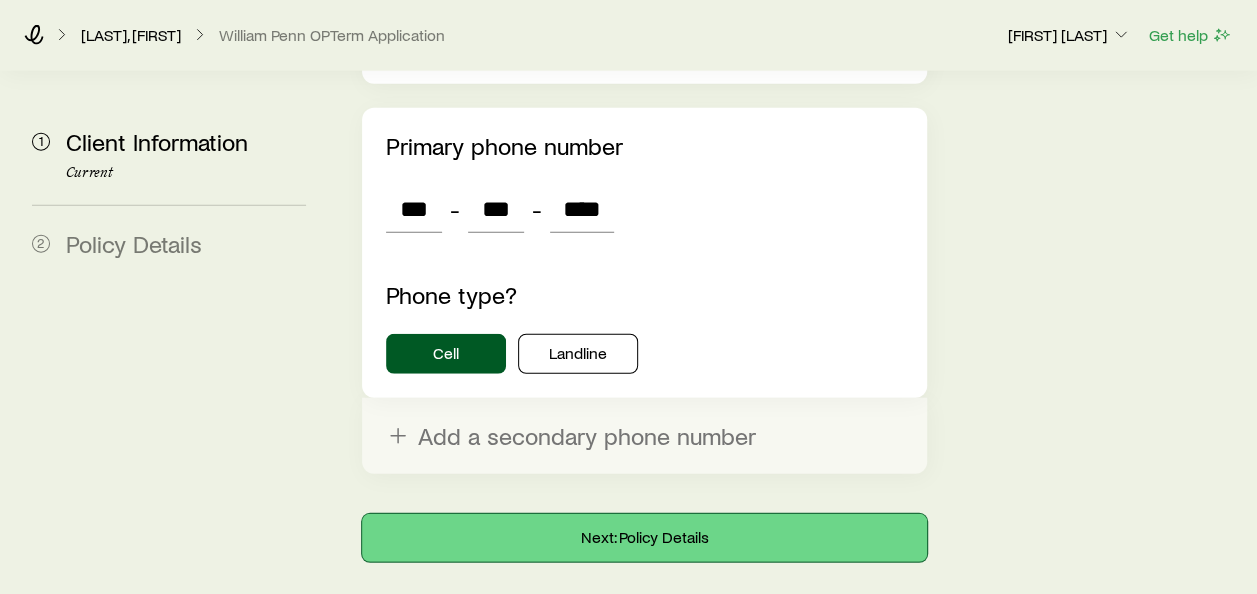 click on "Next: Policy Details" at bounding box center [644, 538] 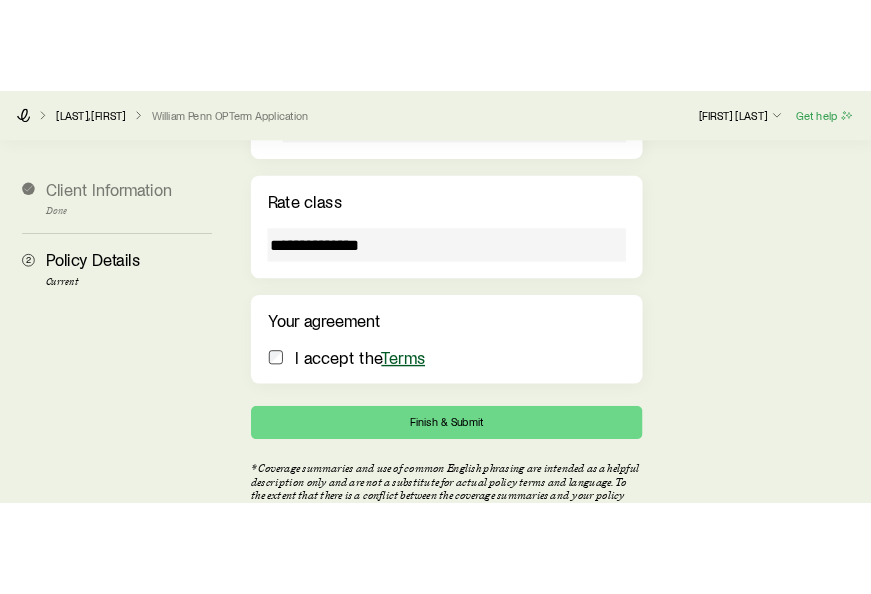 scroll, scrollTop: 998, scrollLeft: 0, axis: vertical 